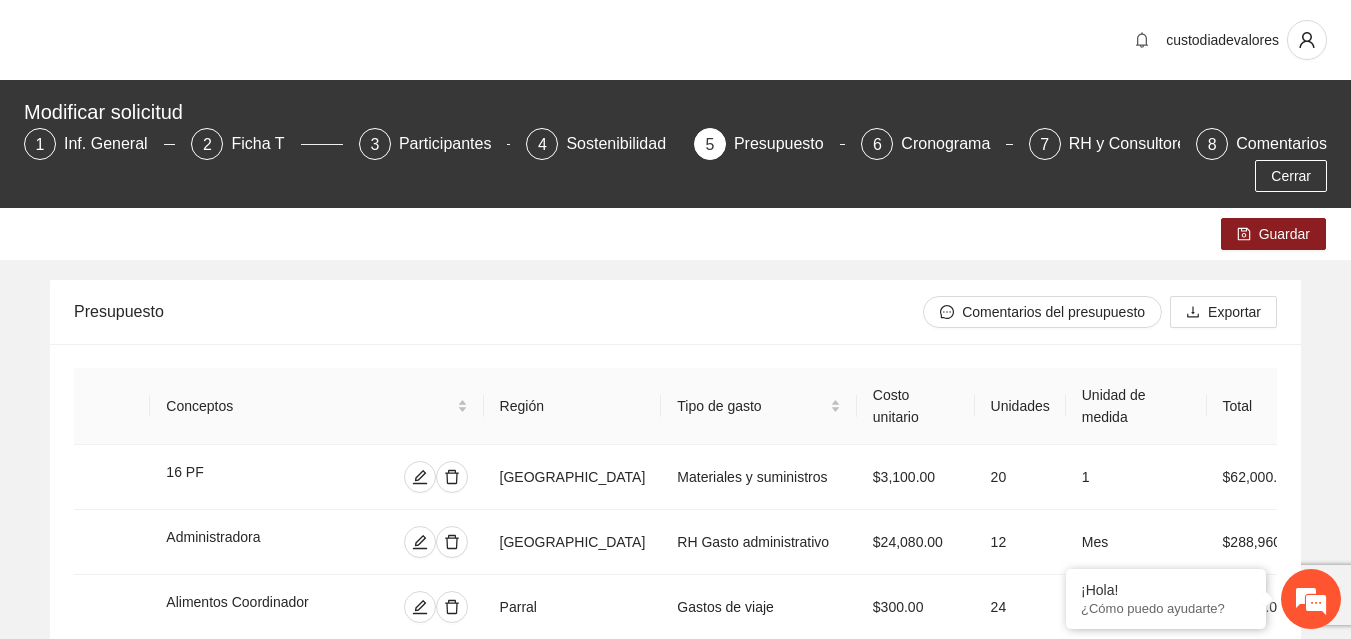 scroll, scrollTop: 0, scrollLeft: 0, axis: both 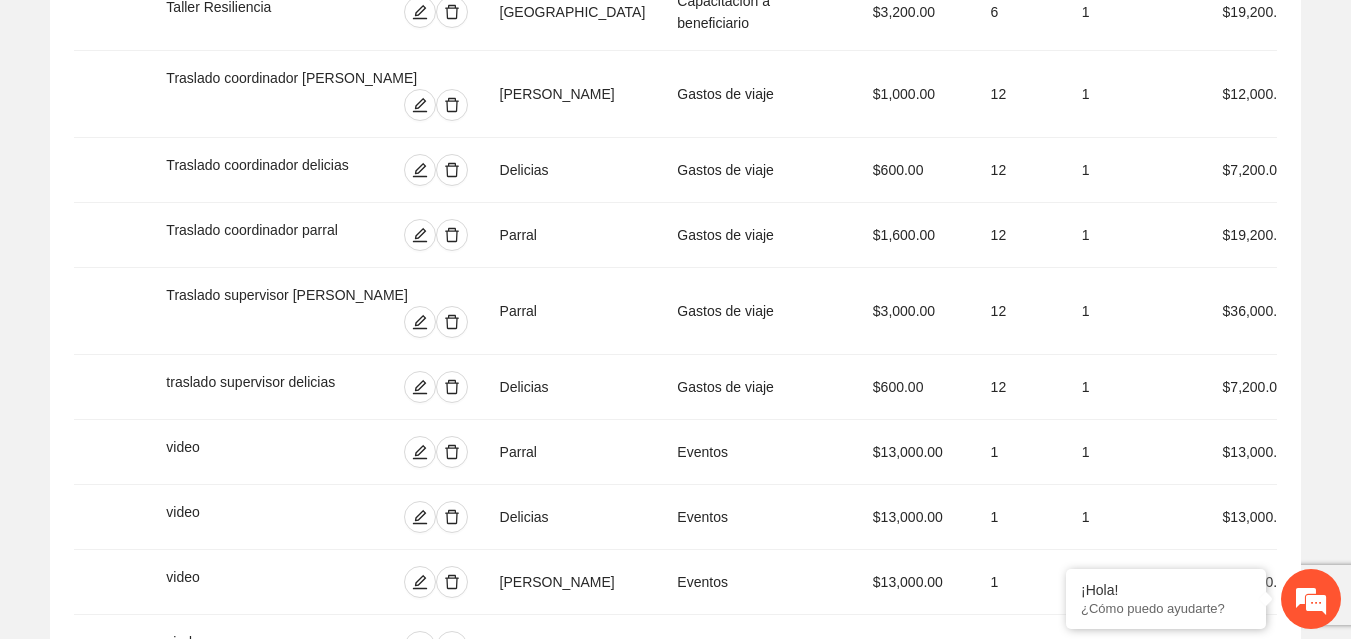 type 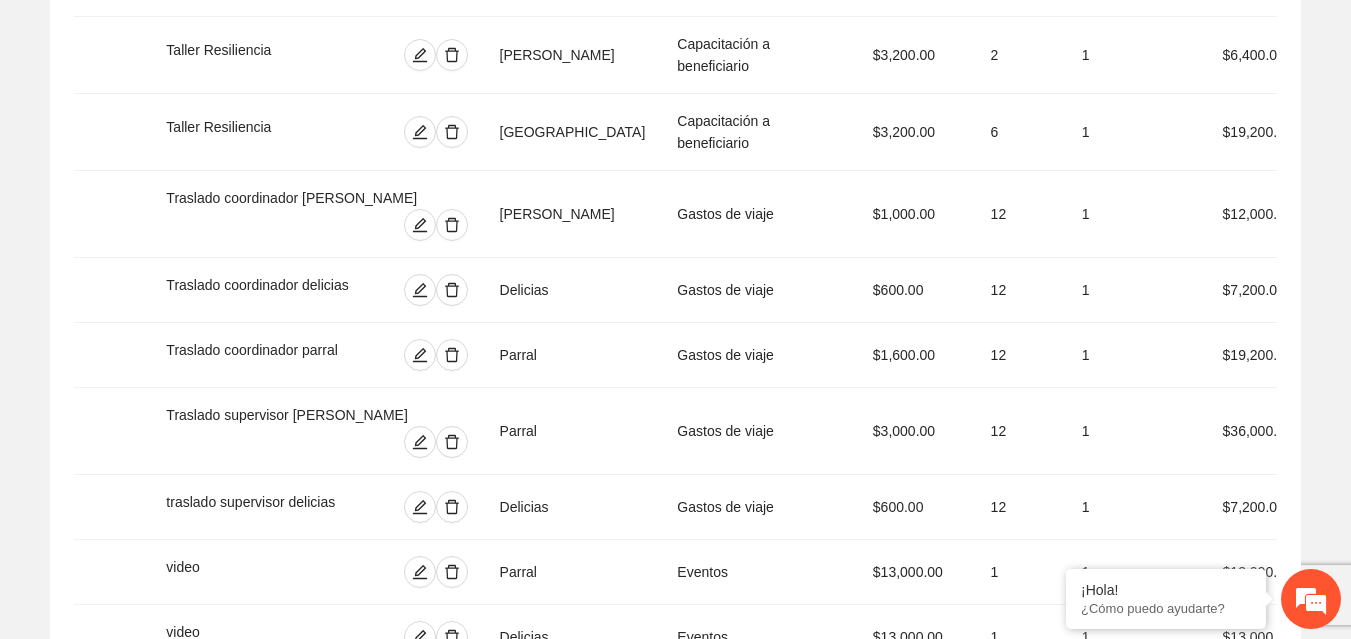 click on "Presupuesto Comentarios del presupuesto  Exportar Conceptos Región Tipo de gasto Costo unitario Unidades Unidad de medida Total Implementadora FICOSEC 16 PF Chihuahua Materiales y suministros $3,100.00 20 1 $62,000.00 $6,200.00   ( 10.00% ) $55,800.00   ( 90.00% ) Administradora Chihuahua RH Gasto administrativo $24,080.00 12 Mes $288,960.00 $28,896.00   ( 10.00% ) $260,064.00   ( 90.00% ) Alimentos Coordinador Parral Gastos de viaje $300.00 24 1 $7,200.00 $720.00   ( 10.00% ) $6,480.00   ( 90.00% ) Alimentos Coordinador Delicias Gastos de viaje $300.00 12 1 $3,600.00 $360.00   ( 10.00% ) $3,240.00   ( 90.00% ) Alimentos Coordinador [PERSON_NAME] Gastos de viaje $300.00 12 1 $3,600.00 $360.00   ( 10.00% ) $3,240.00   ( 90.00% ) ARTICULOS DE PROMOCION Chihuahua Promoción y publicidad $4,000.00 2 1 $8,000.00 $800.00   ( 10.00% ) $7,200.00   ( 90.00% ) ARTICULOS PROMOCIONAL [PERSON_NAME] Promoción y publicidad $5,000.00 1 1 $5,000.00 $500.00   ( 10.00% ) $4,500.00   ( 90.00% ) Parral $3,000.00 1 1 (" at bounding box center (675, -1704) 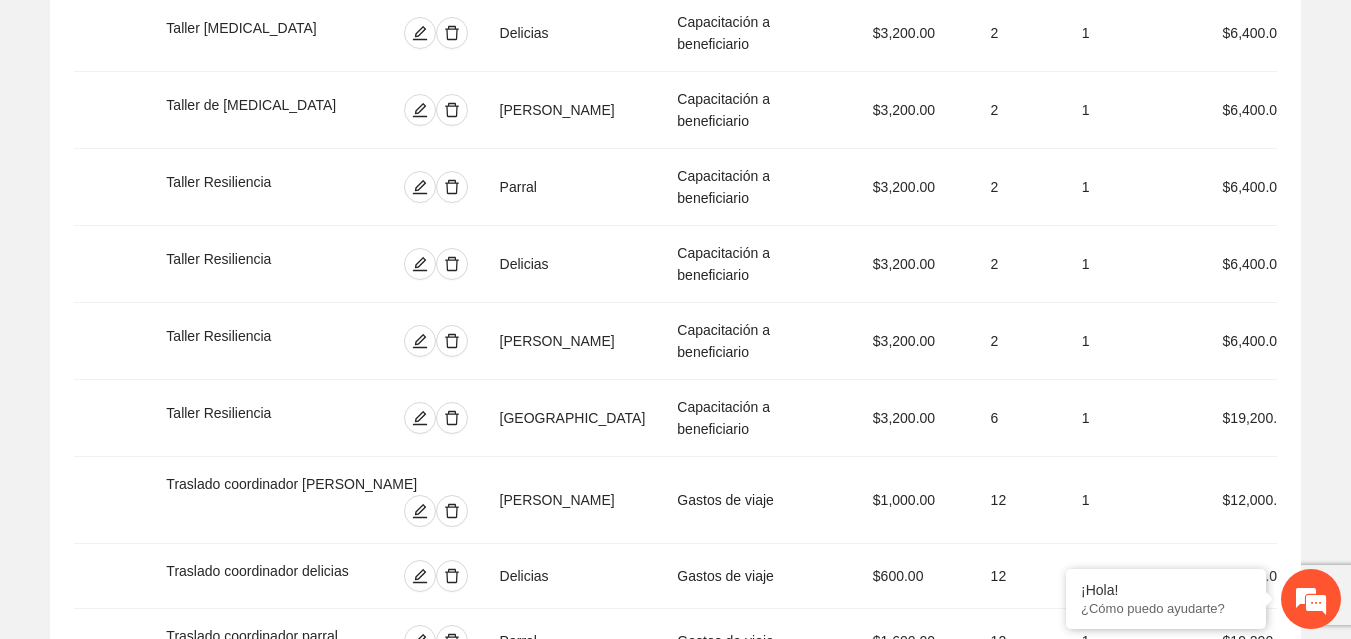 scroll, scrollTop: 4378, scrollLeft: 0, axis: vertical 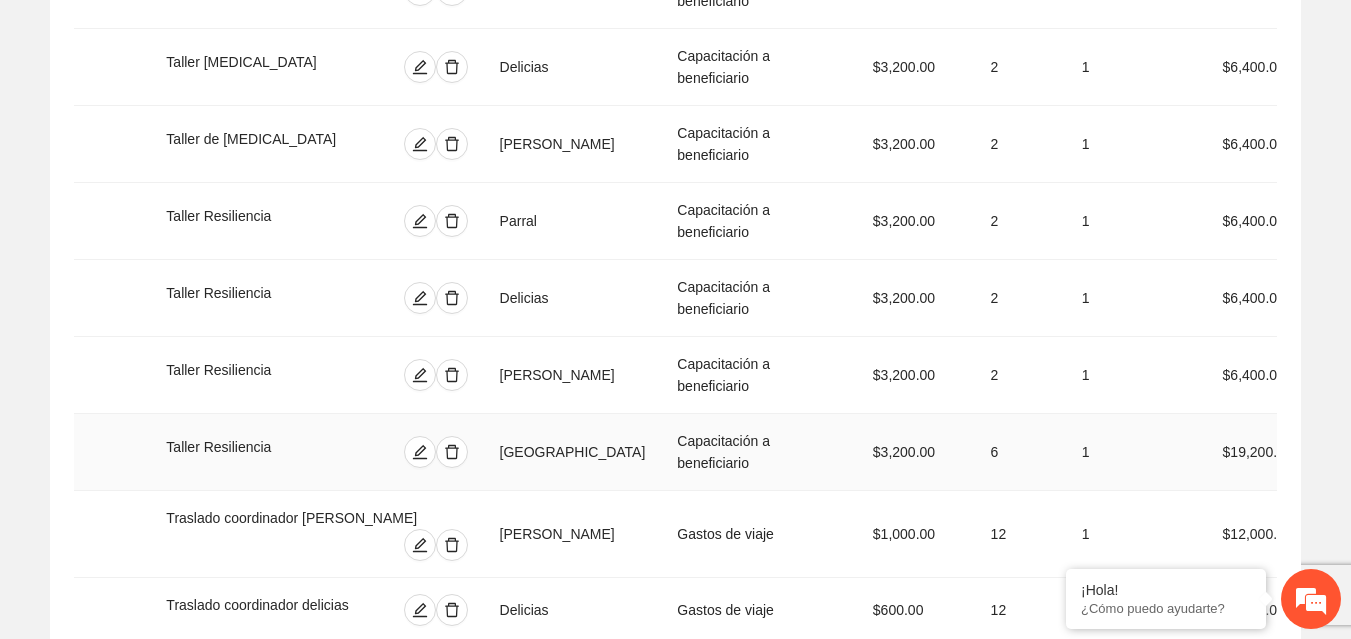 click on "$3,200.00" at bounding box center [916, 452] 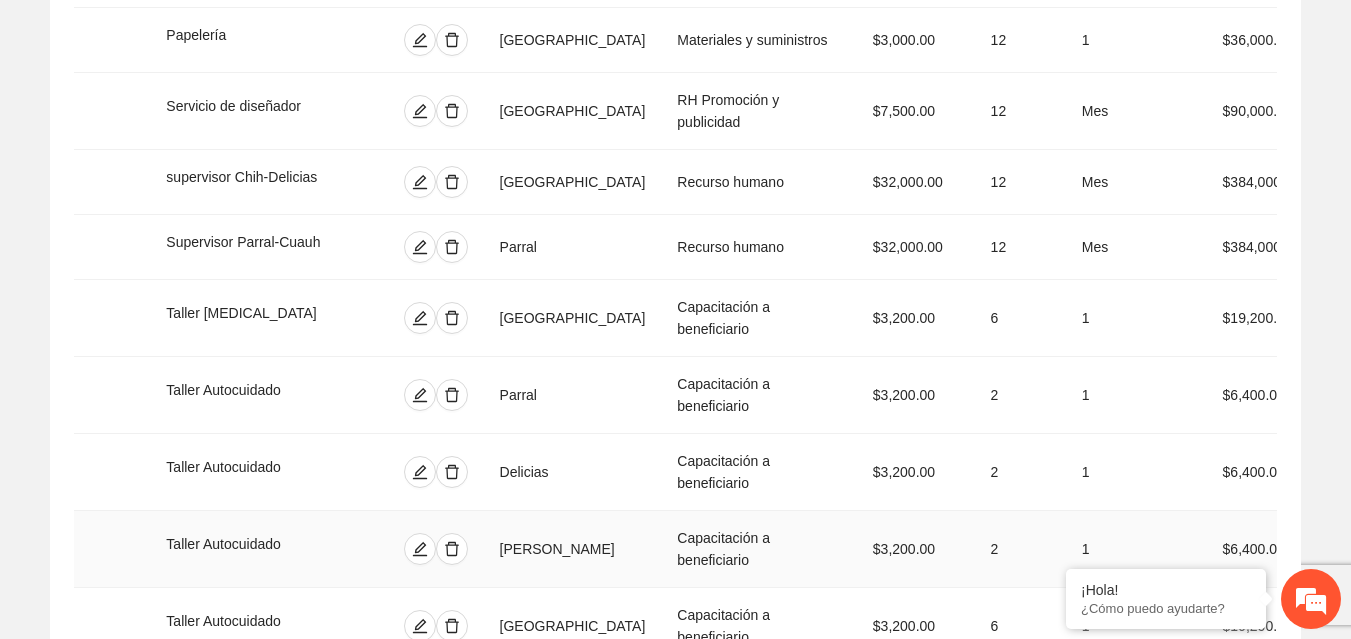 scroll, scrollTop: 3618, scrollLeft: 0, axis: vertical 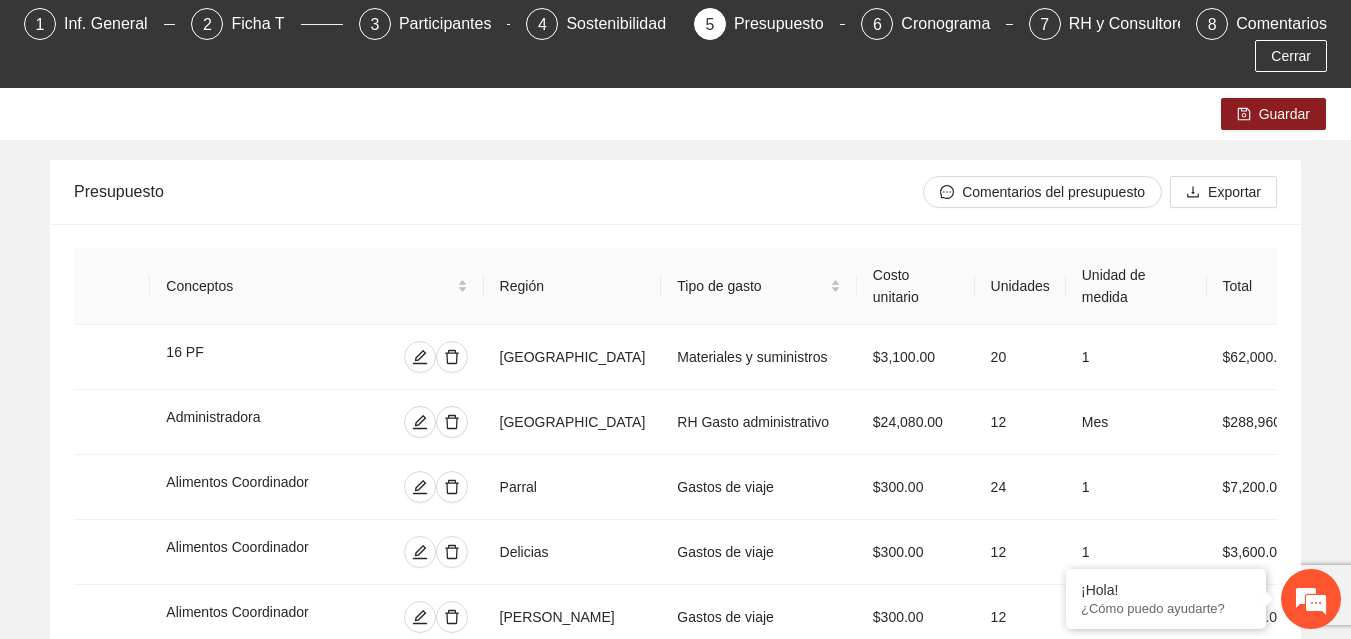 drag, startPoint x: 865, startPoint y: 179, endPoint x: 453, endPoint y: 200, distance: 412.53485 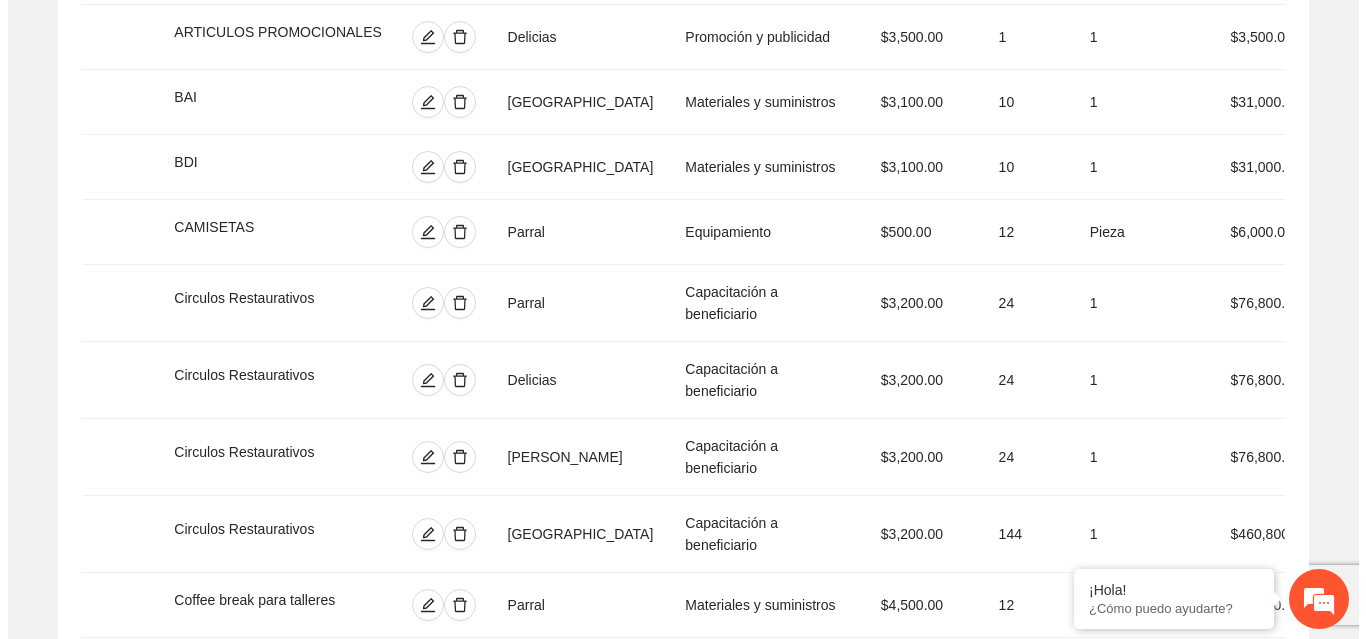 scroll, scrollTop: 1000, scrollLeft: 0, axis: vertical 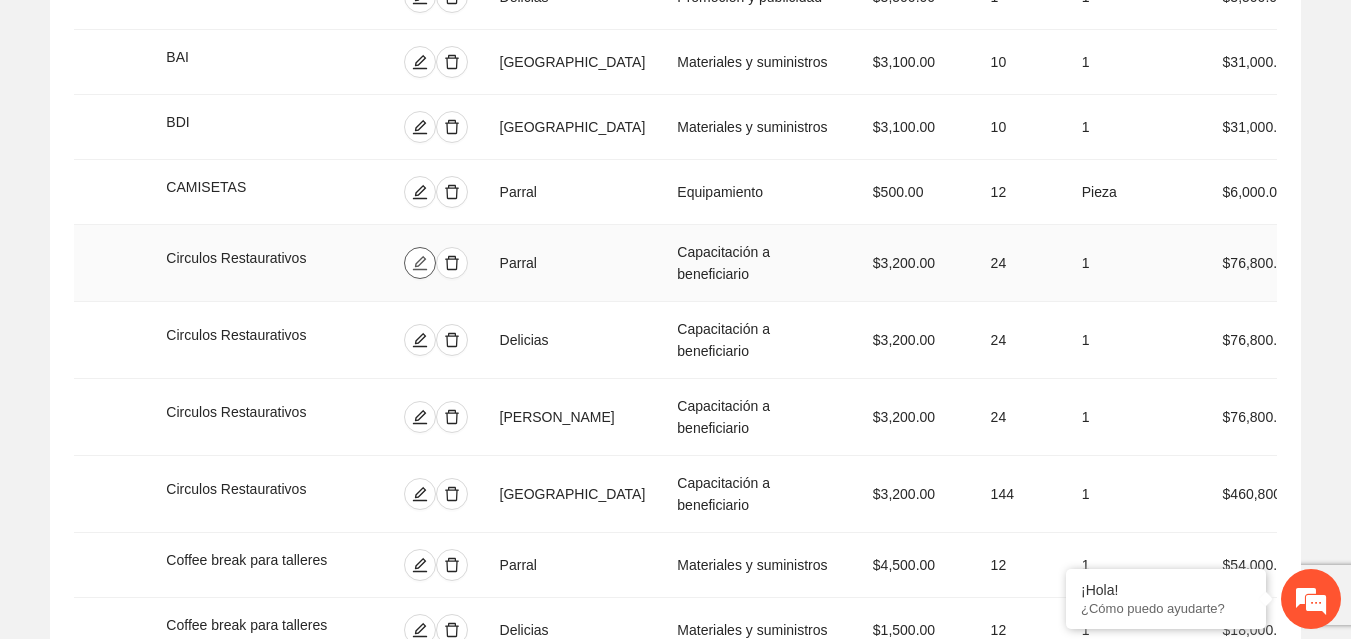 click at bounding box center (420, 263) 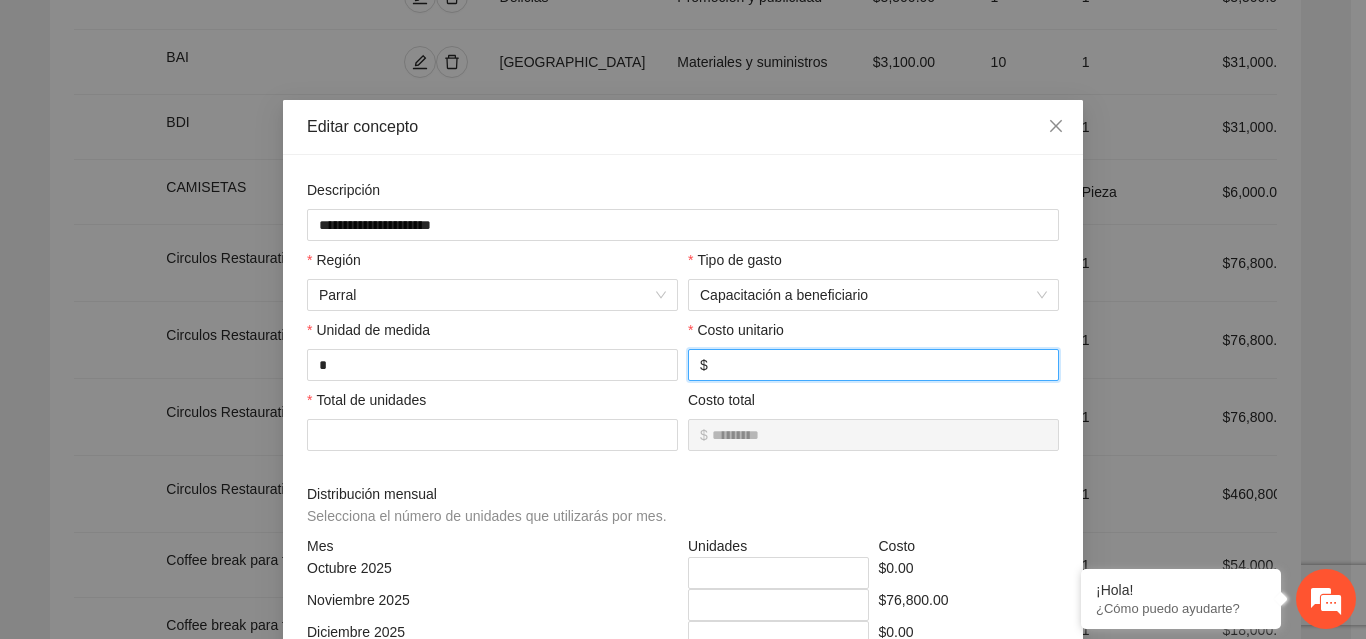 drag, startPoint x: 736, startPoint y: 361, endPoint x: 697, endPoint y: 363, distance: 39.051247 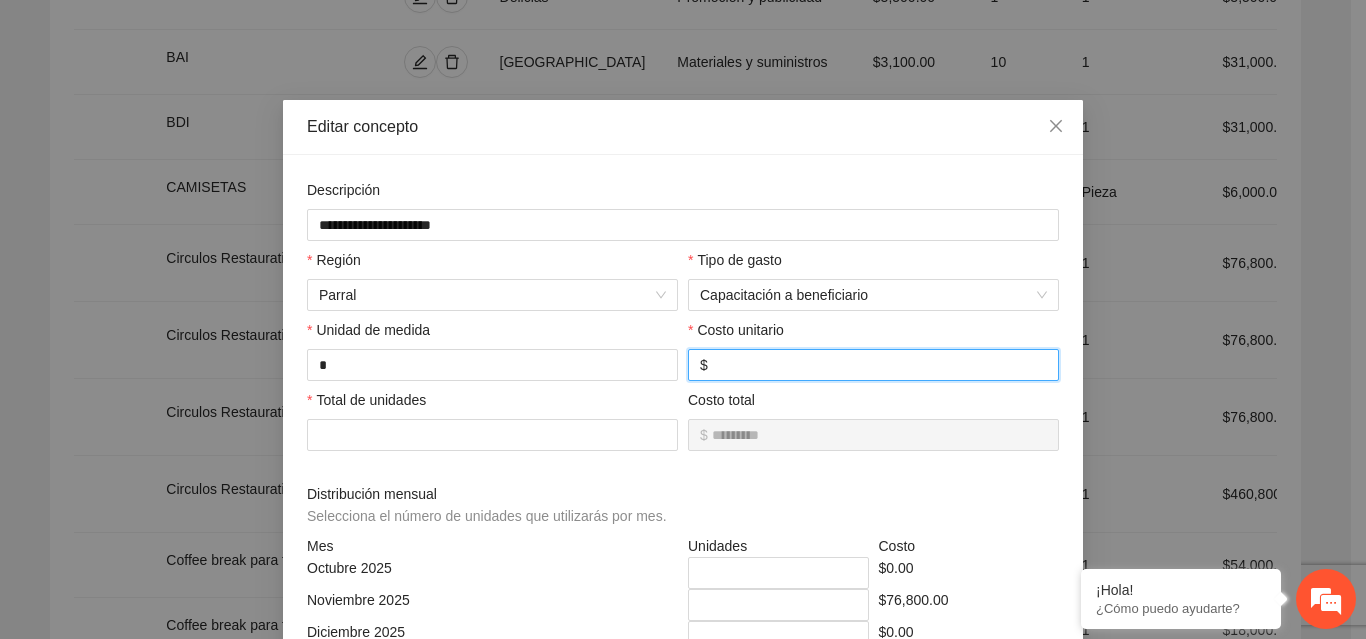 type on "*" 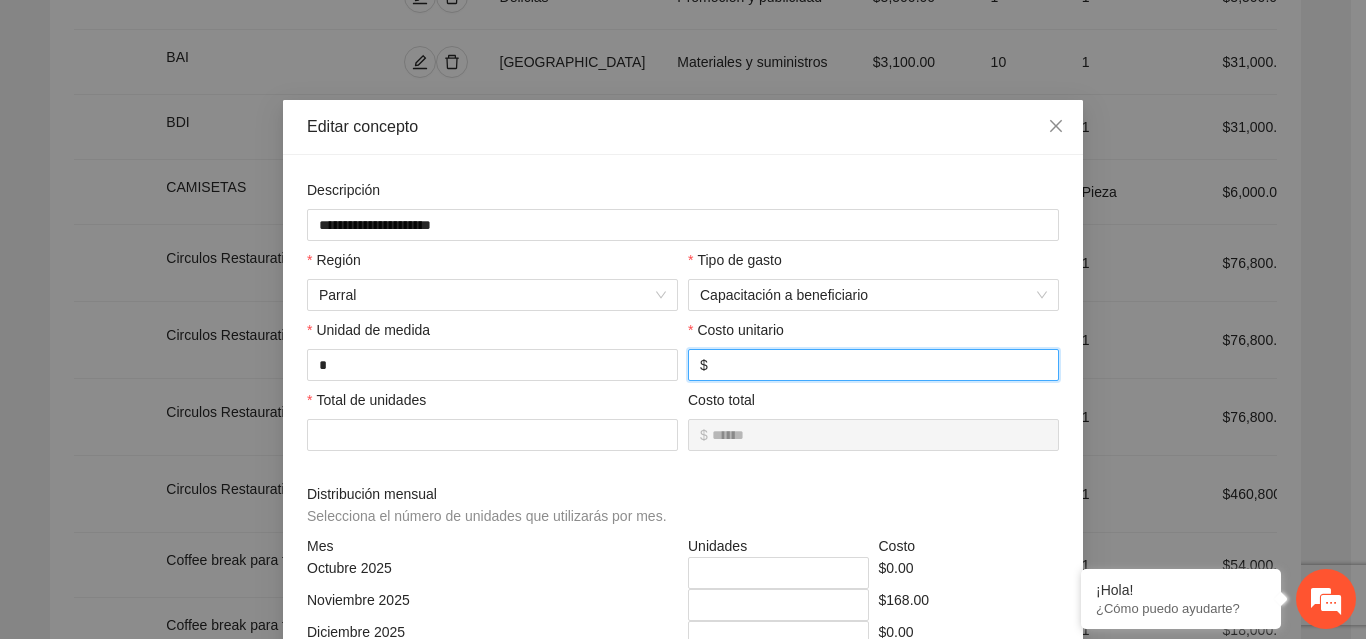 type on "**" 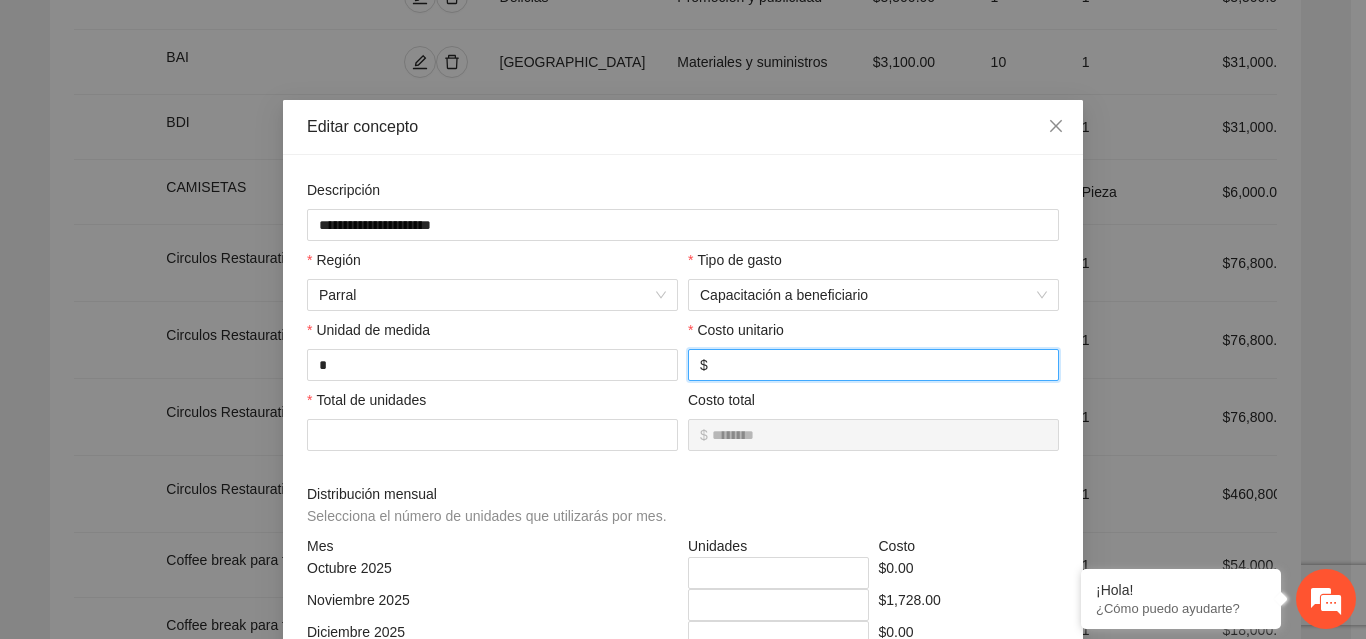 type on "***" 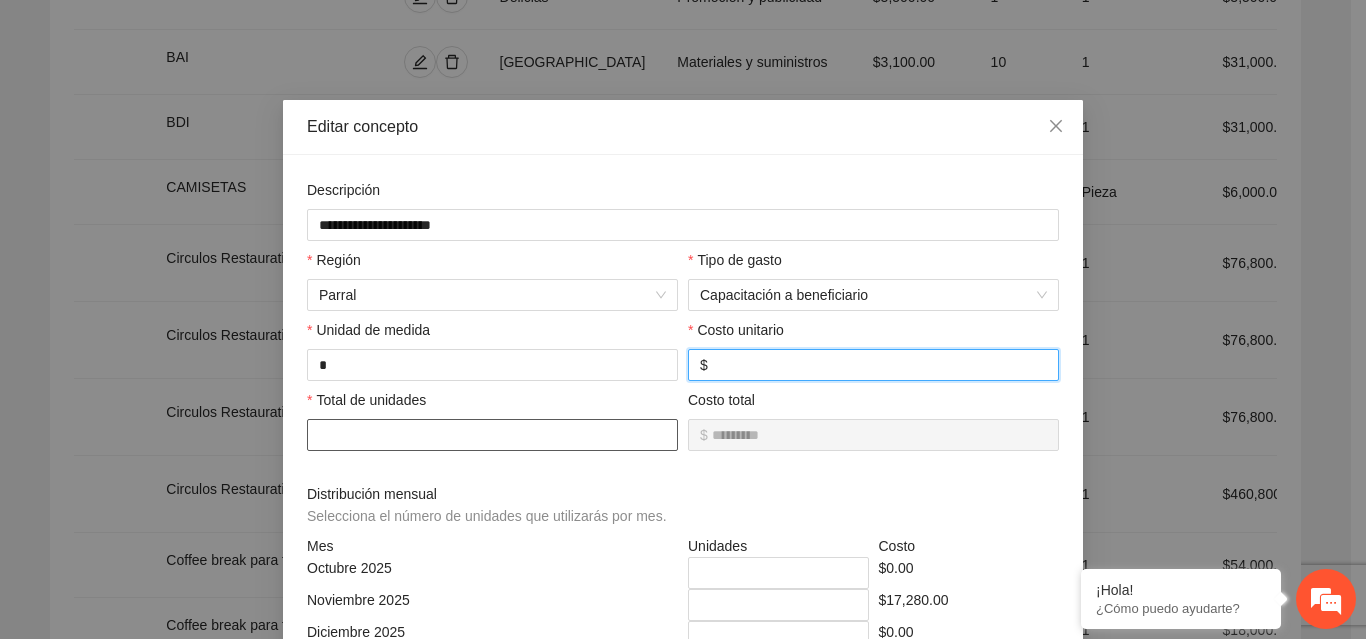 type on "***" 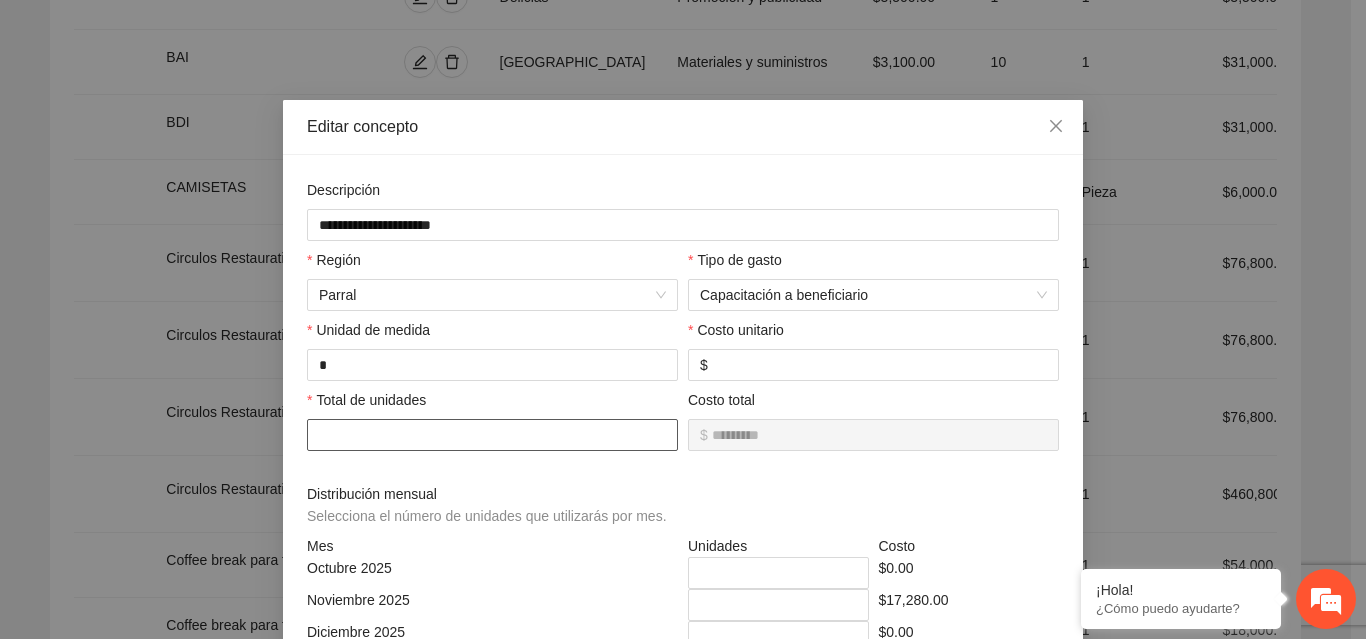drag, startPoint x: 328, startPoint y: 433, endPoint x: 307, endPoint y: 433, distance: 21 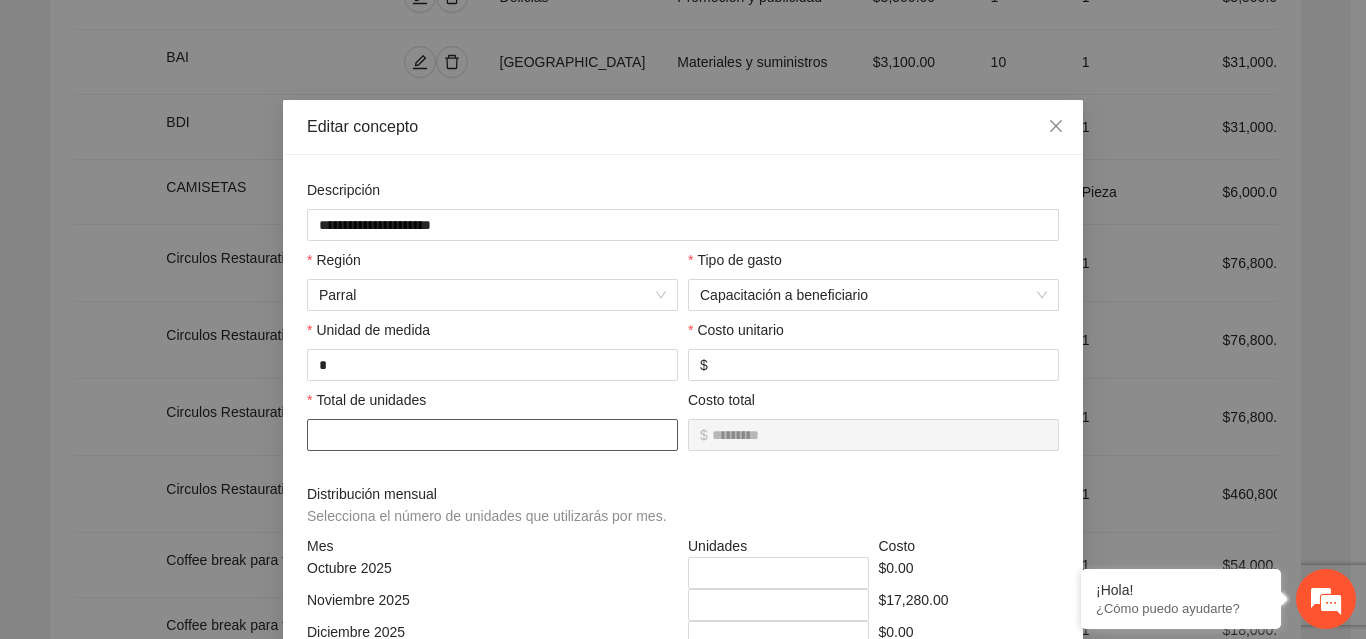 type on "*" 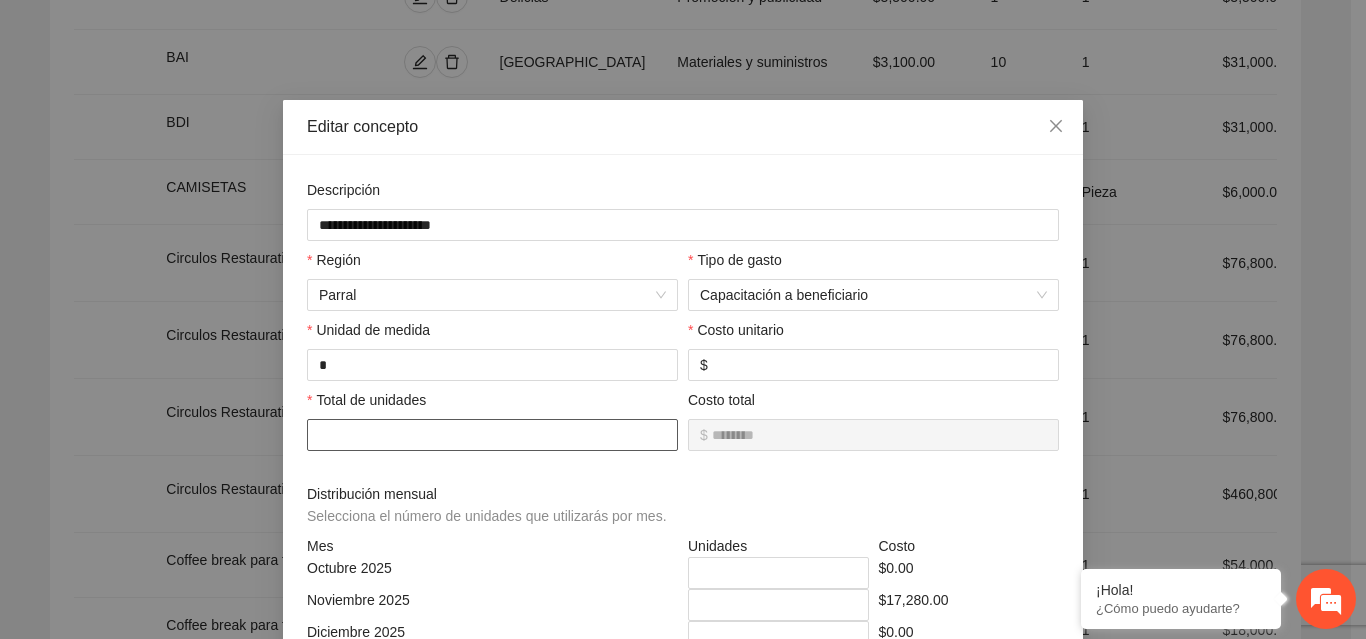 type on "**" 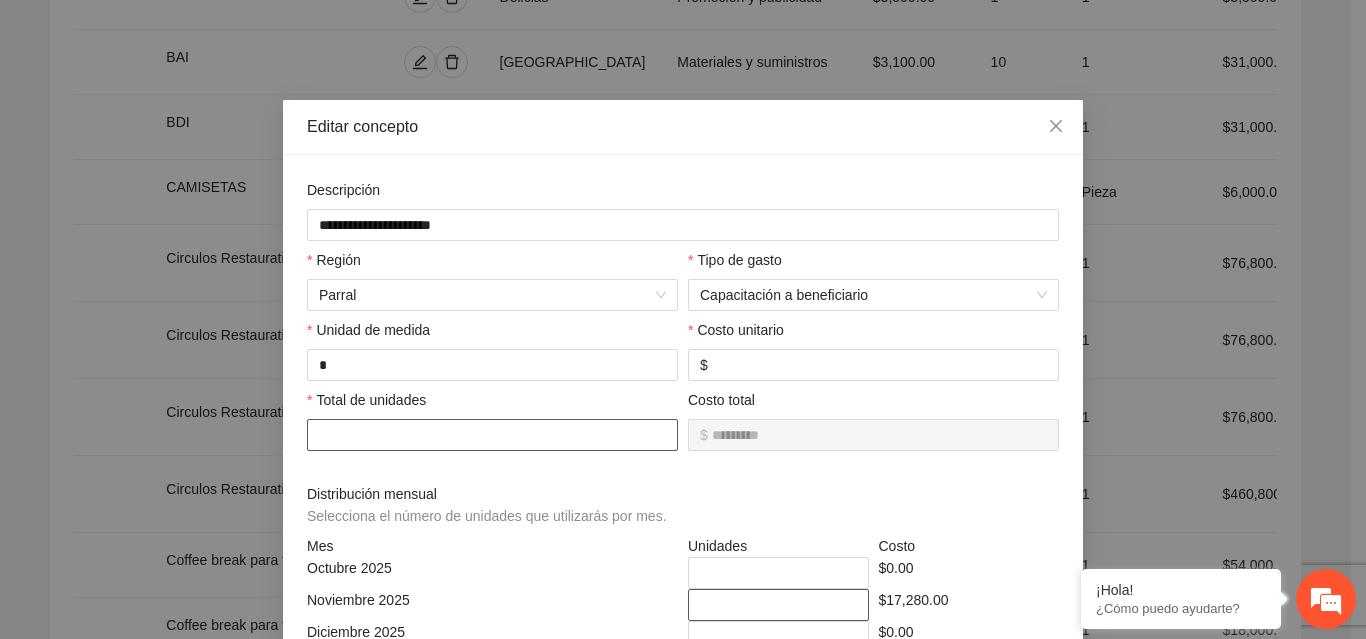 type on "**" 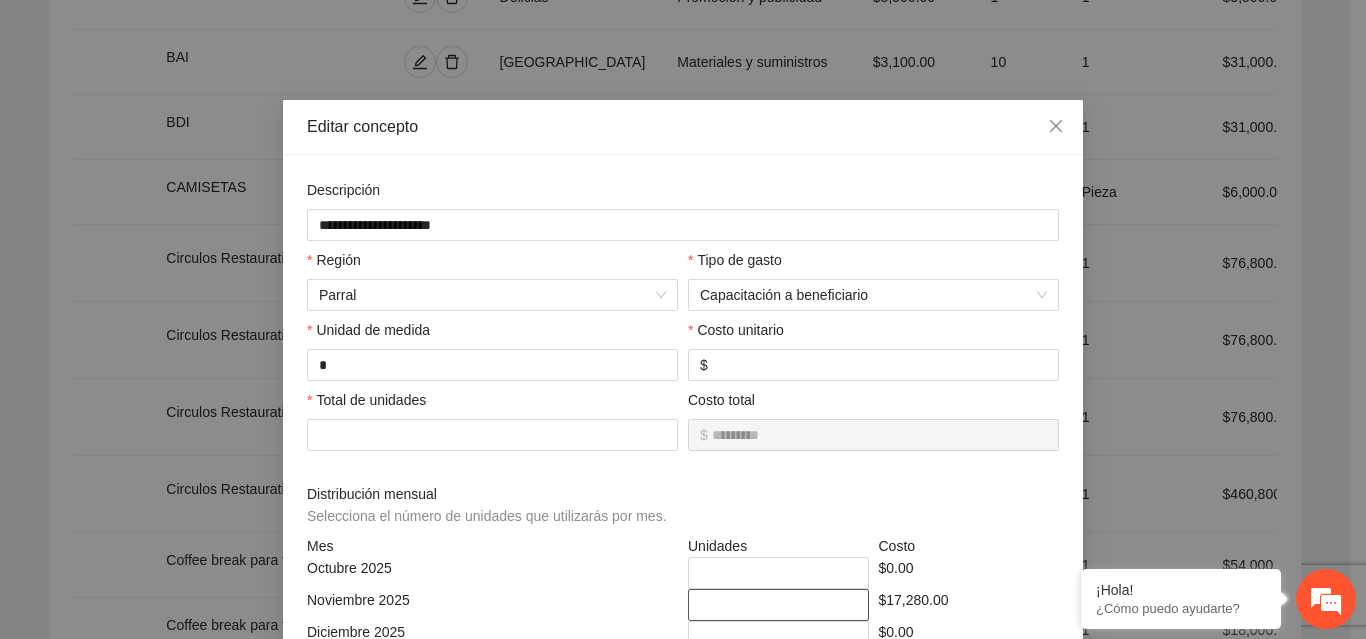 drag, startPoint x: 734, startPoint y: 605, endPoint x: 684, endPoint y: 605, distance: 50 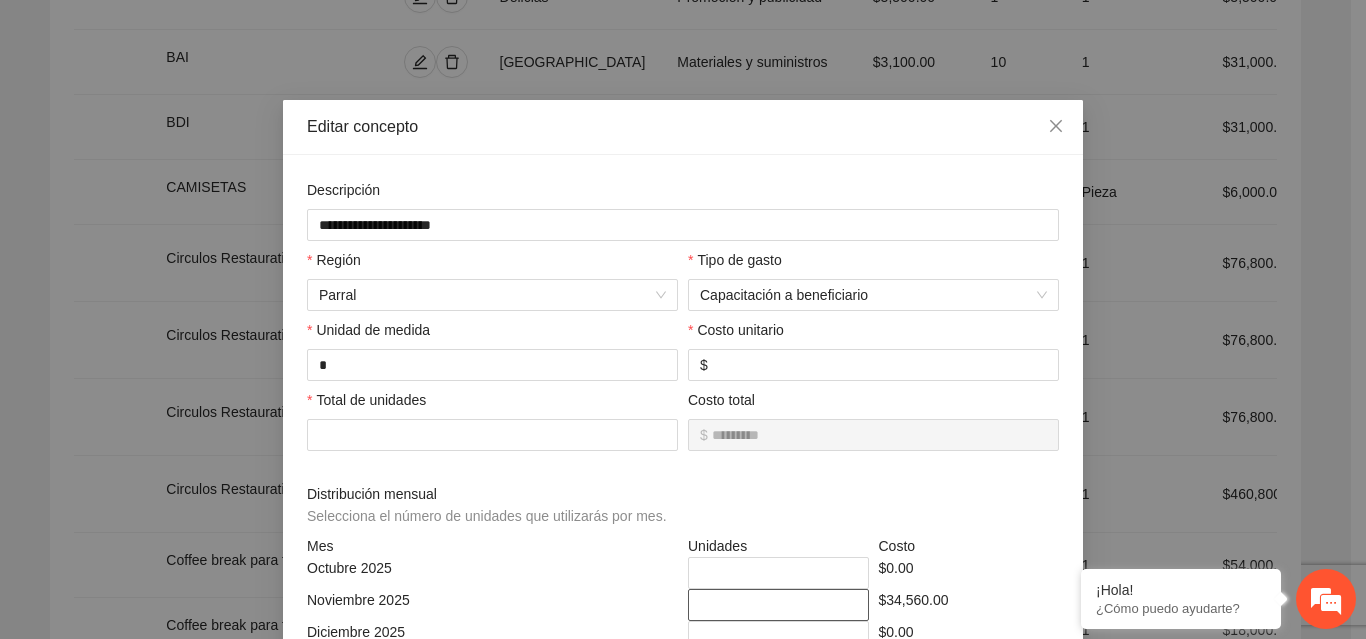 type on "**" 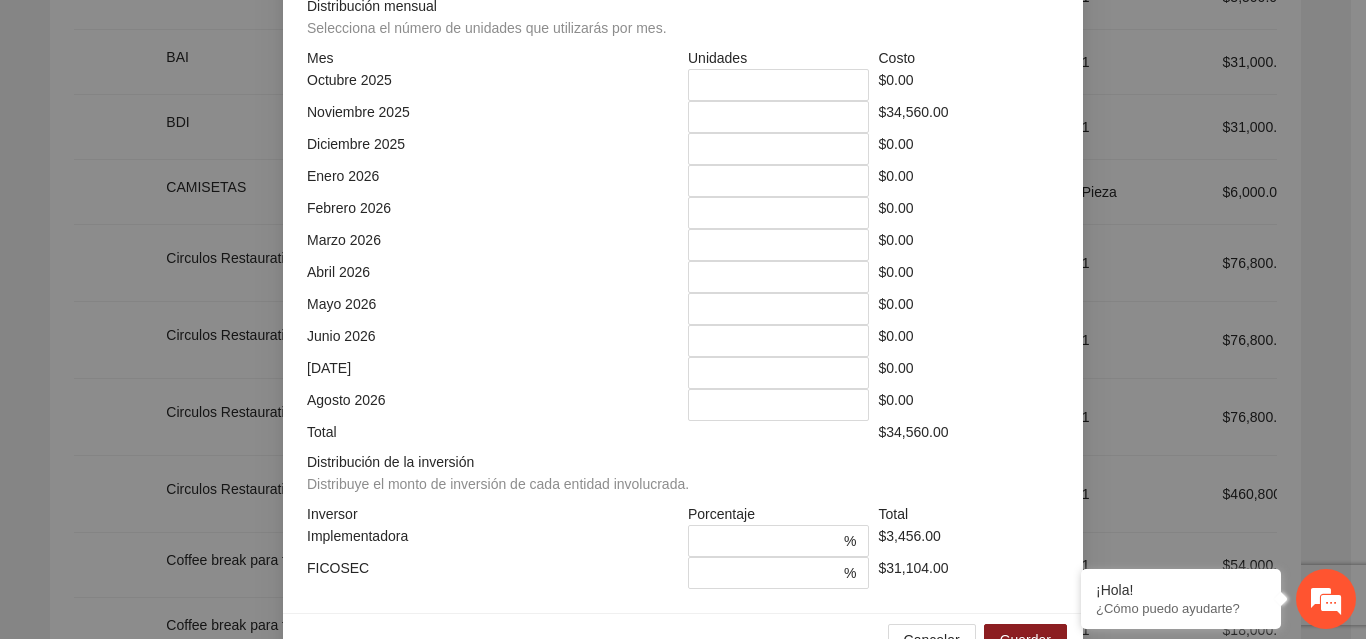 scroll, scrollTop: 539, scrollLeft: 0, axis: vertical 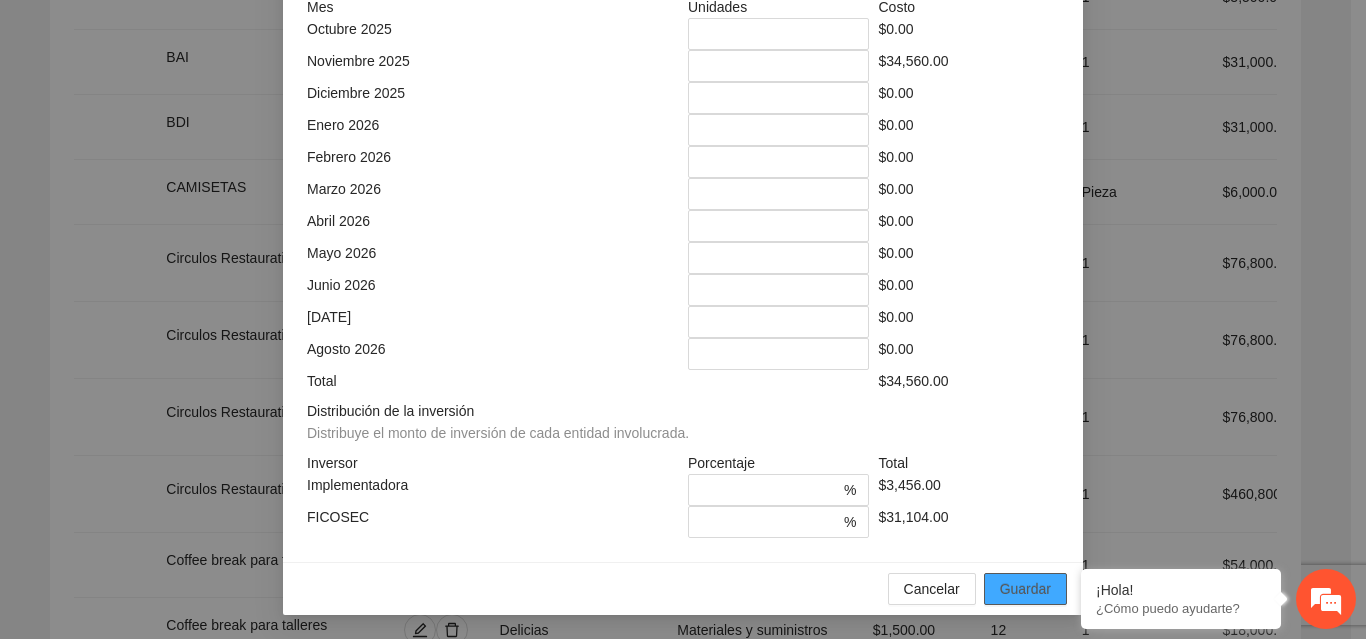 click on "Guardar" at bounding box center [1025, 589] 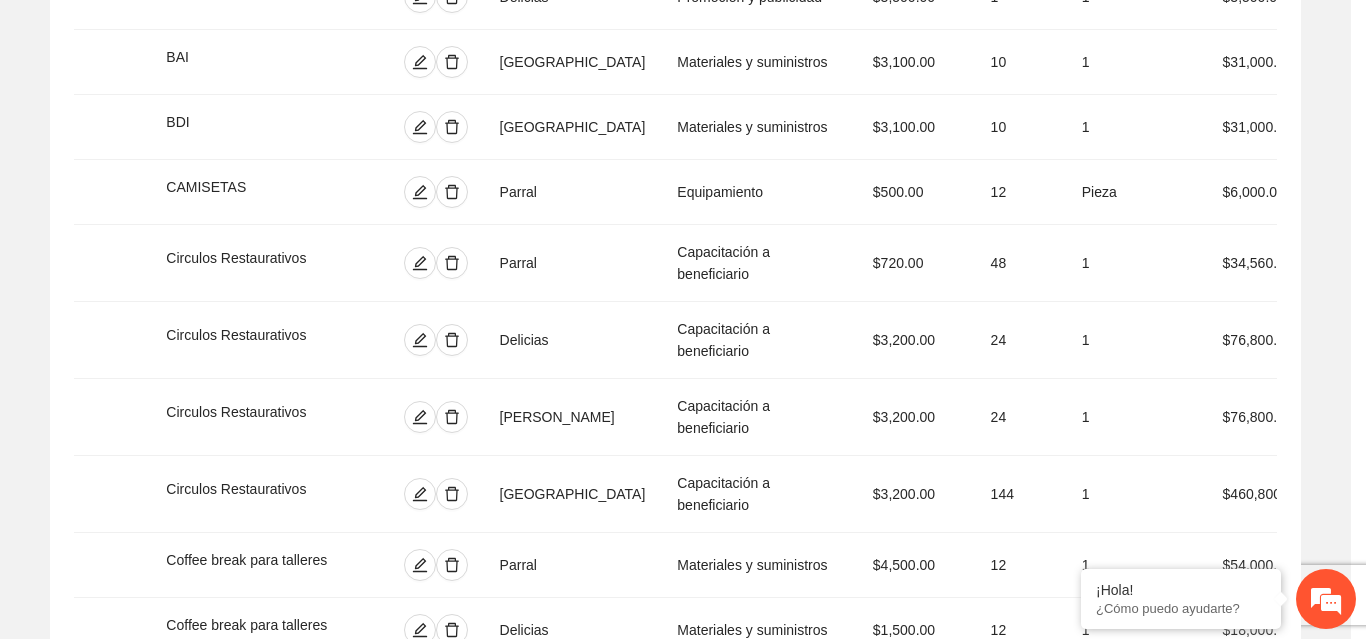scroll, scrollTop: 439, scrollLeft: 0, axis: vertical 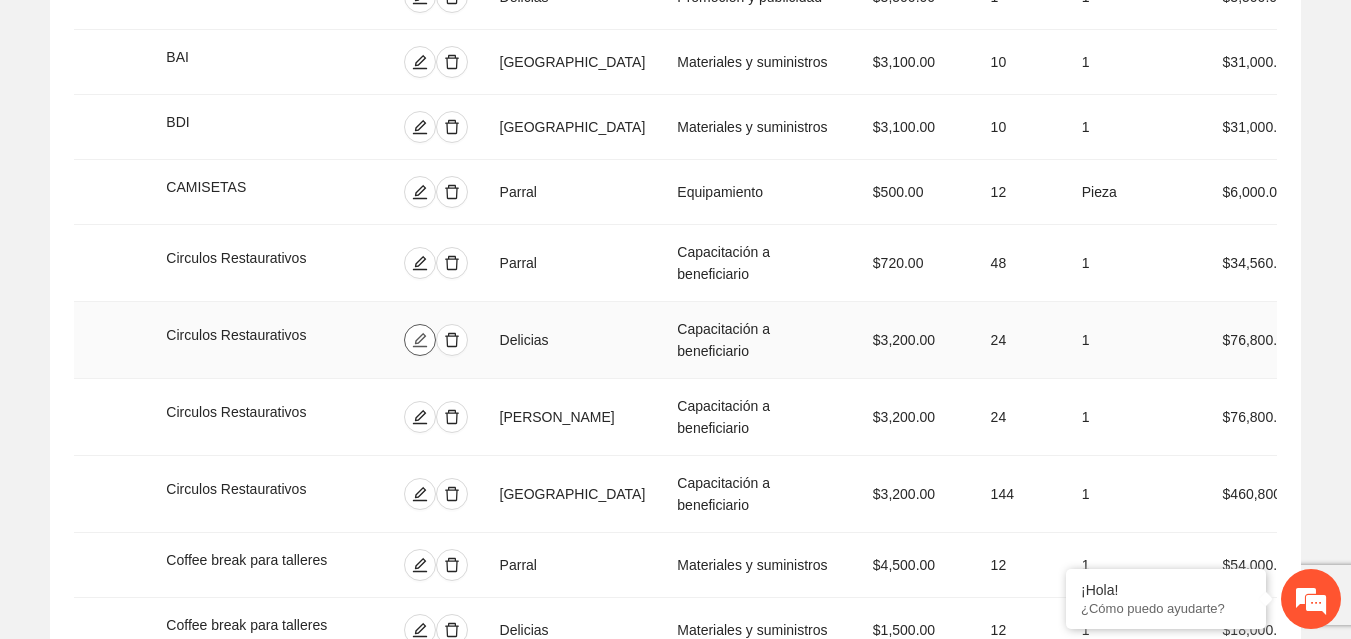 click 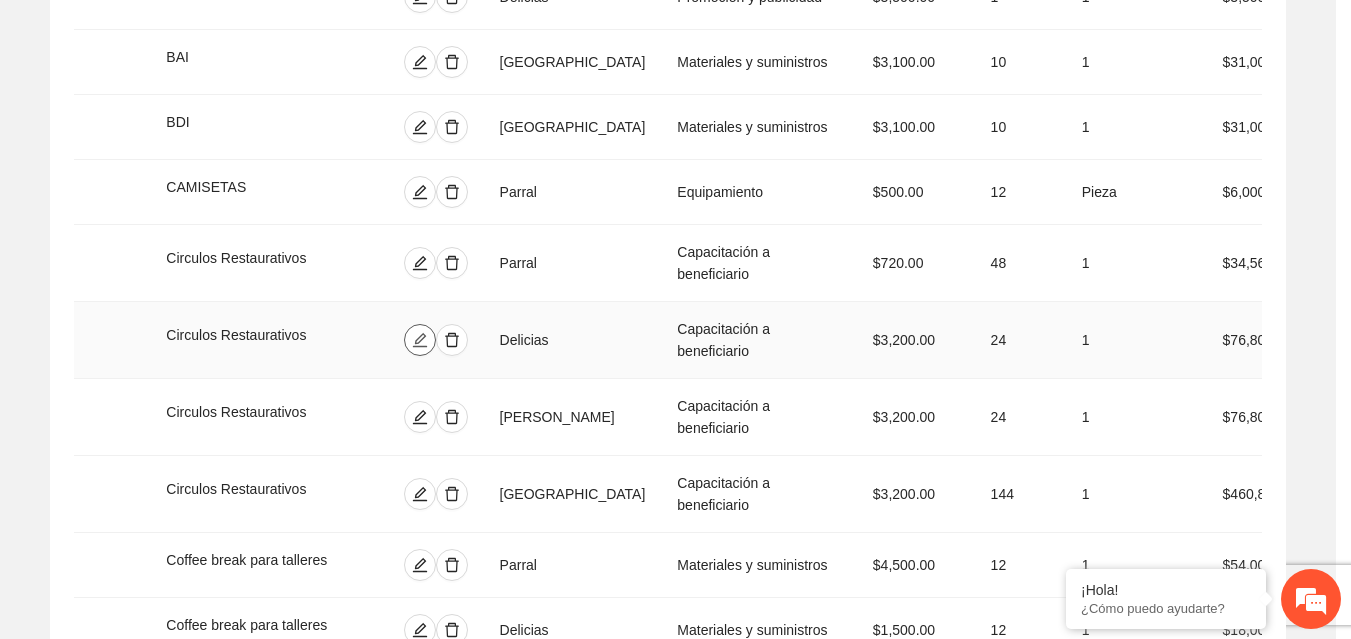 type on "*********" 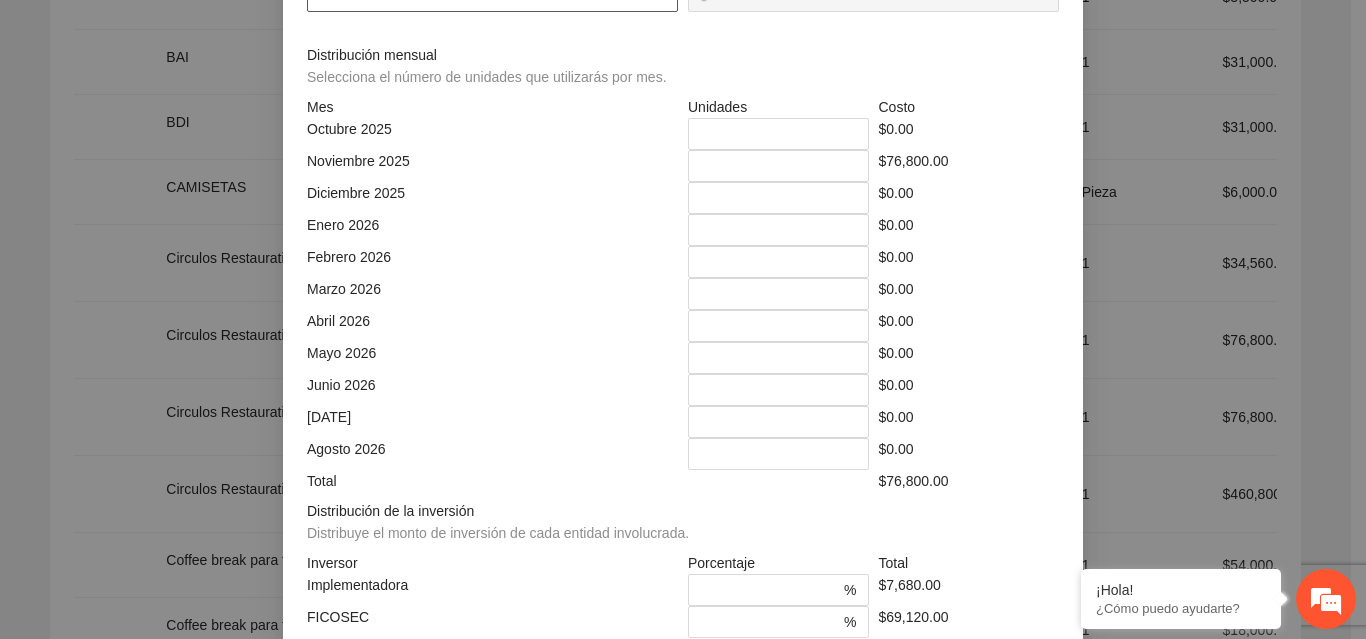 drag, startPoint x: 359, startPoint y: 430, endPoint x: 306, endPoint y: 428, distance: 53.037724 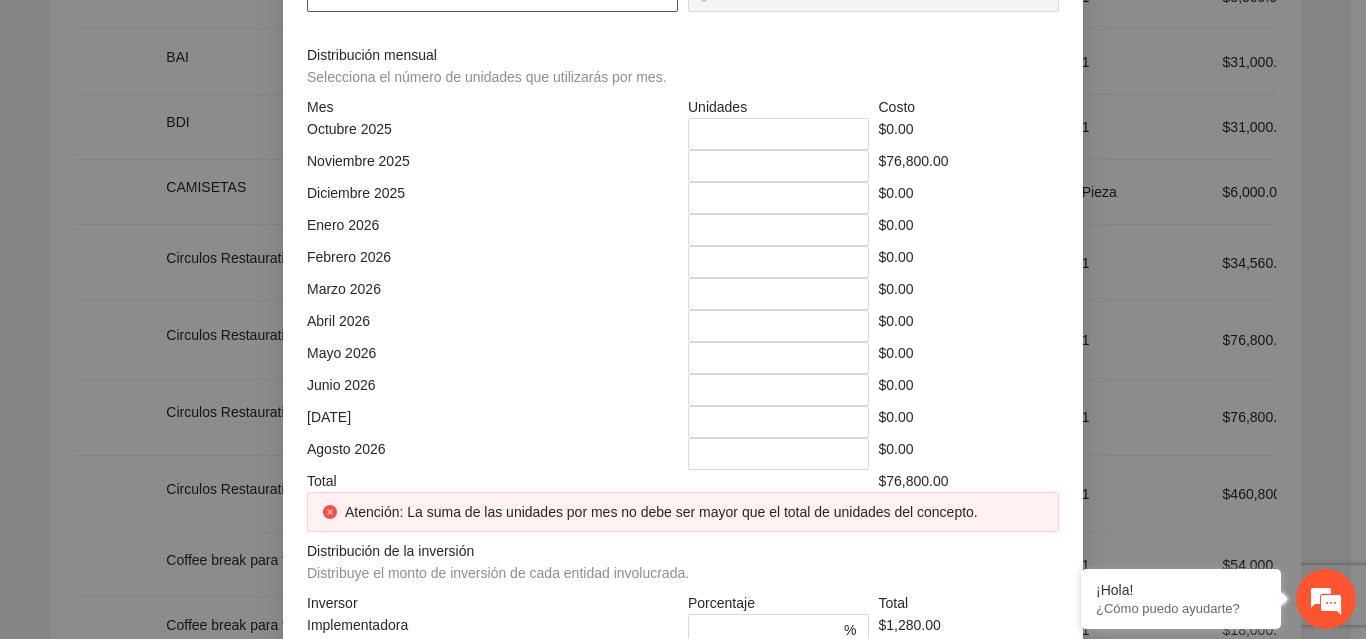 type on "**********" 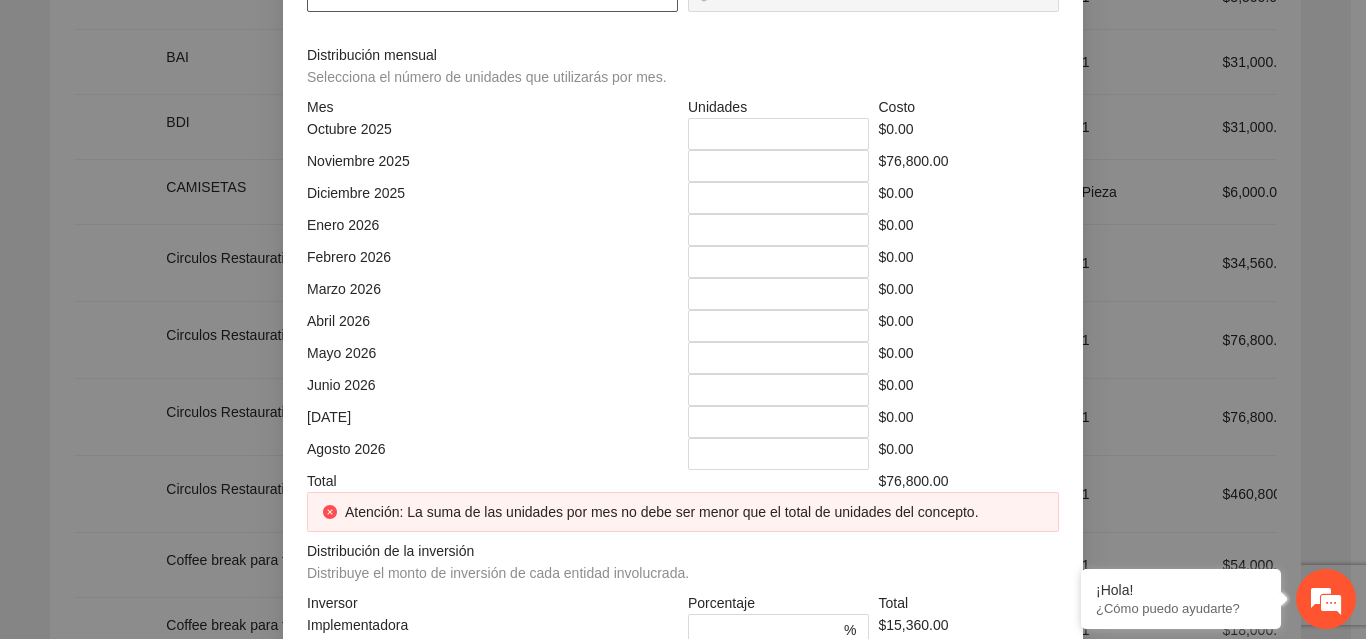 type on "**" 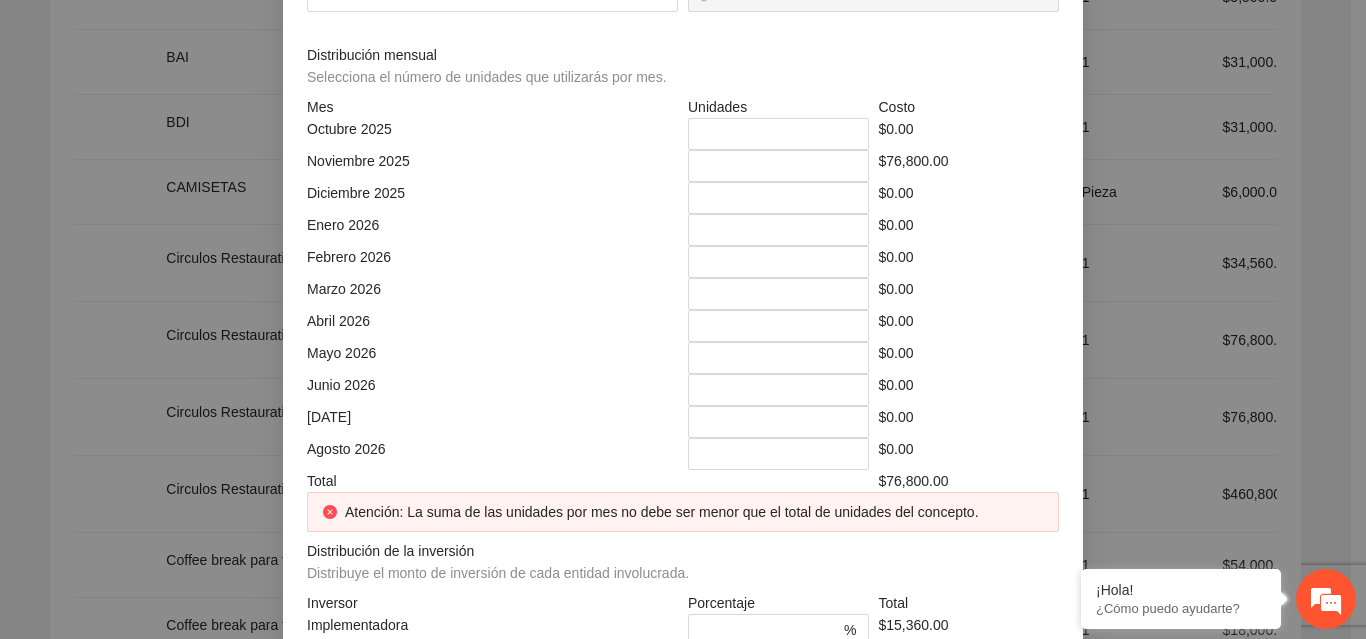 drag, startPoint x: 737, startPoint y: 362, endPoint x: 637, endPoint y: 362, distance: 100 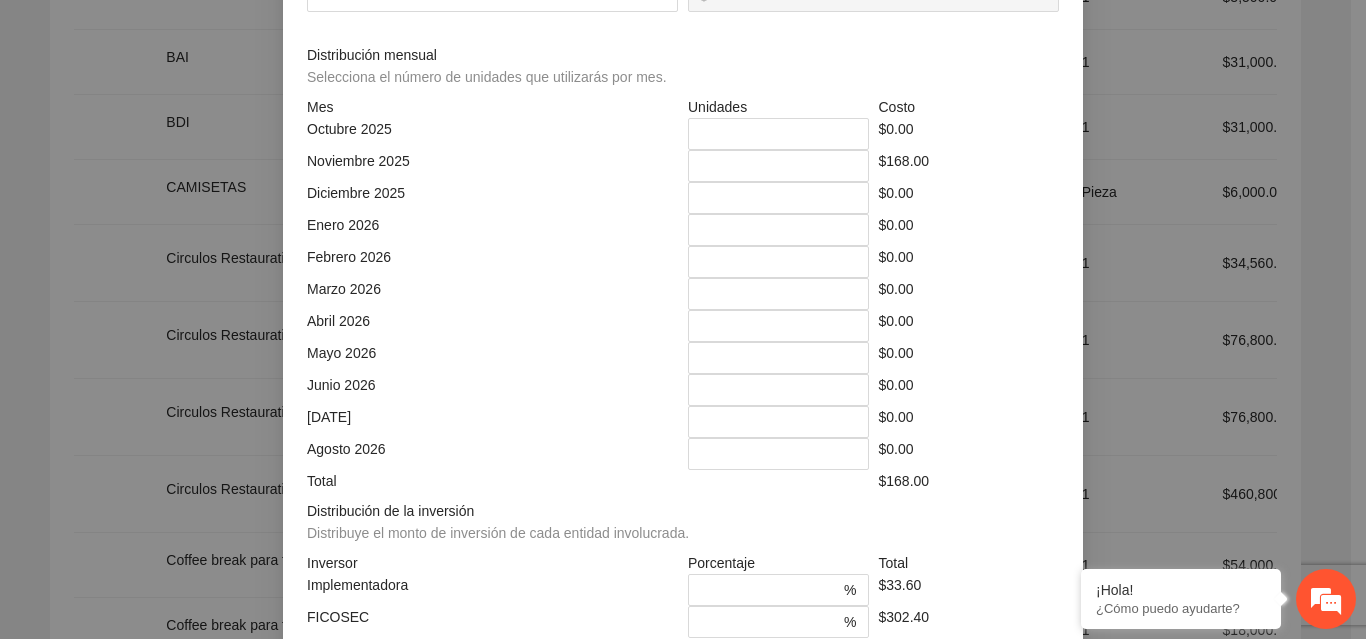 type on "********" 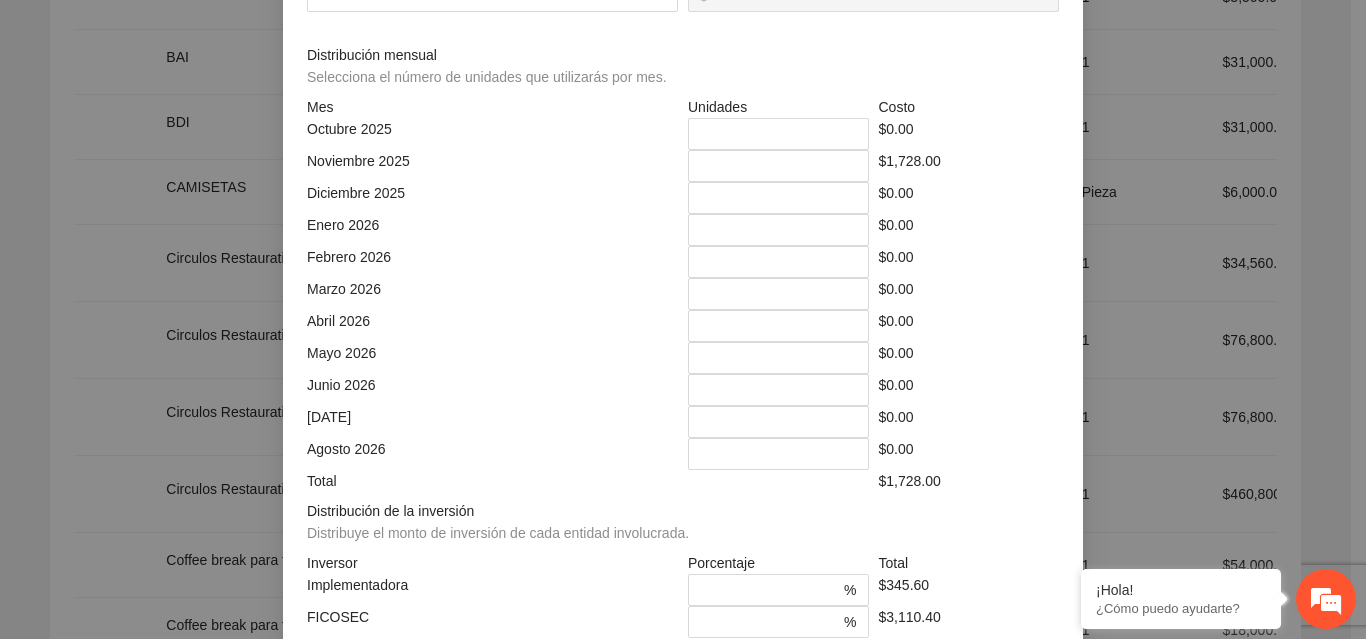 type on "*********" 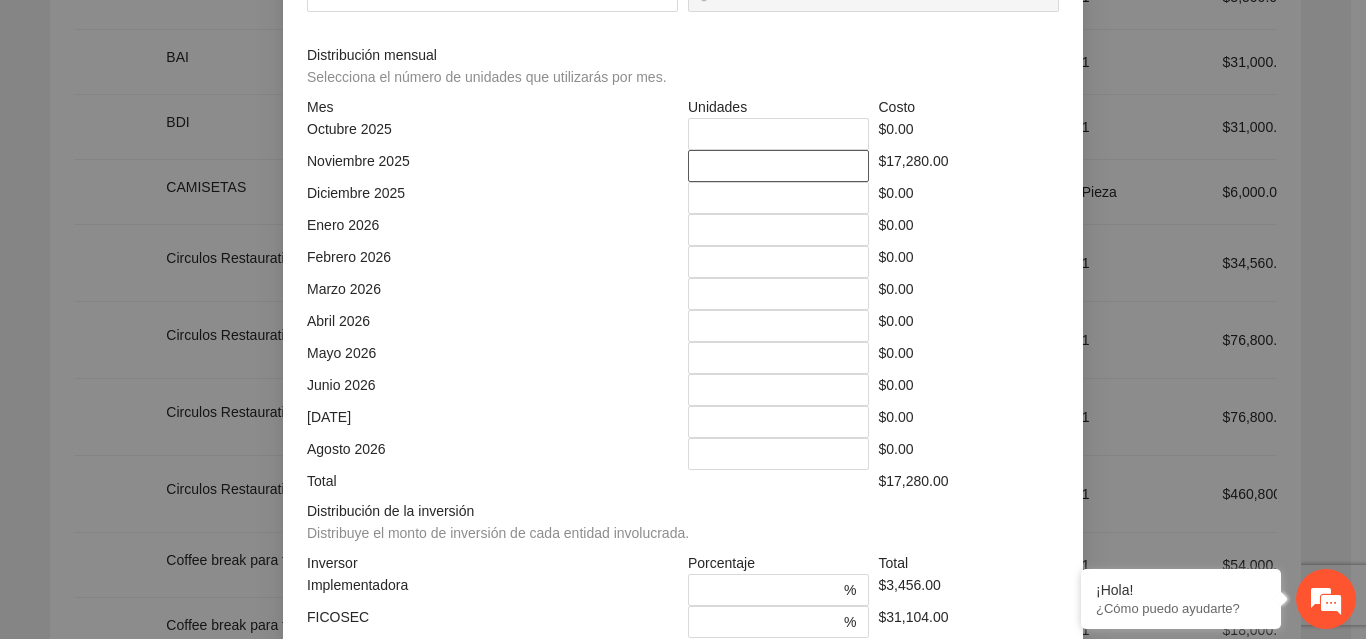 type on "***" 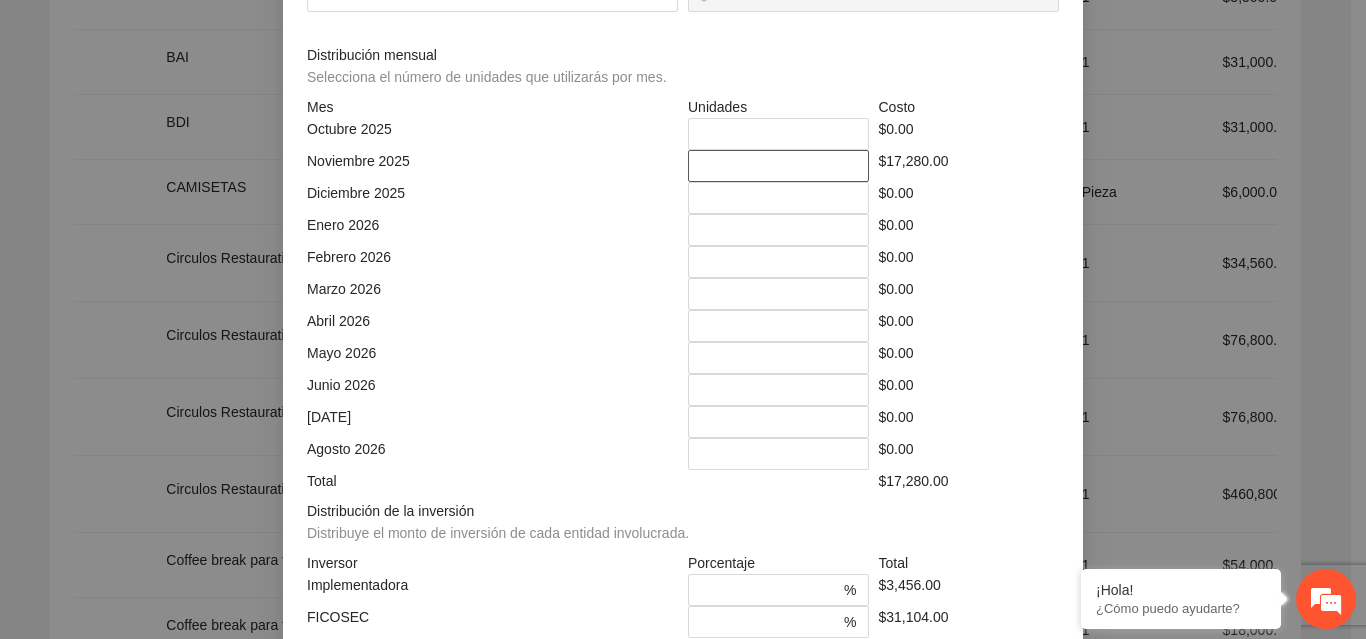 drag, startPoint x: 734, startPoint y: 609, endPoint x: 688, endPoint y: 611, distance: 46.043457 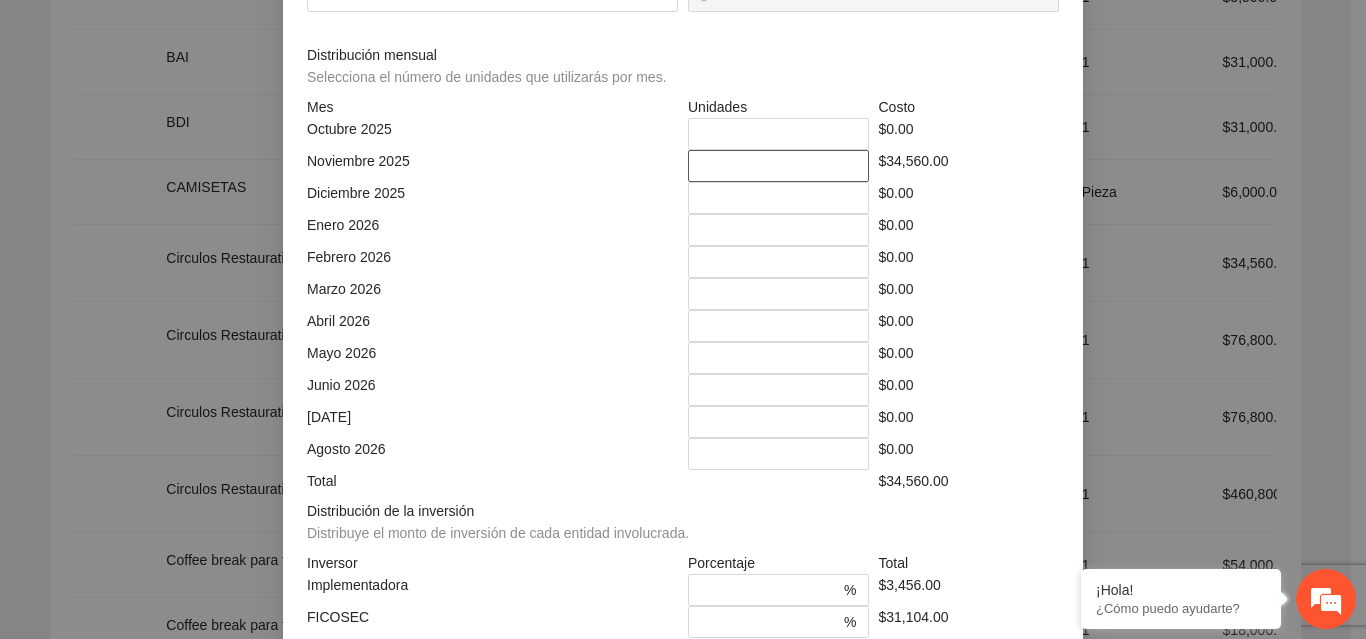 type on "**" 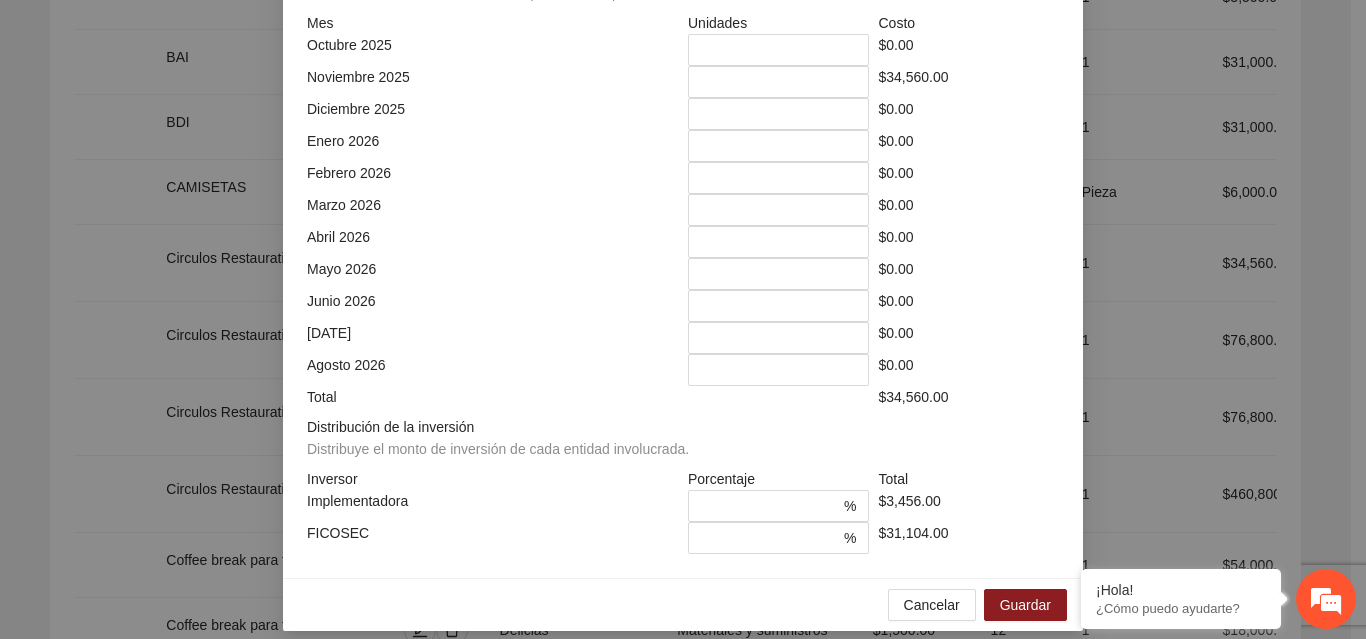 scroll, scrollTop: 539, scrollLeft: 0, axis: vertical 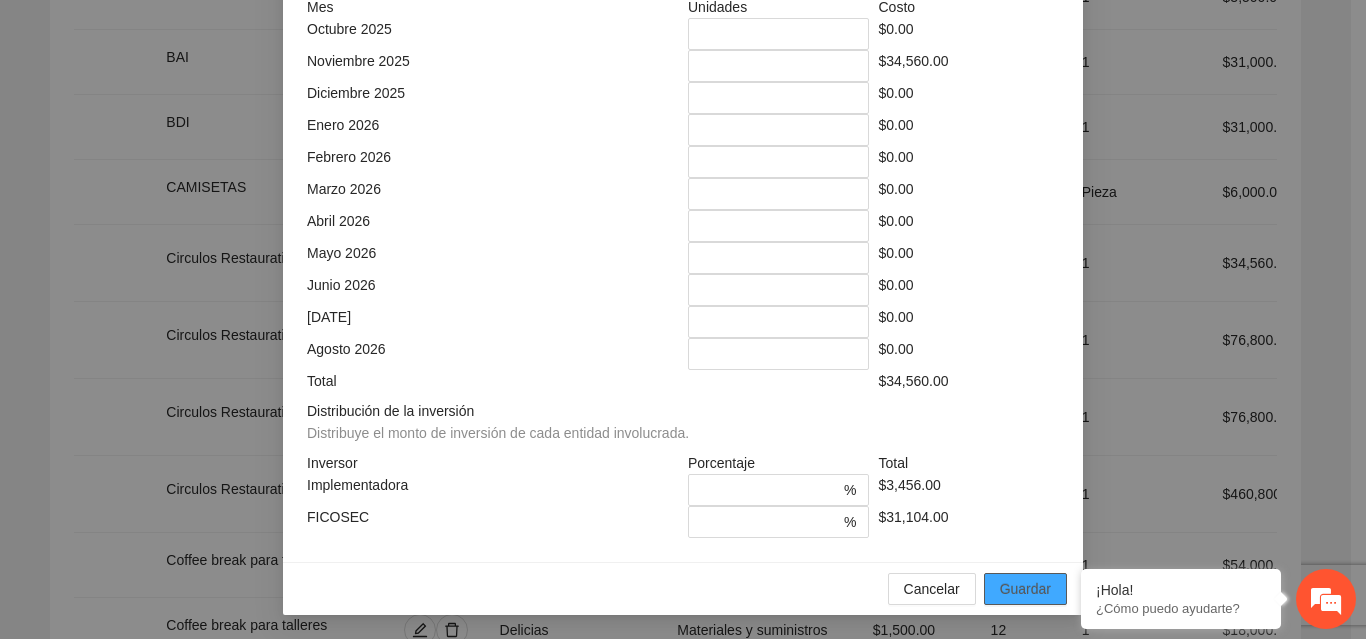click on "Guardar" at bounding box center (1025, 589) 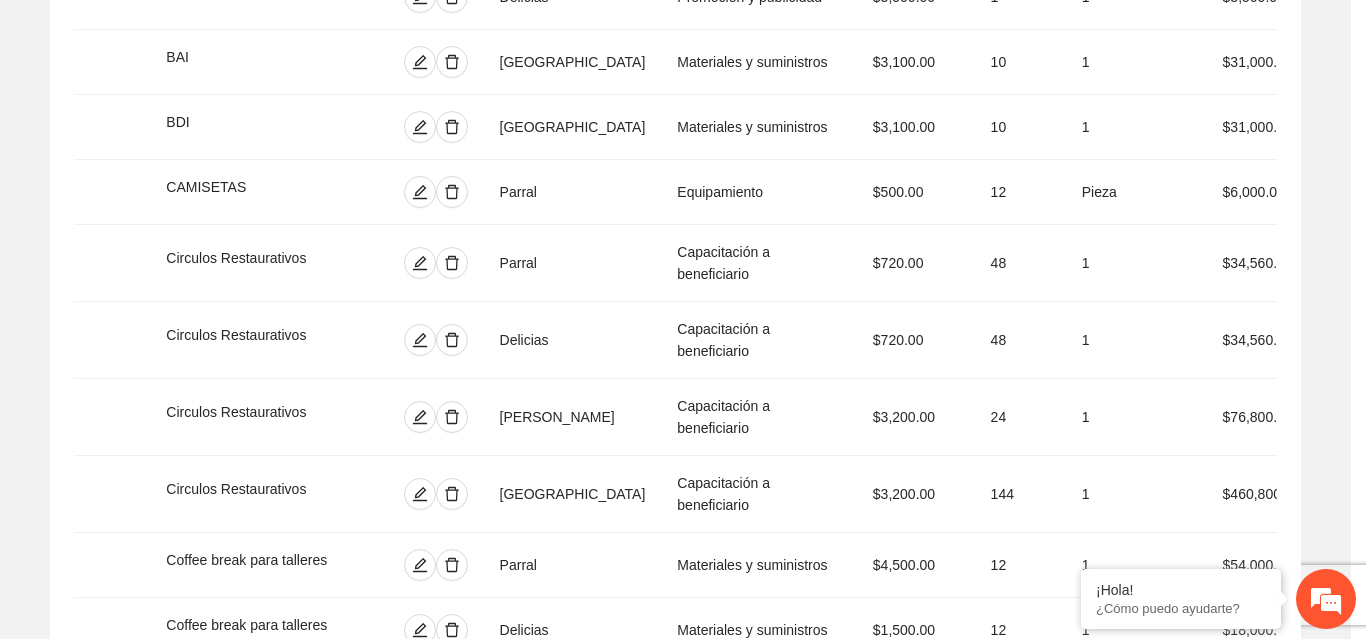 scroll, scrollTop: 439, scrollLeft: 0, axis: vertical 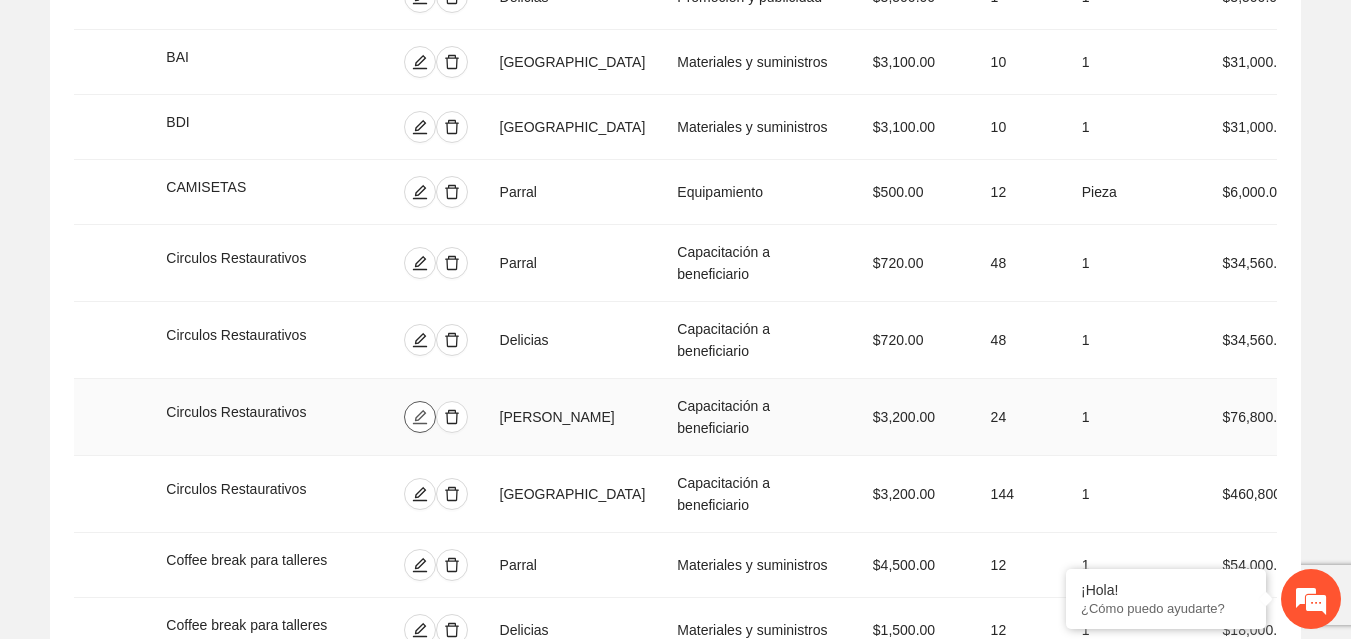 click at bounding box center [420, 417] 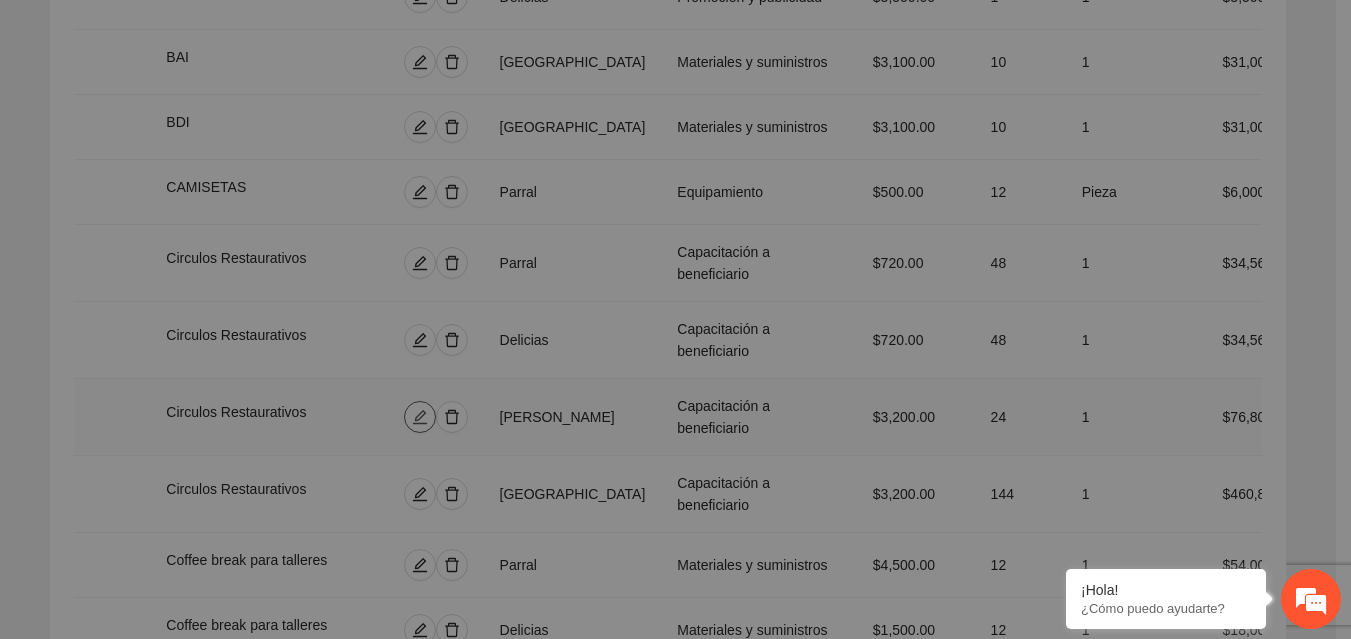 type on "**" 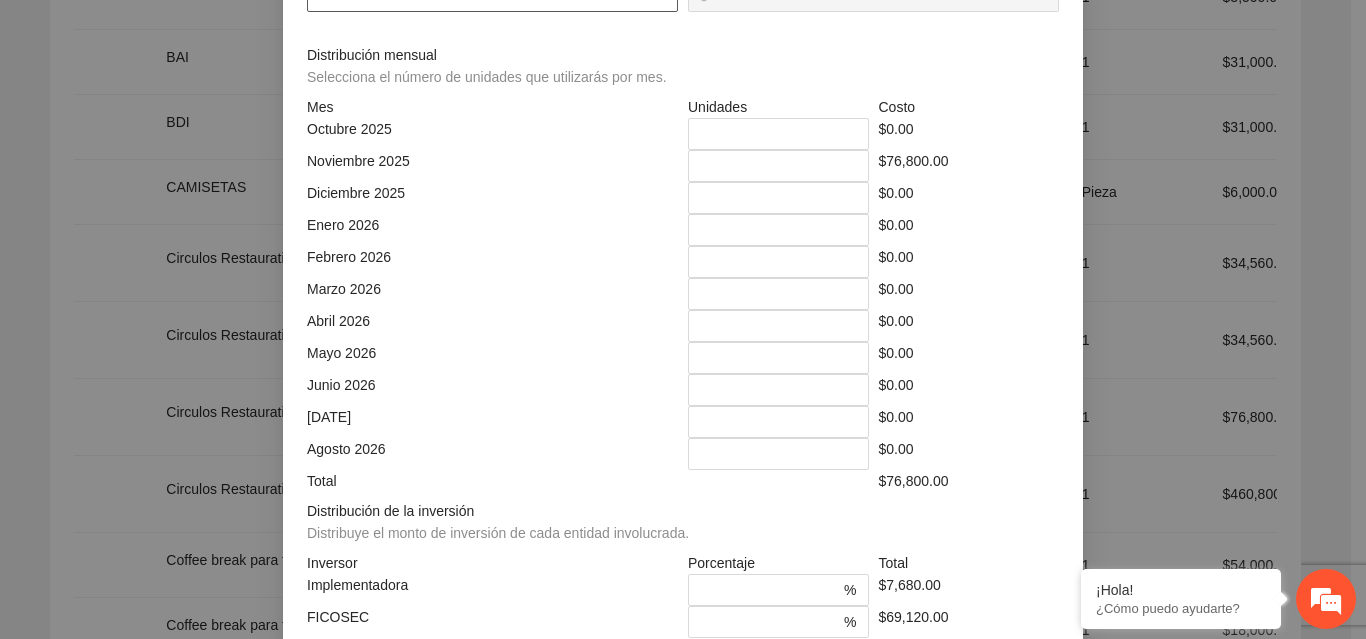 drag, startPoint x: 365, startPoint y: 438, endPoint x: 302, endPoint y: 437, distance: 63.007935 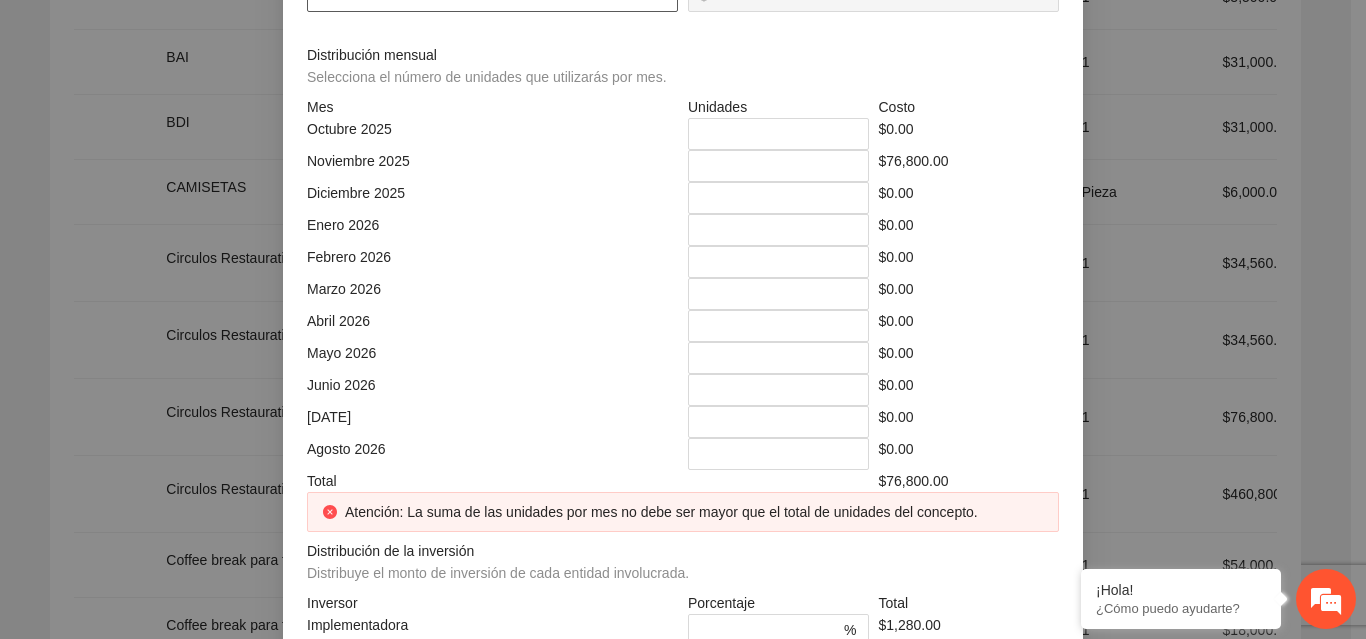 type on "**********" 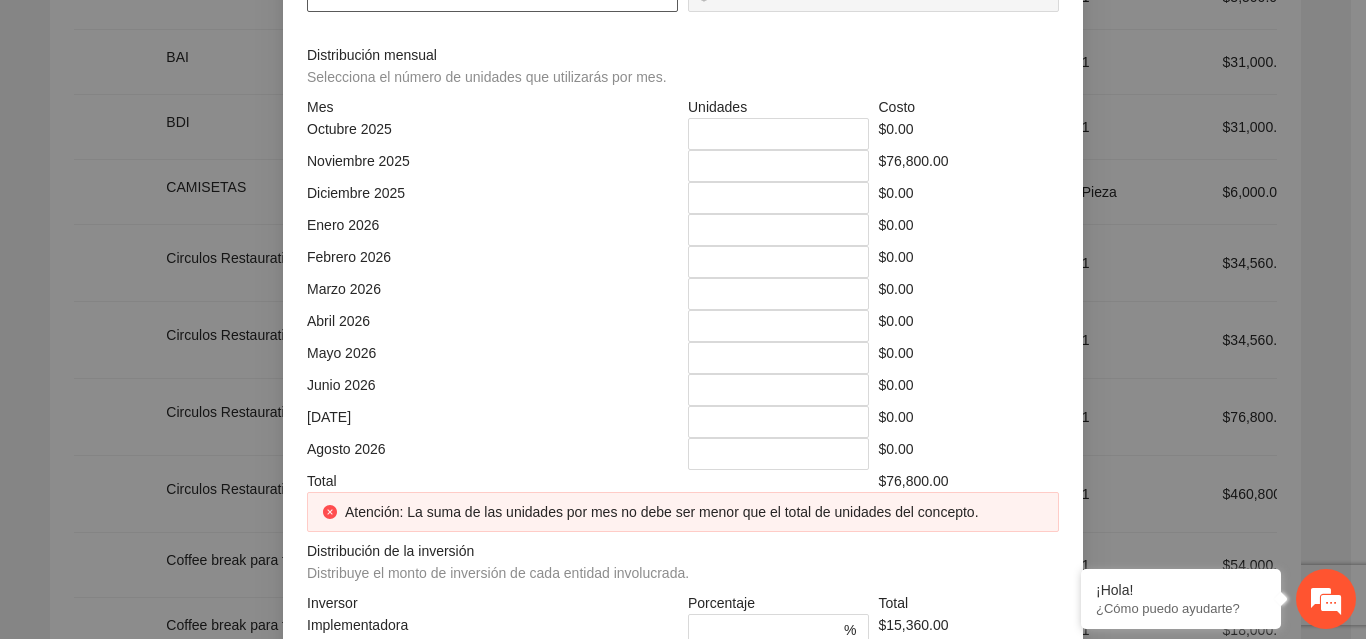 type on "**" 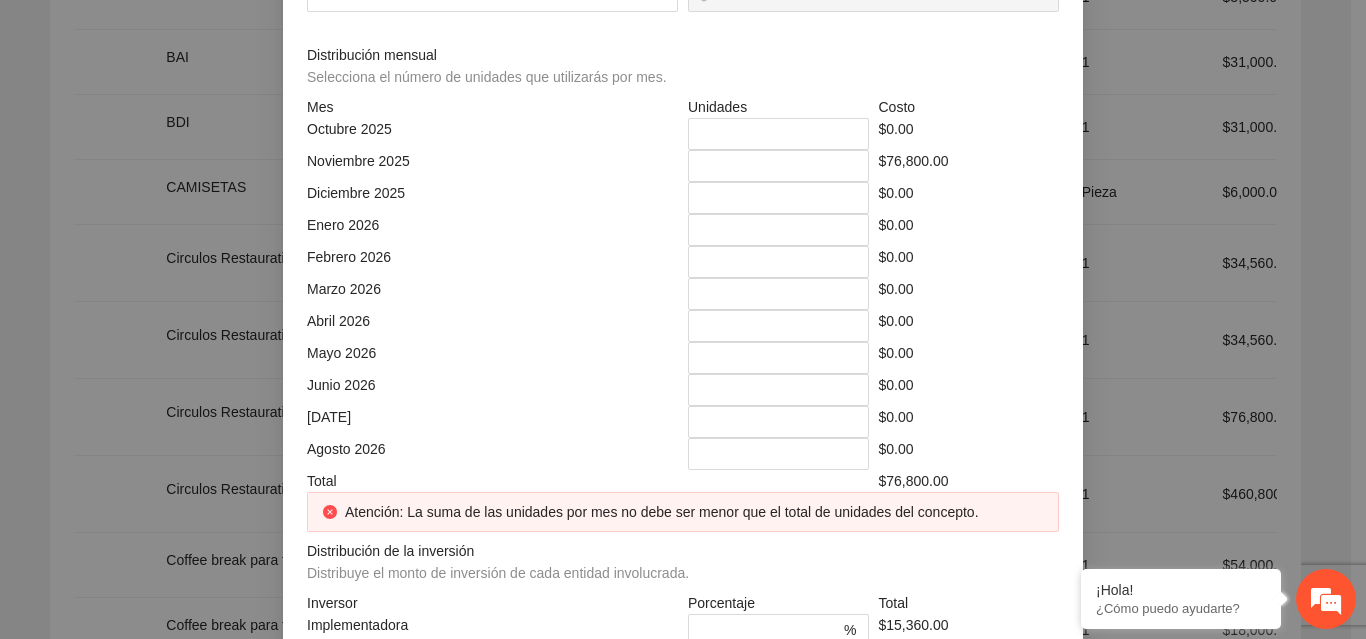 drag, startPoint x: 742, startPoint y: 361, endPoint x: 681, endPoint y: 357, distance: 61.13101 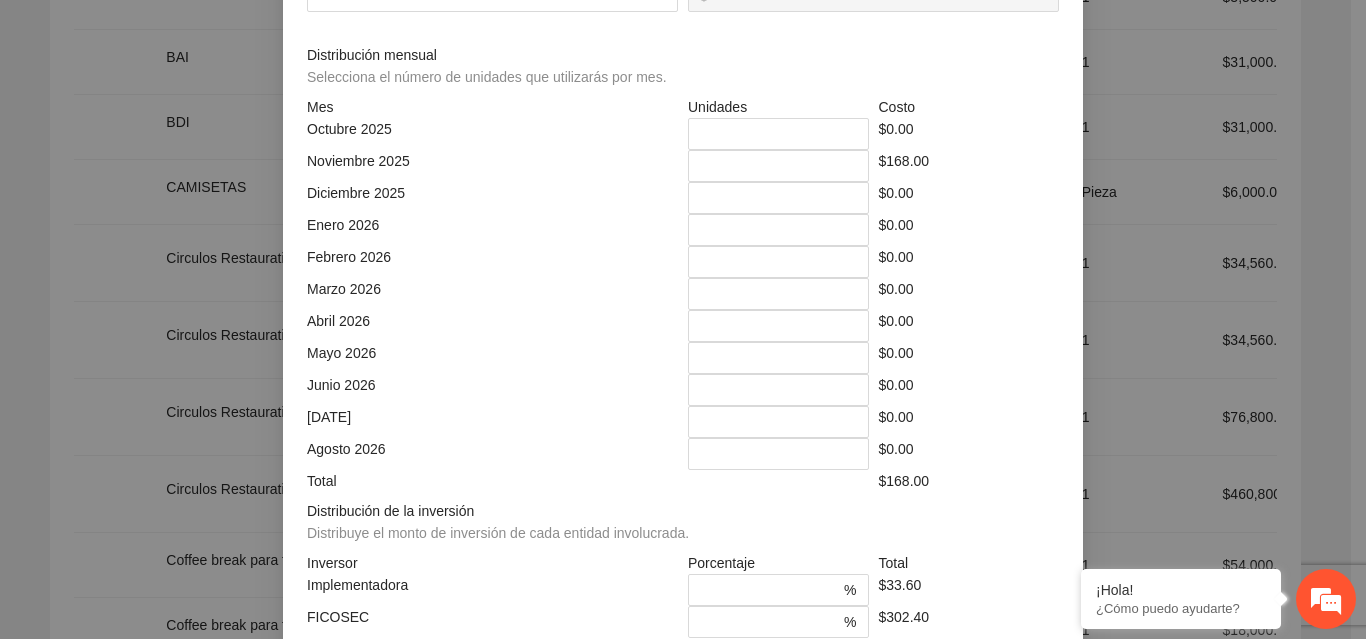type on "********" 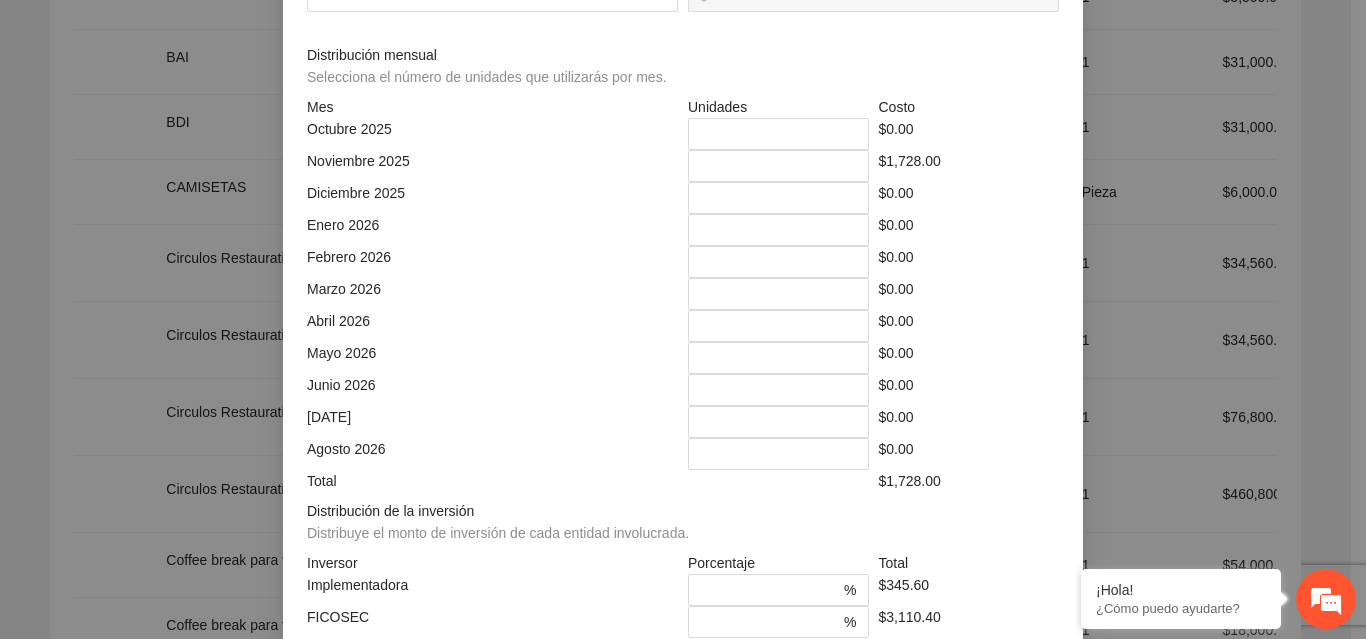 type on "*********" 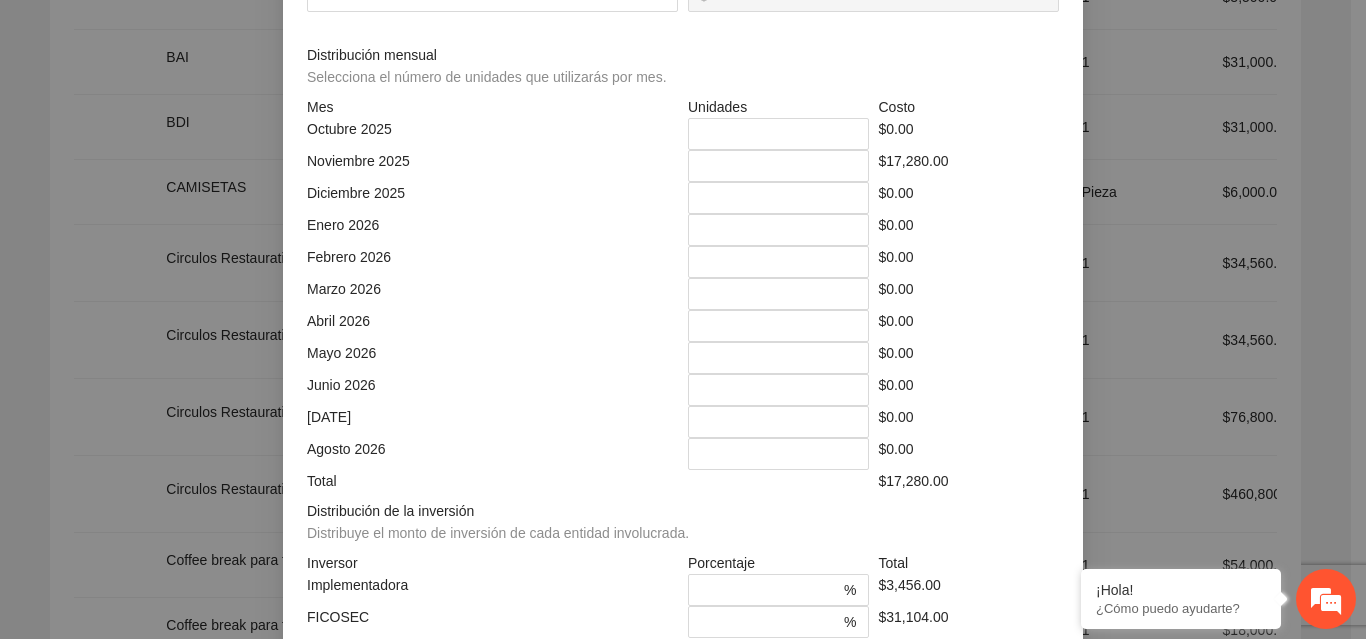 type on "***" 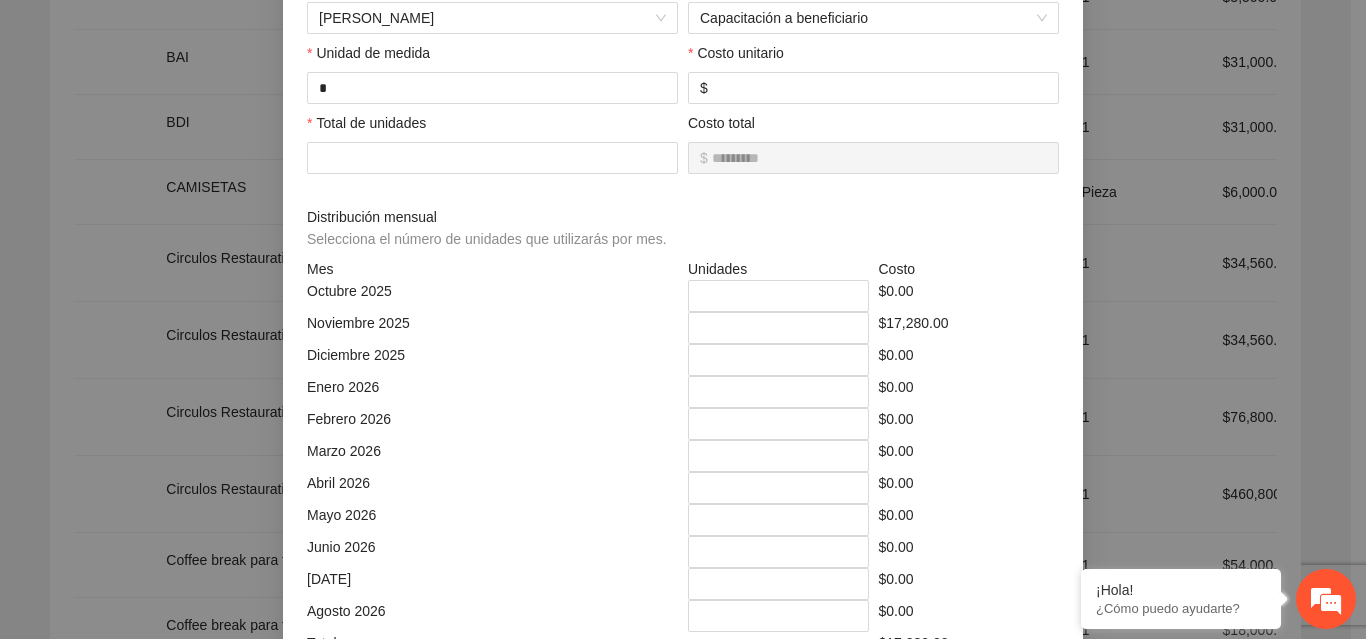 scroll, scrollTop: 311, scrollLeft: 0, axis: vertical 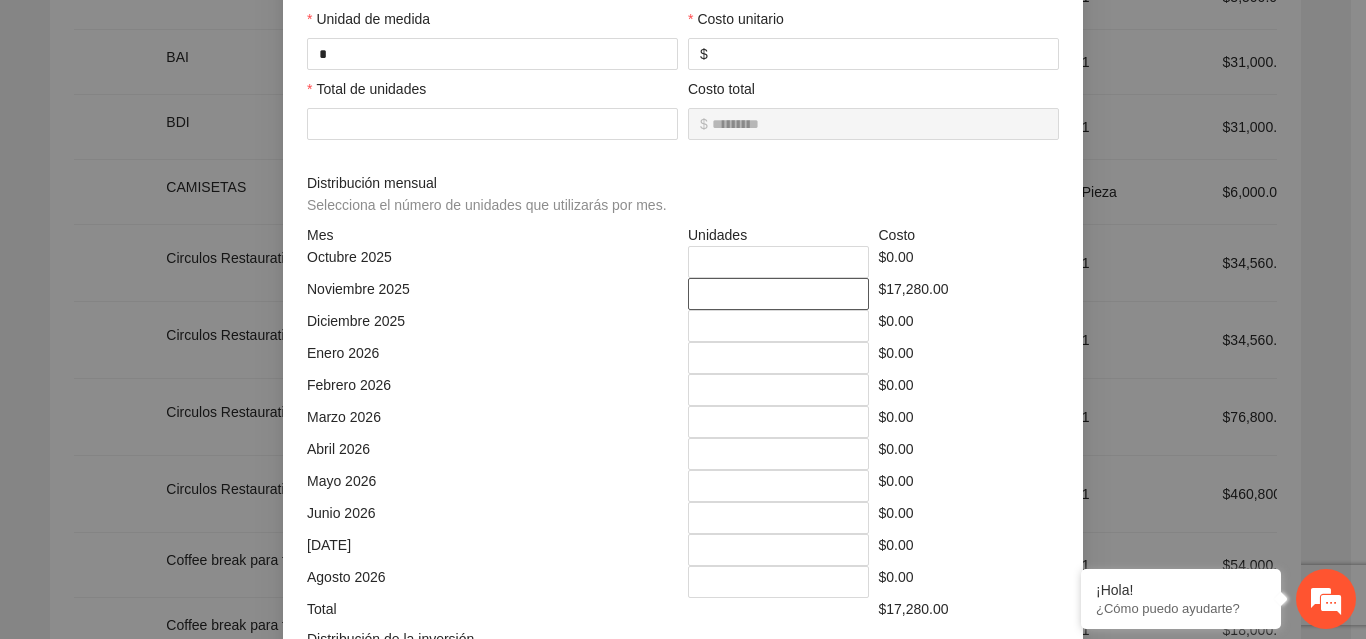 drag, startPoint x: 731, startPoint y: 290, endPoint x: 679, endPoint y: 294, distance: 52.153618 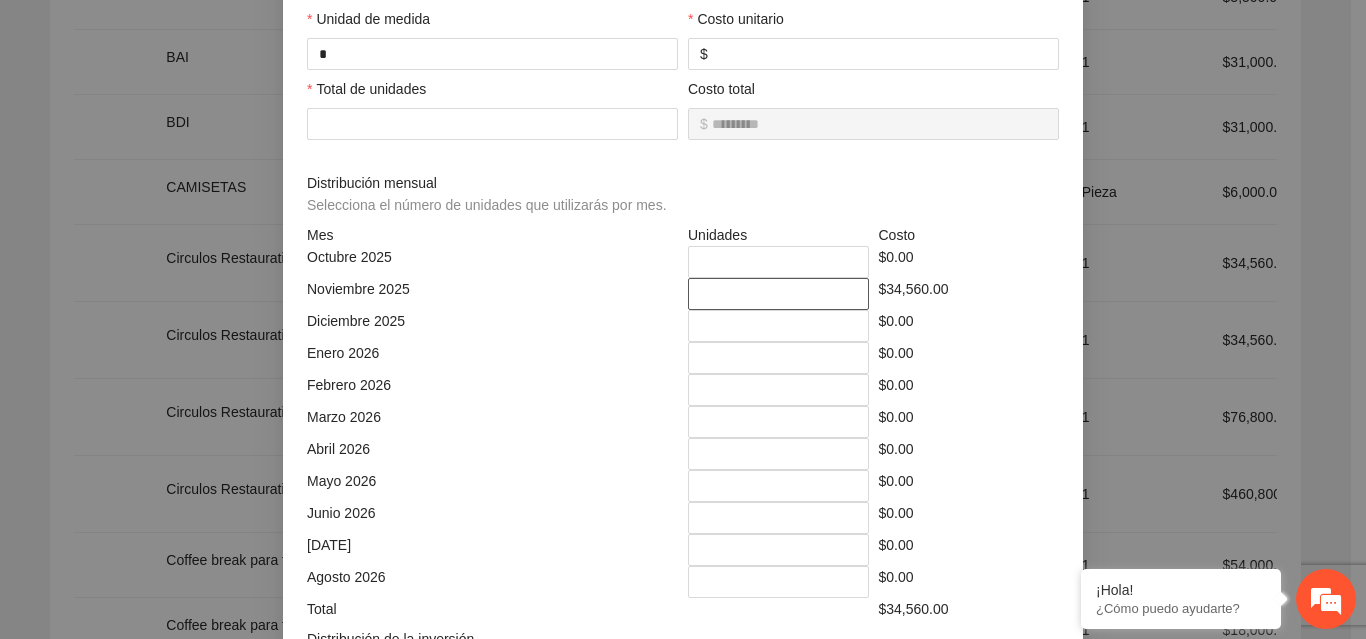type on "**" 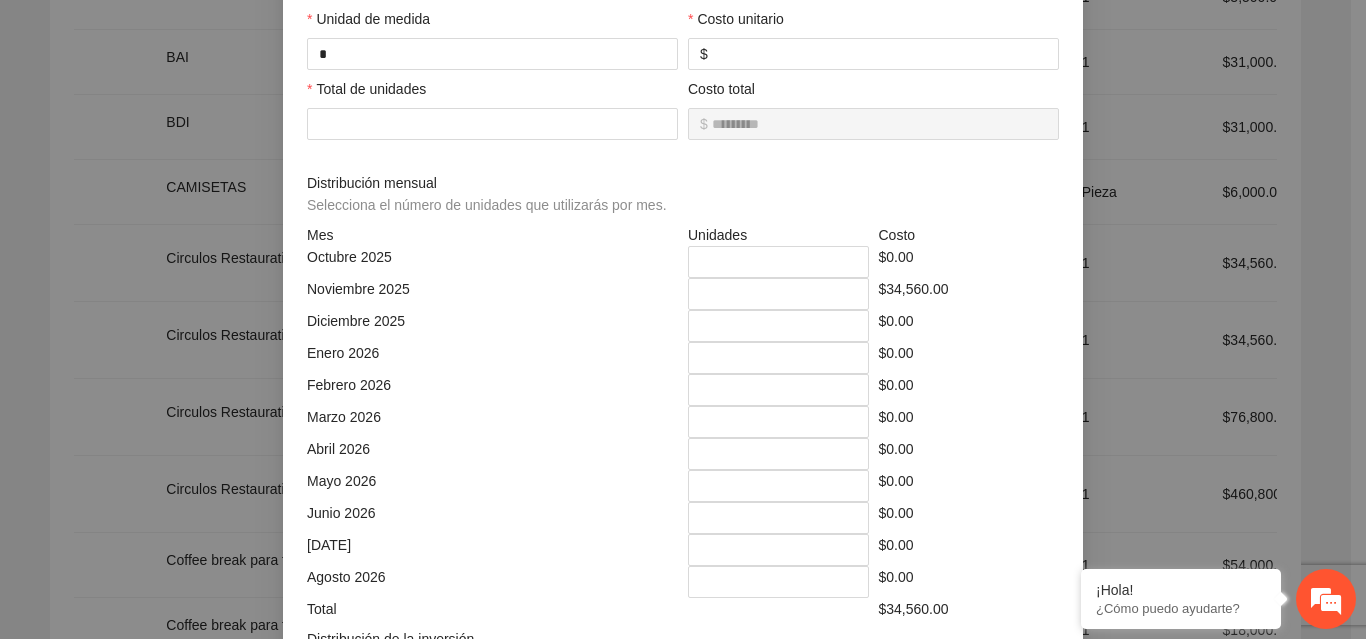 scroll, scrollTop: 539, scrollLeft: 0, axis: vertical 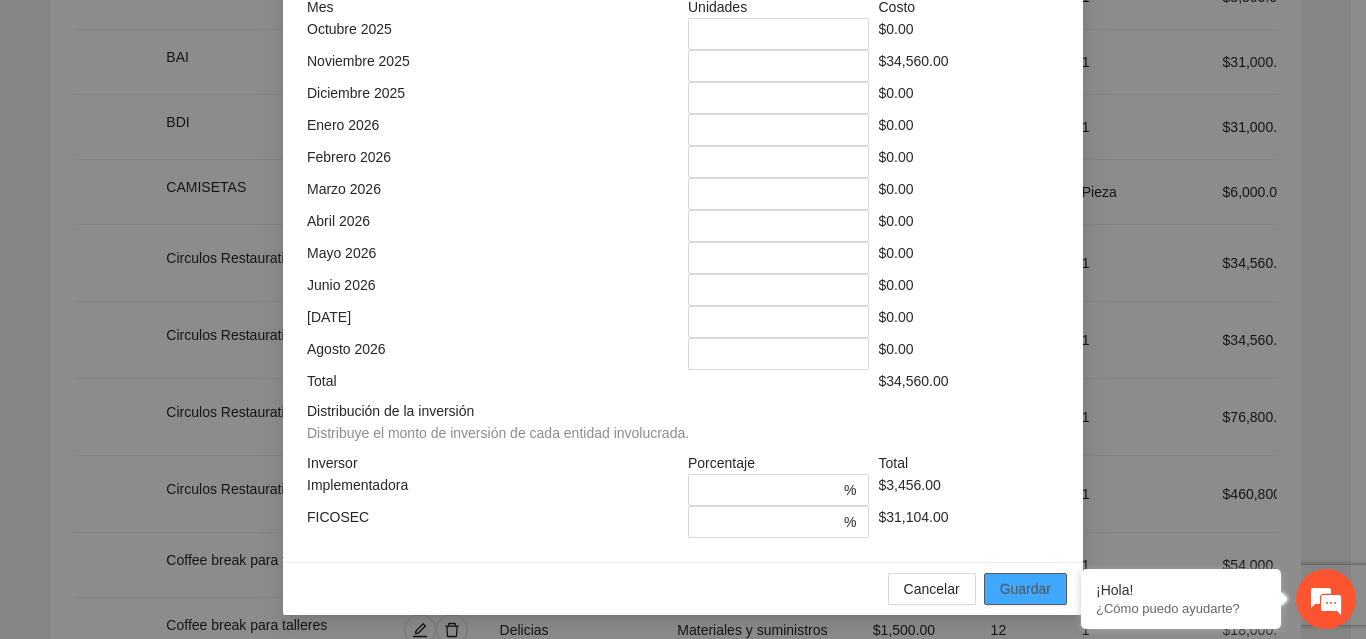click on "Guardar" at bounding box center [1025, 589] 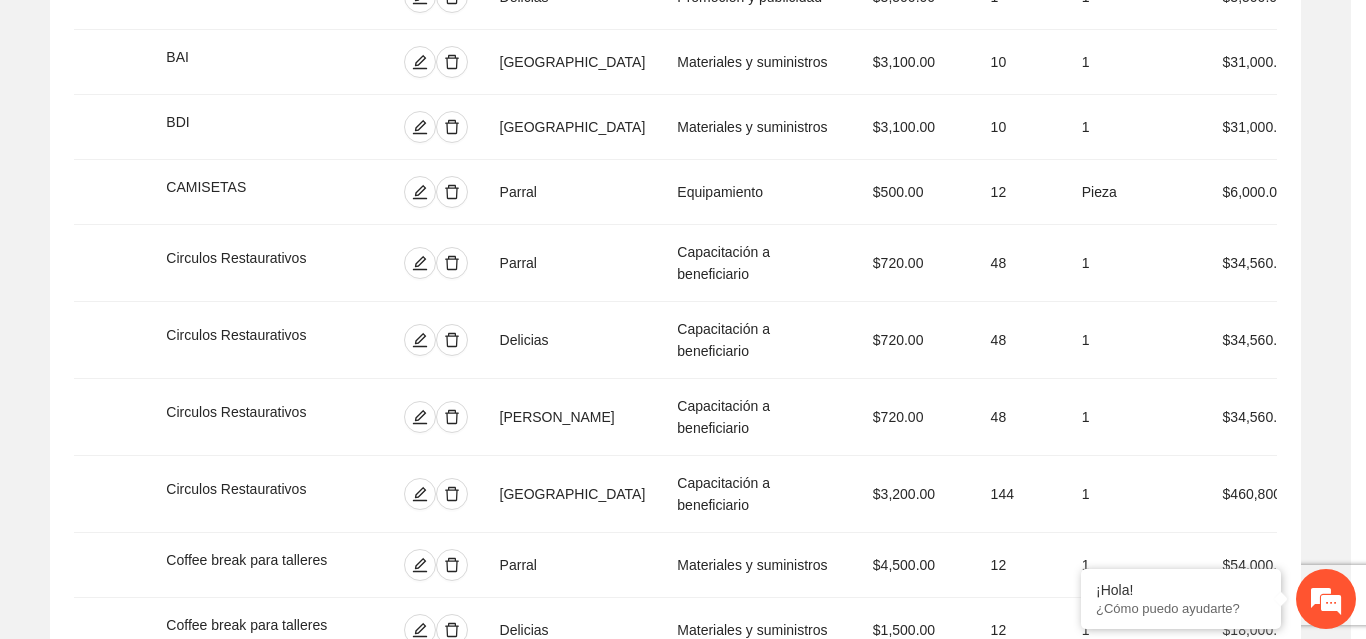 scroll, scrollTop: 439, scrollLeft: 0, axis: vertical 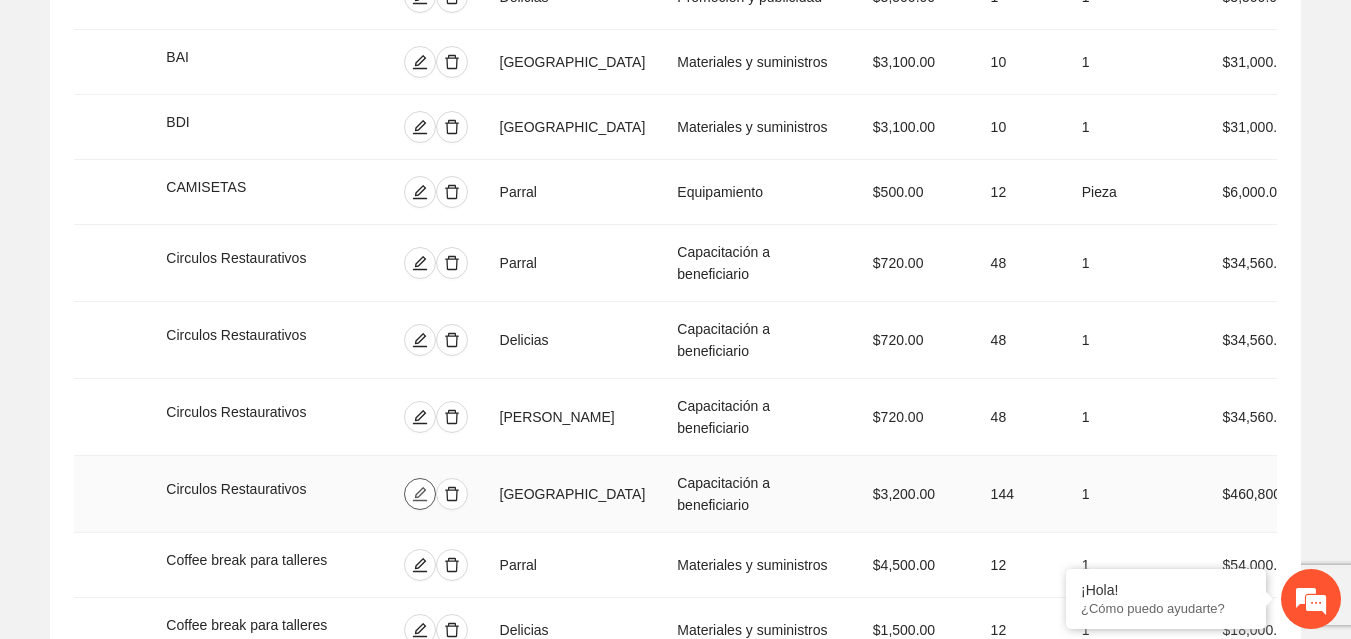click 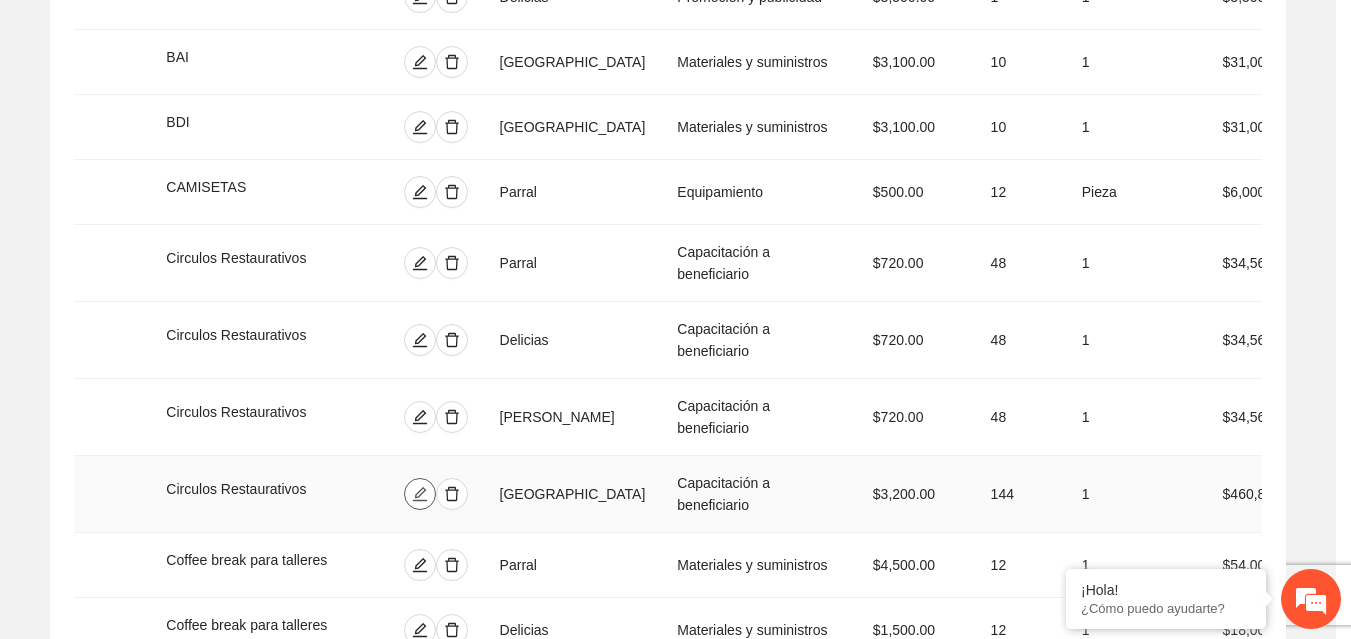 type on "**********" 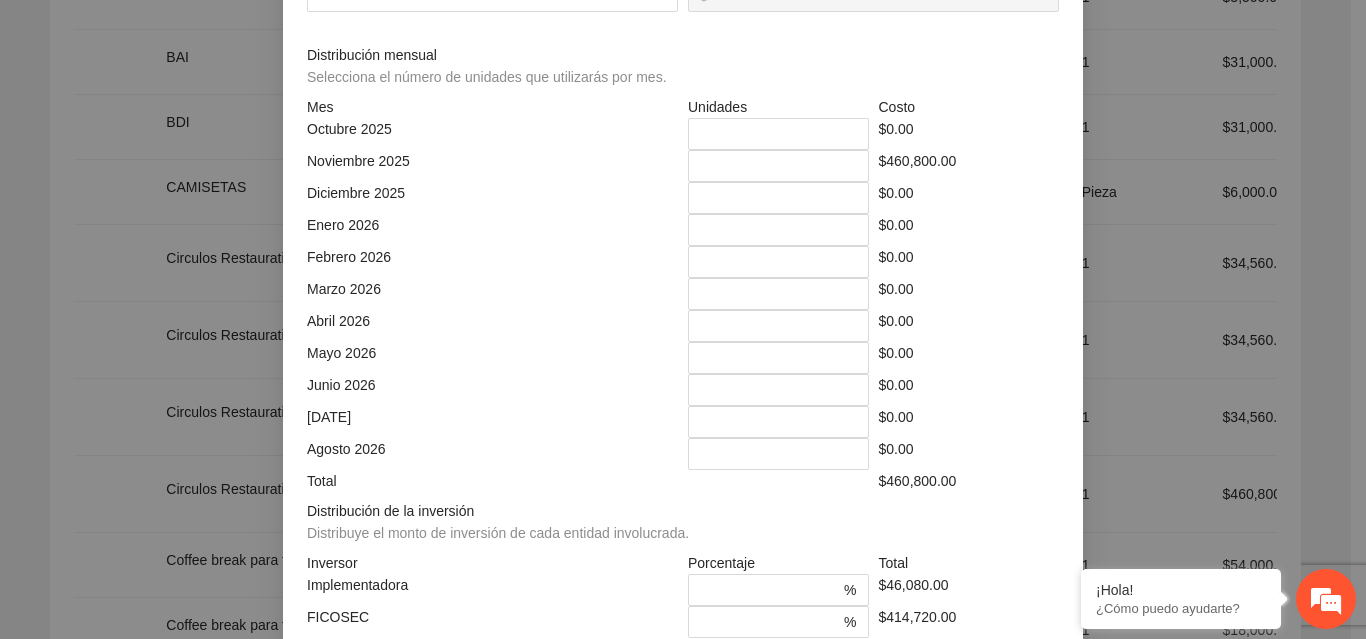 drag, startPoint x: 735, startPoint y: 366, endPoint x: 692, endPoint y: 372, distance: 43.416588 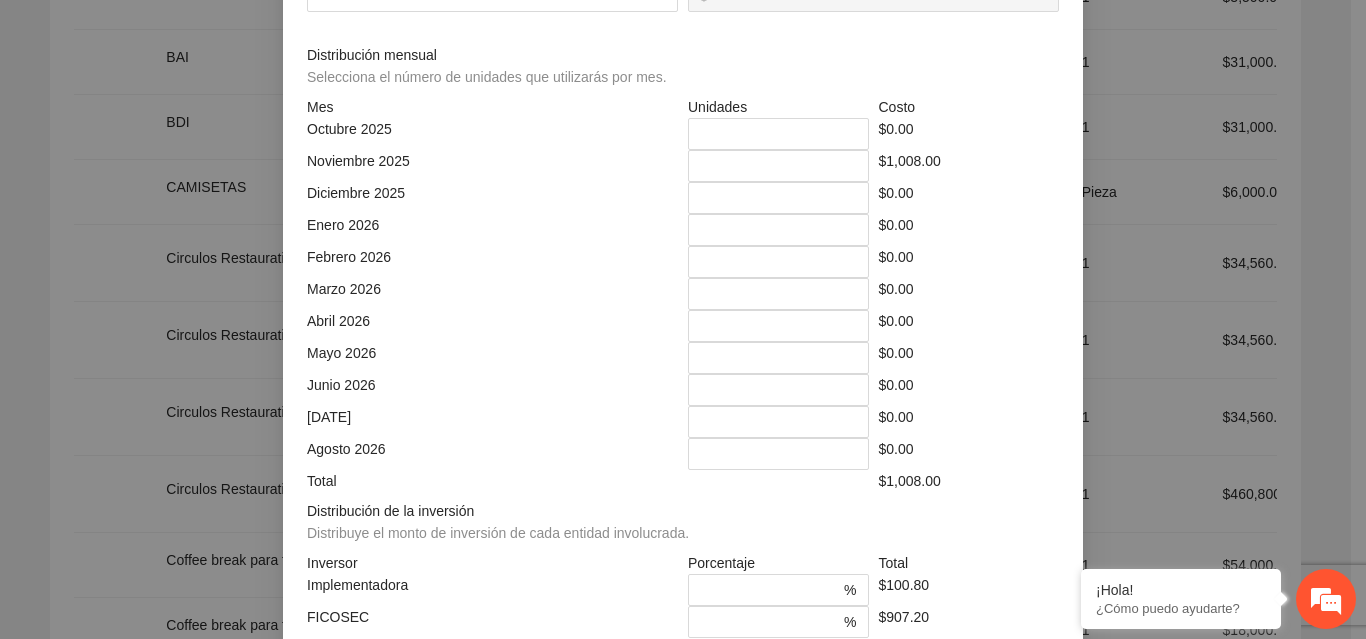 type on "*********" 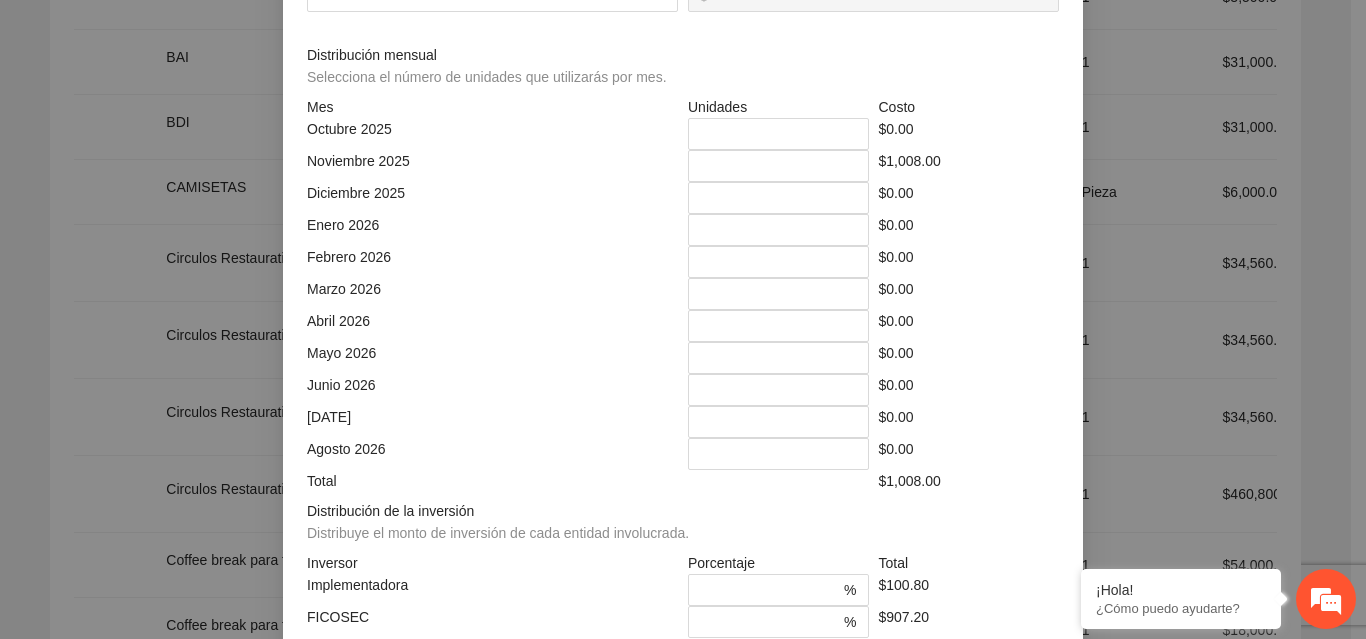type on "**********" 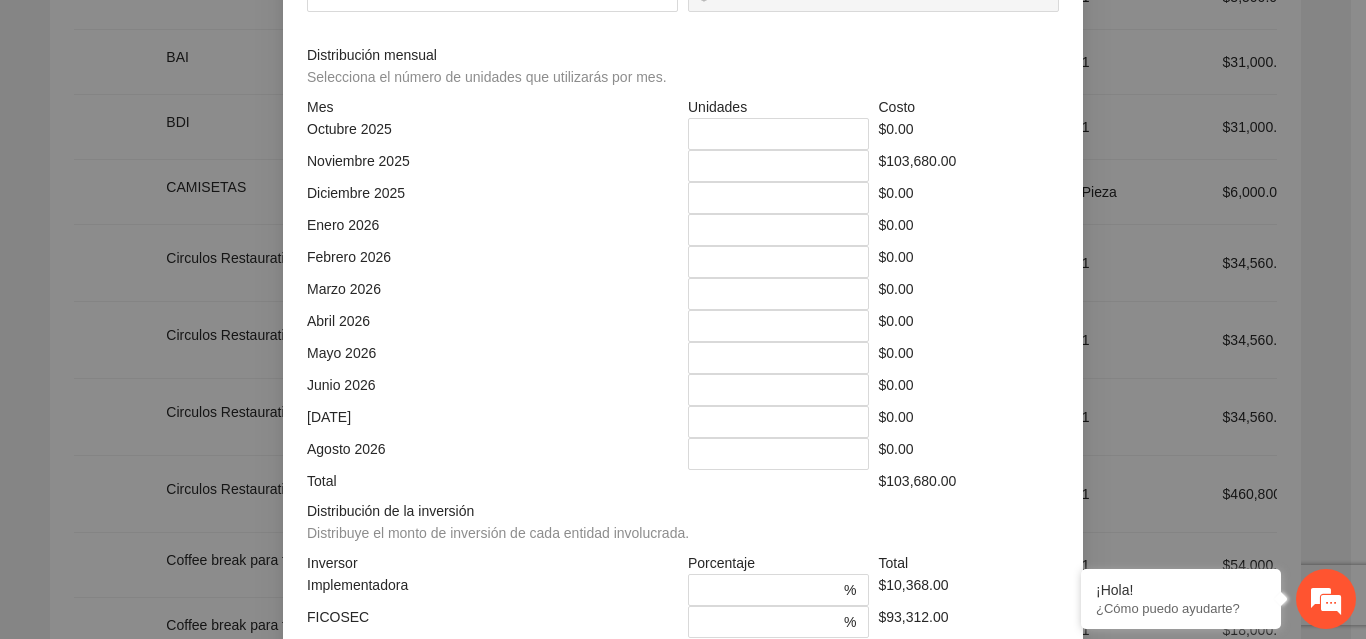 type on "***" 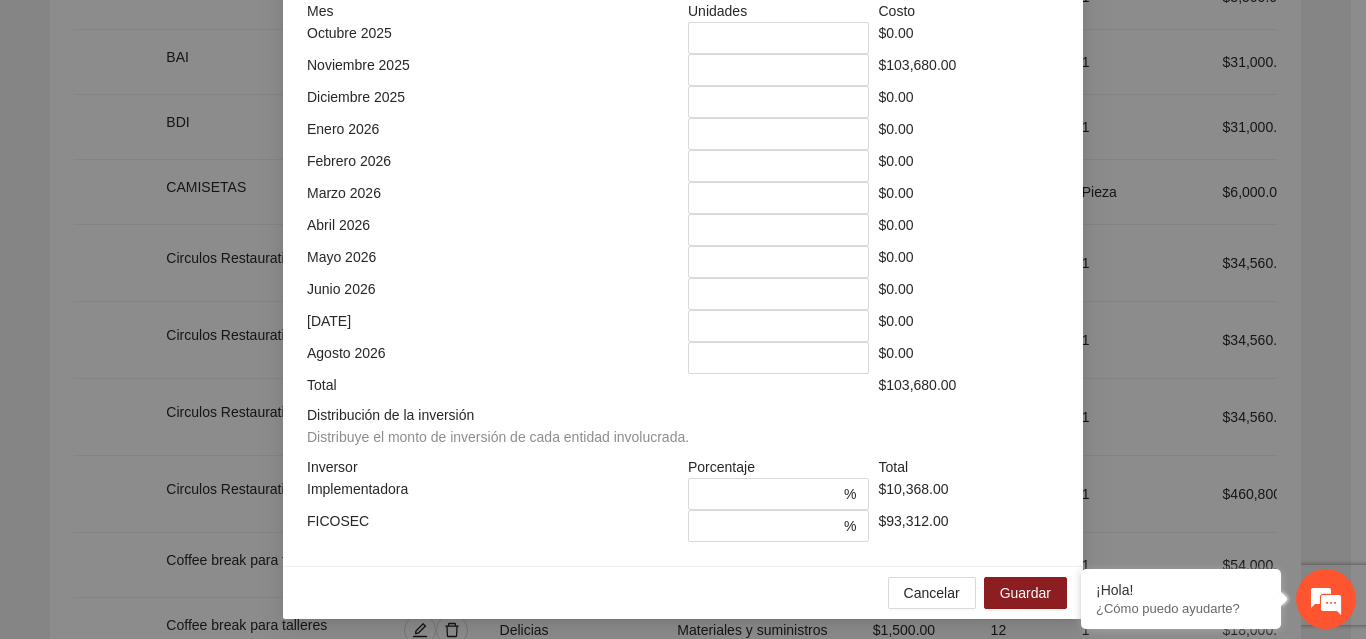 scroll, scrollTop: 539, scrollLeft: 0, axis: vertical 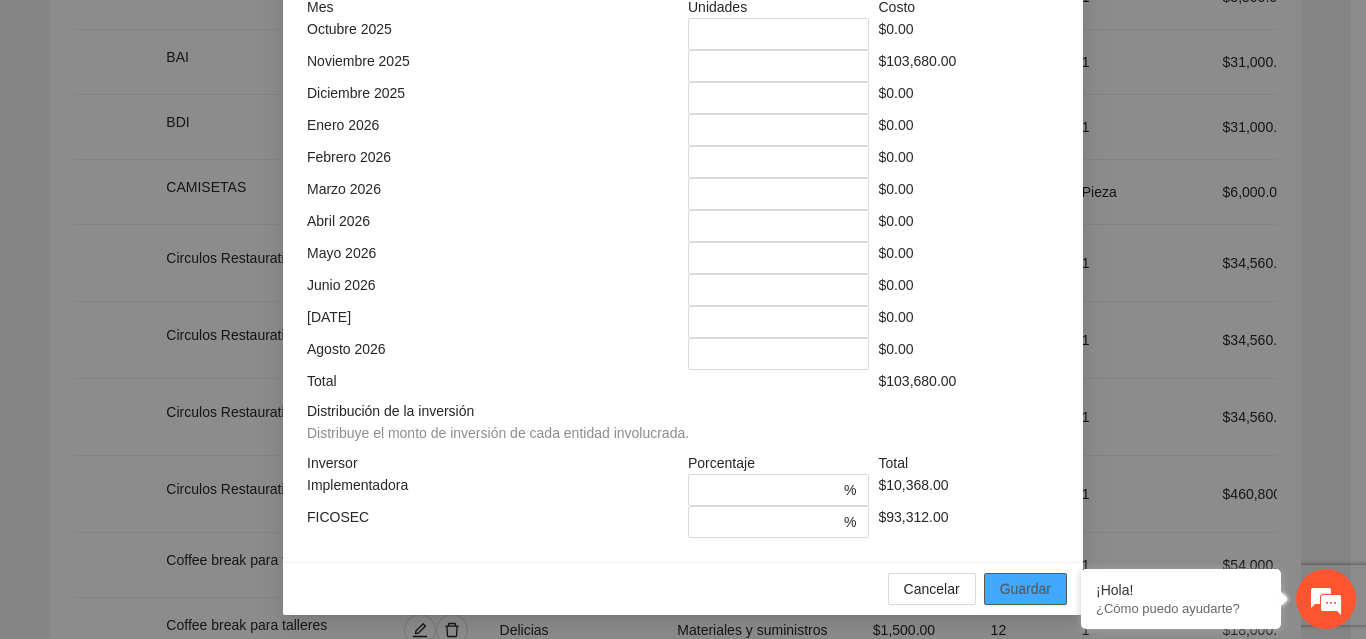 click on "Guardar" at bounding box center (1025, 589) 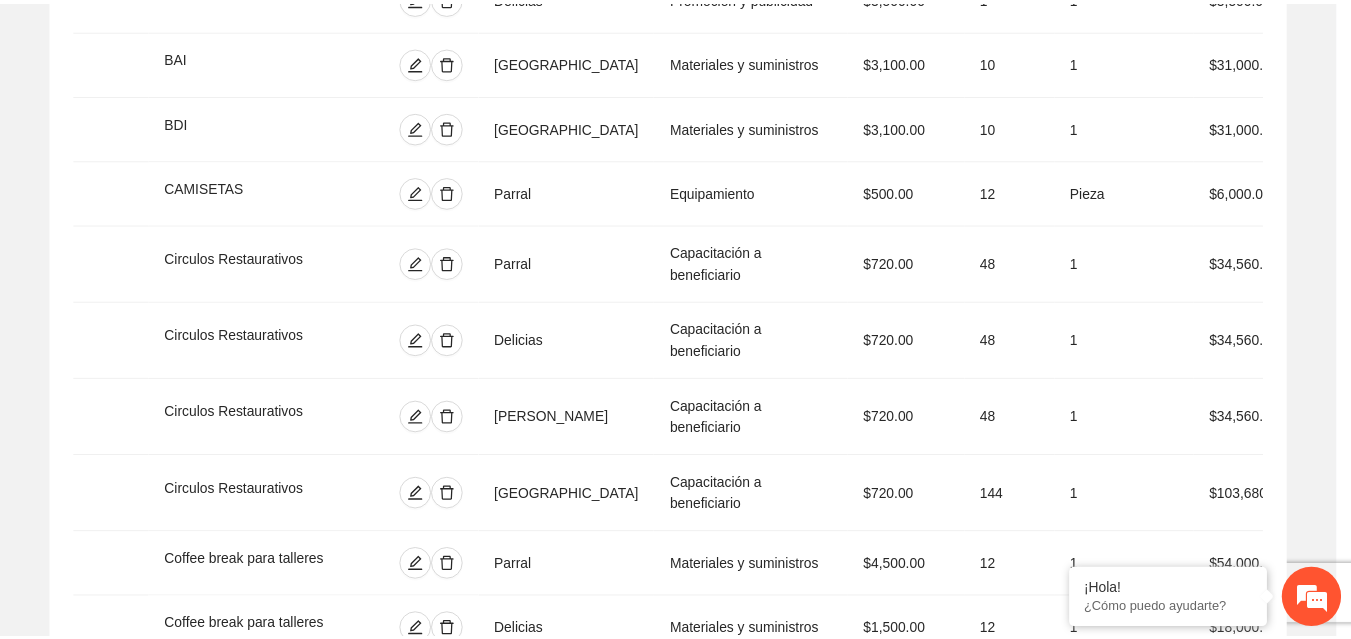 scroll, scrollTop: 439, scrollLeft: 0, axis: vertical 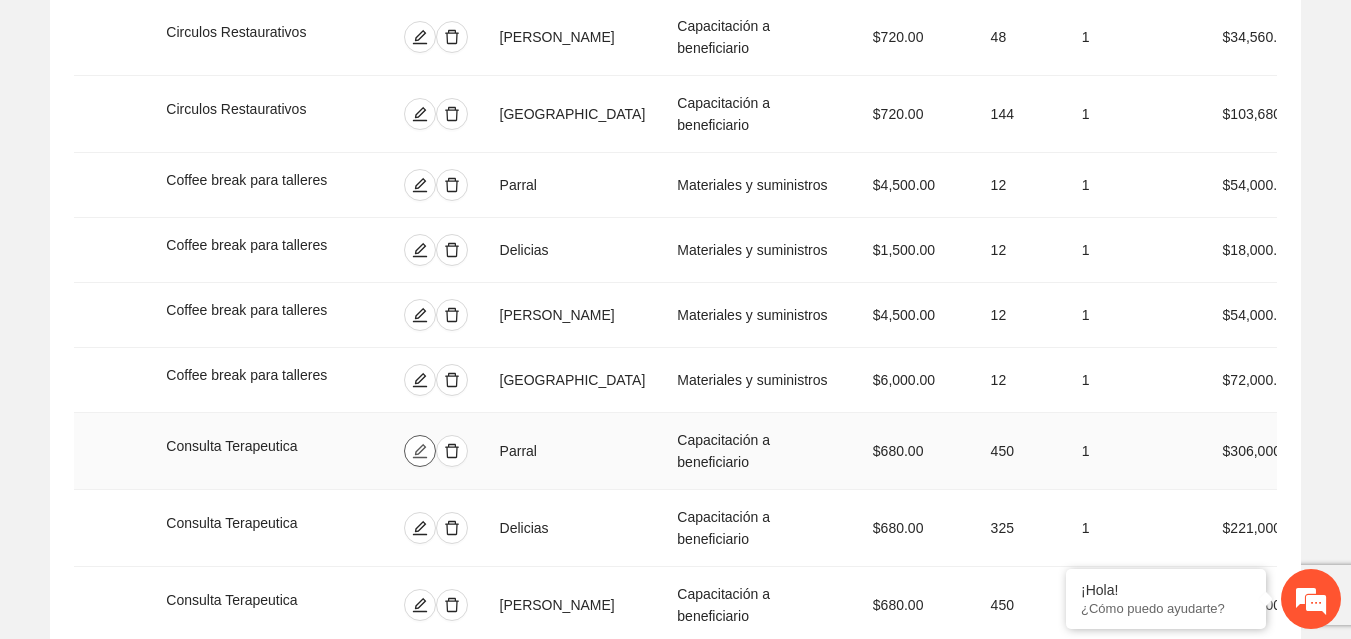 click 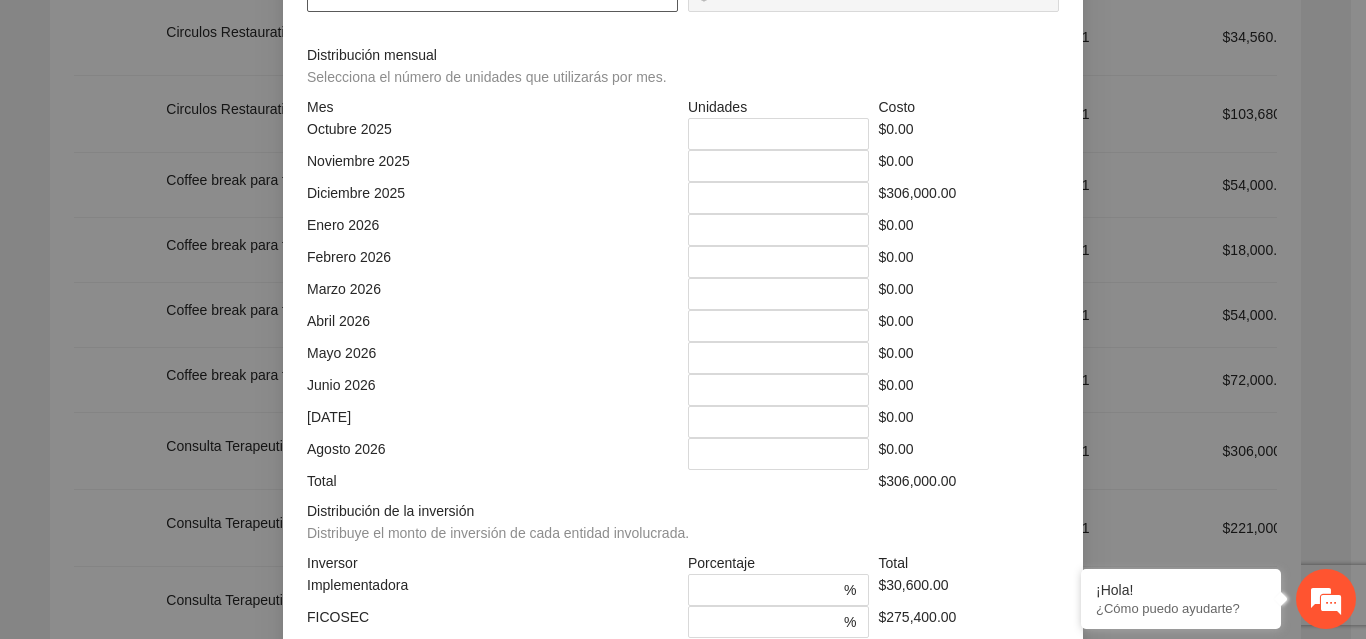 click on "***" at bounding box center [492, -4] 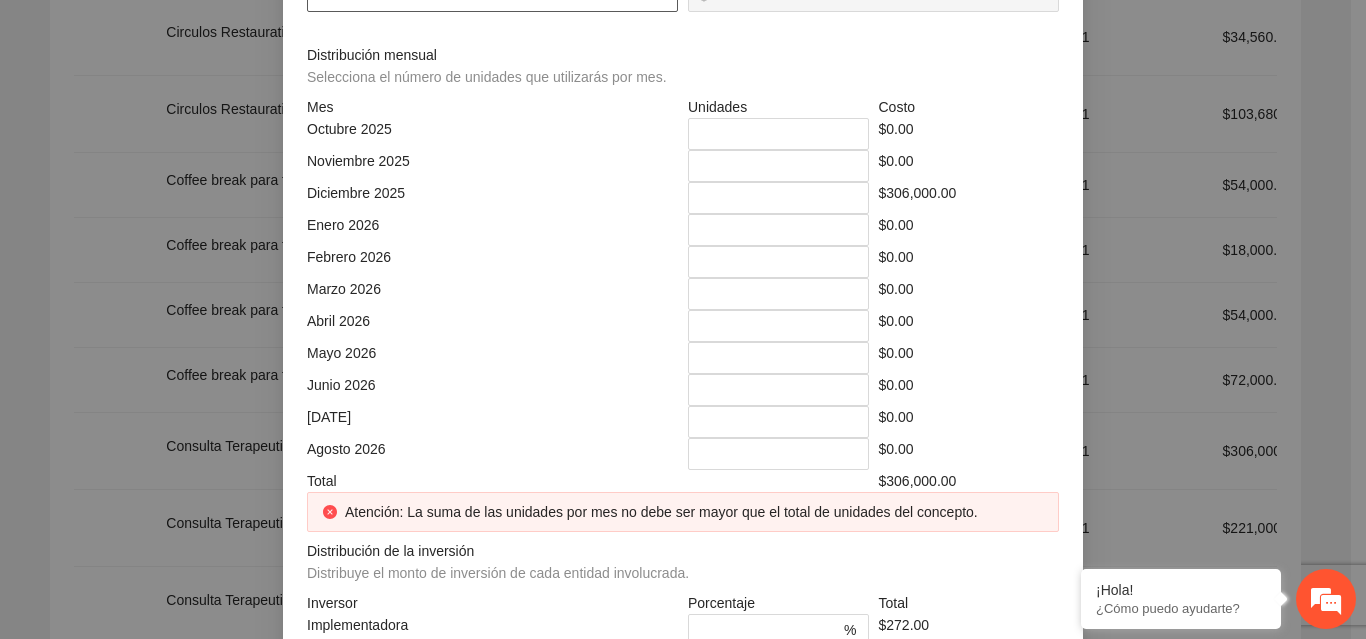 type on "*********" 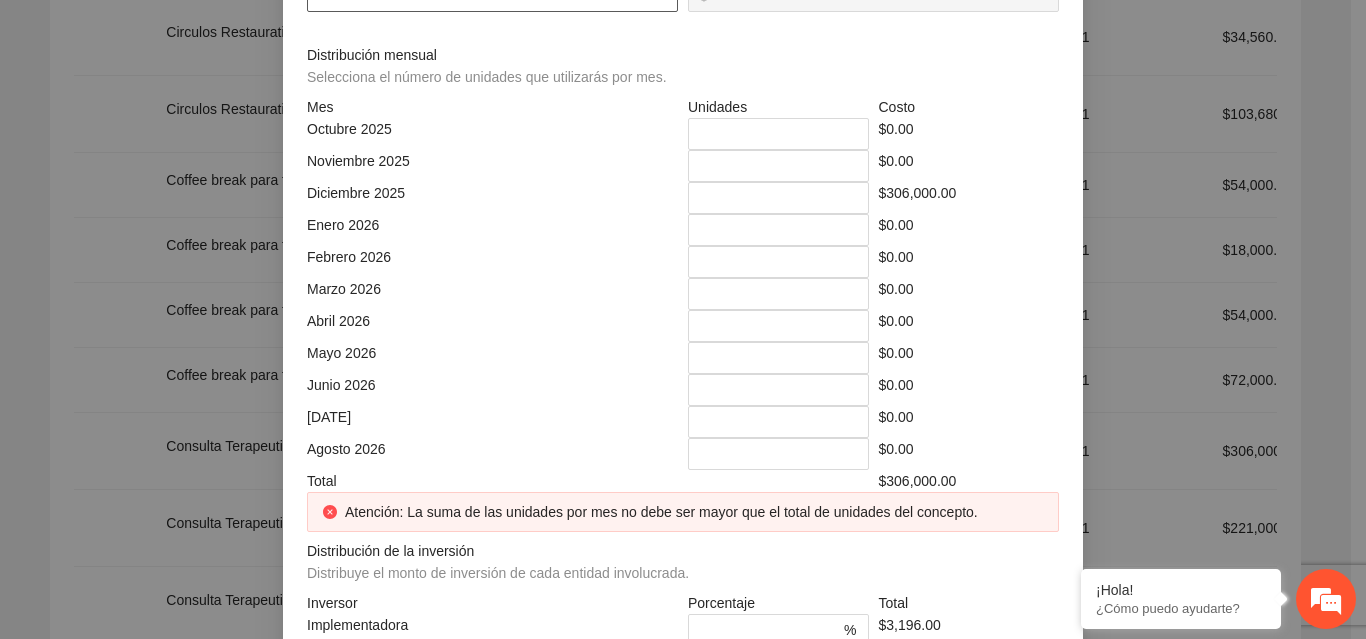 type on "**********" 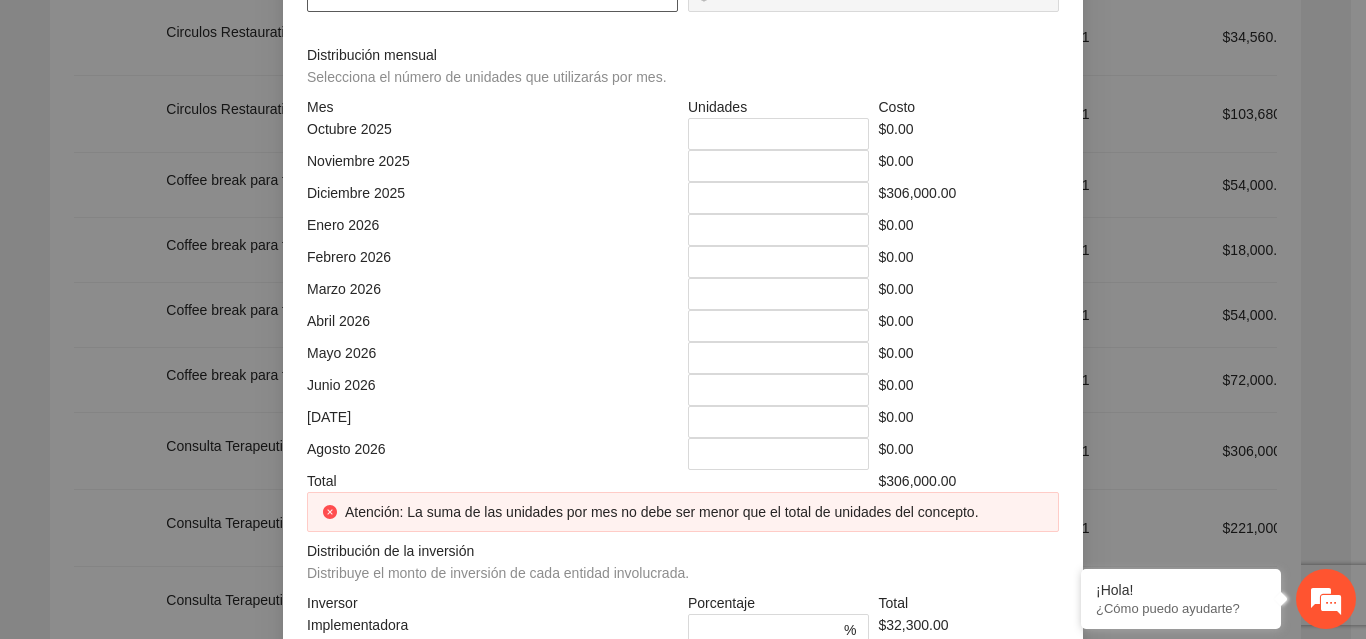 type on "***" 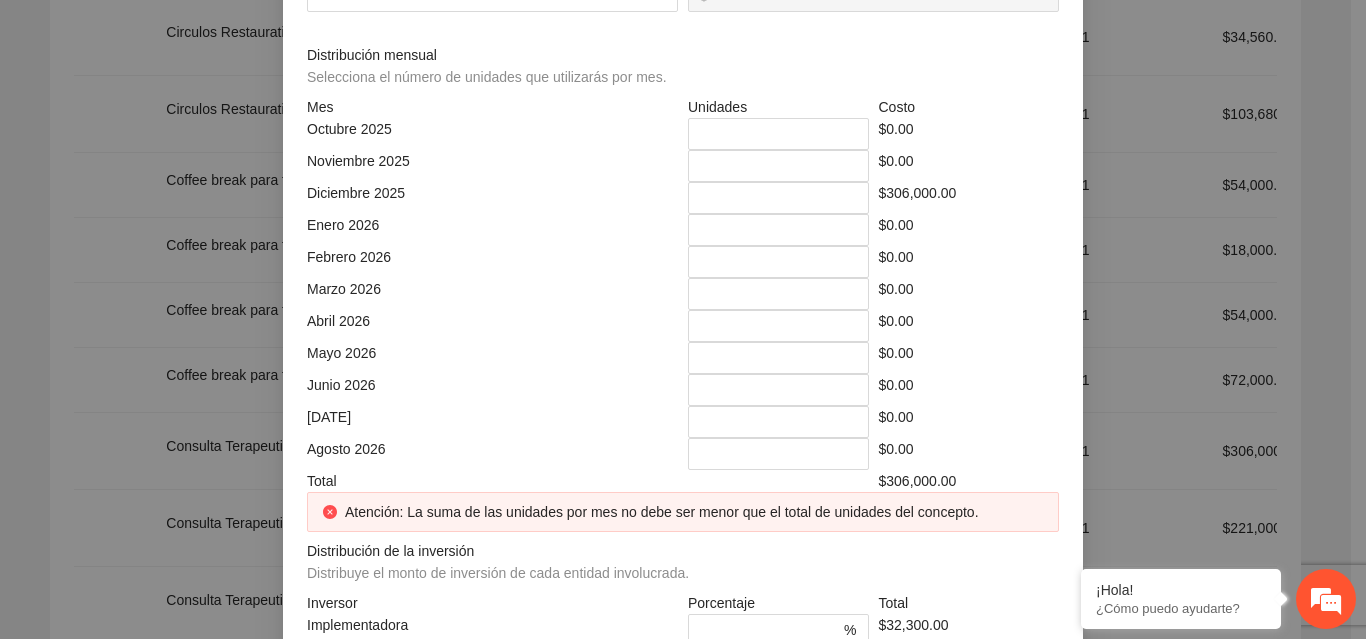 drag, startPoint x: 737, startPoint y: 363, endPoint x: 681, endPoint y: 359, distance: 56.142673 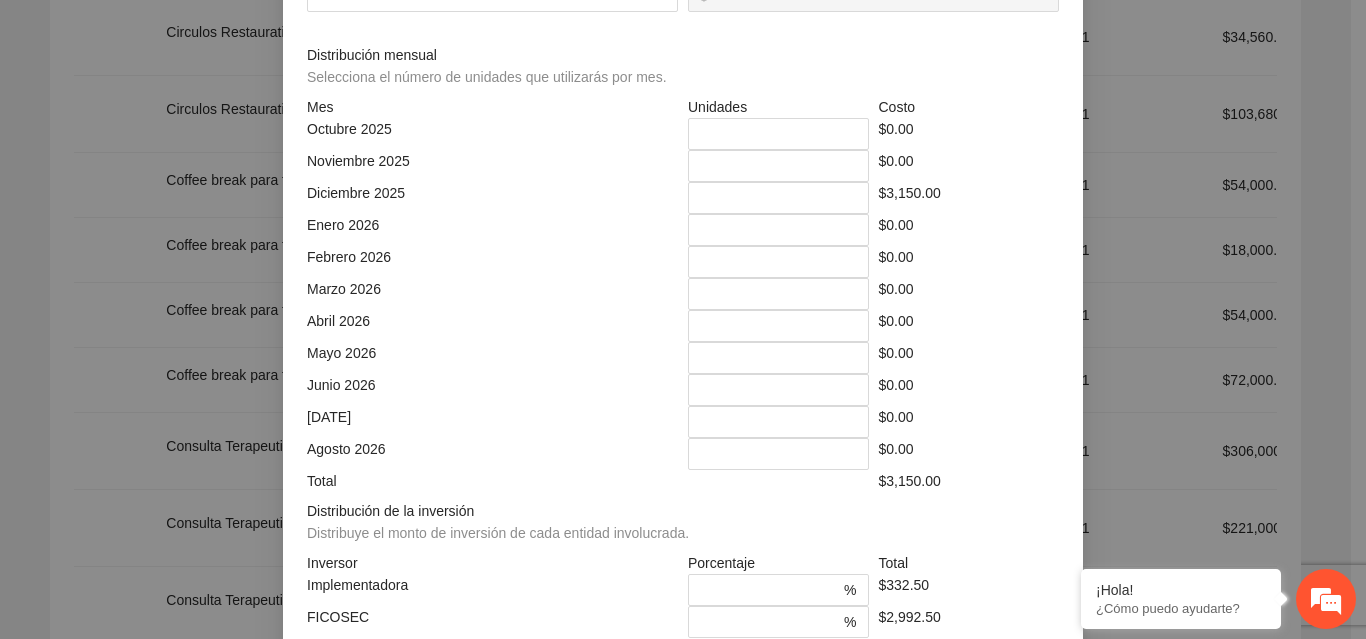 type on "*********" 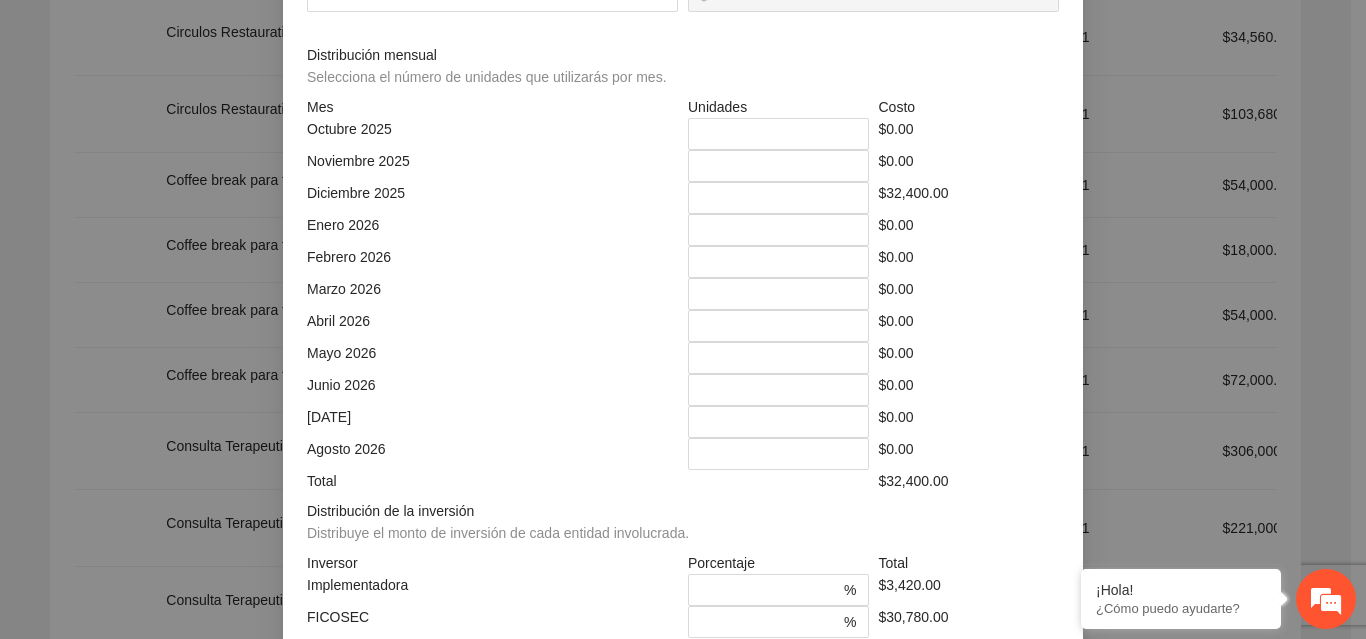 type on "**********" 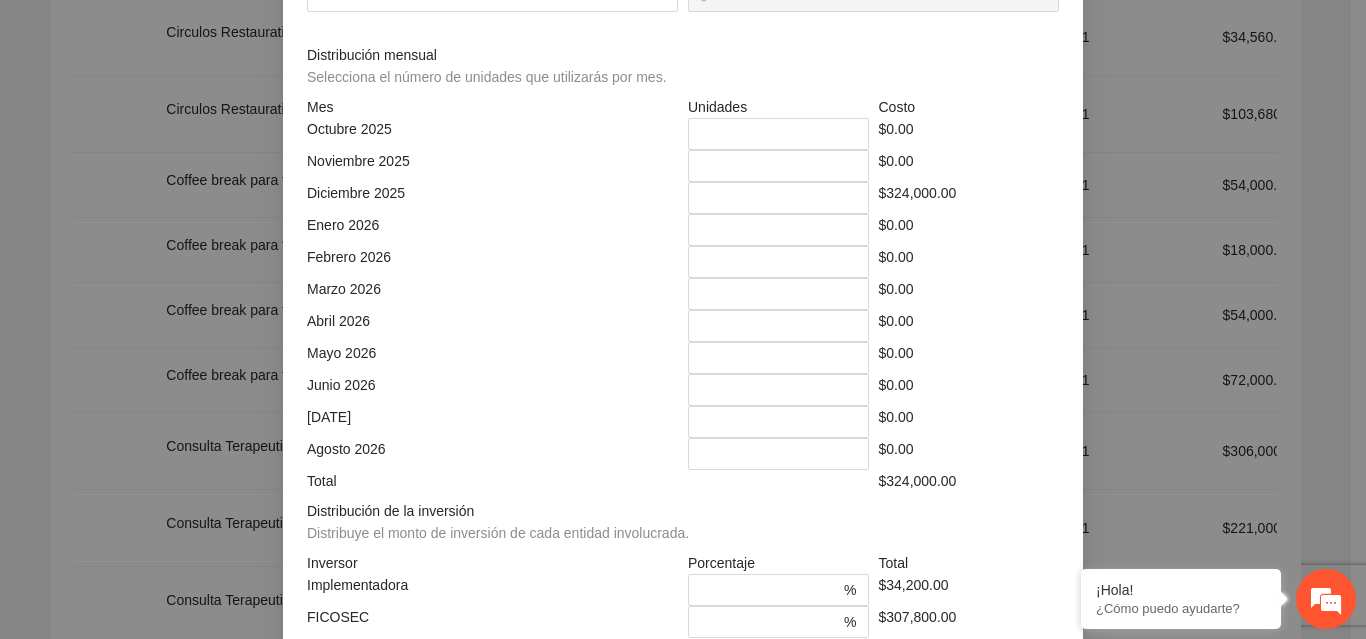 type on "***" 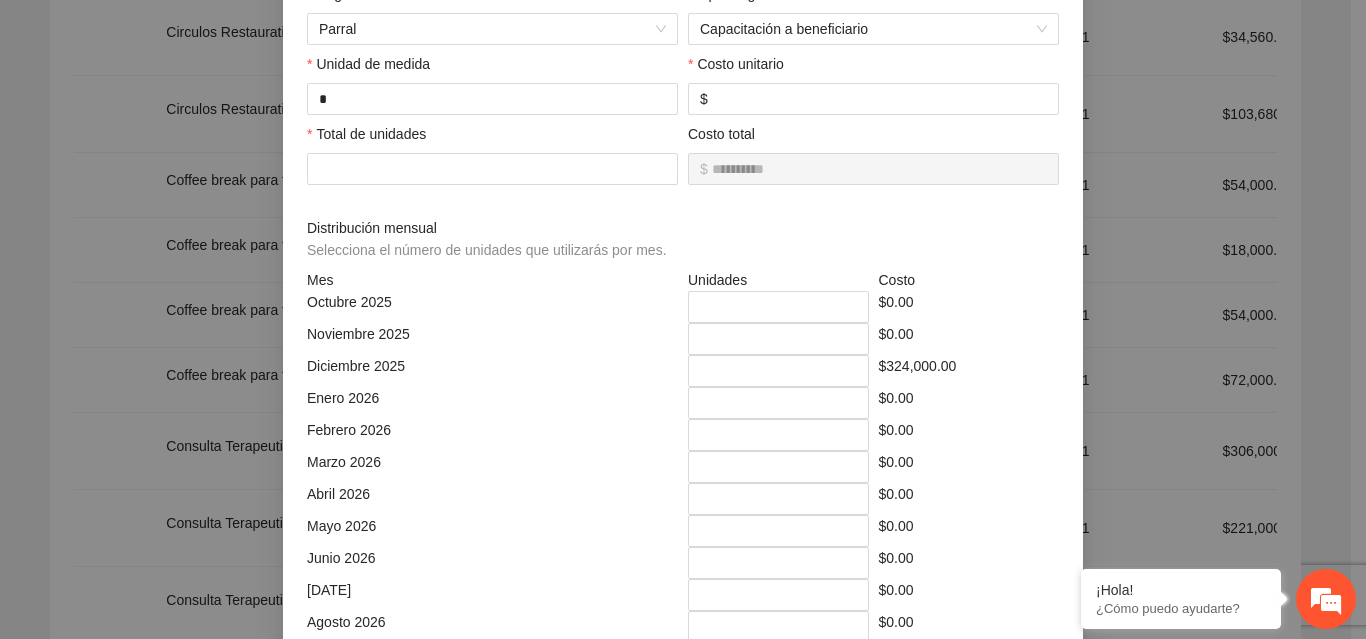 scroll, scrollTop: 277, scrollLeft: 0, axis: vertical 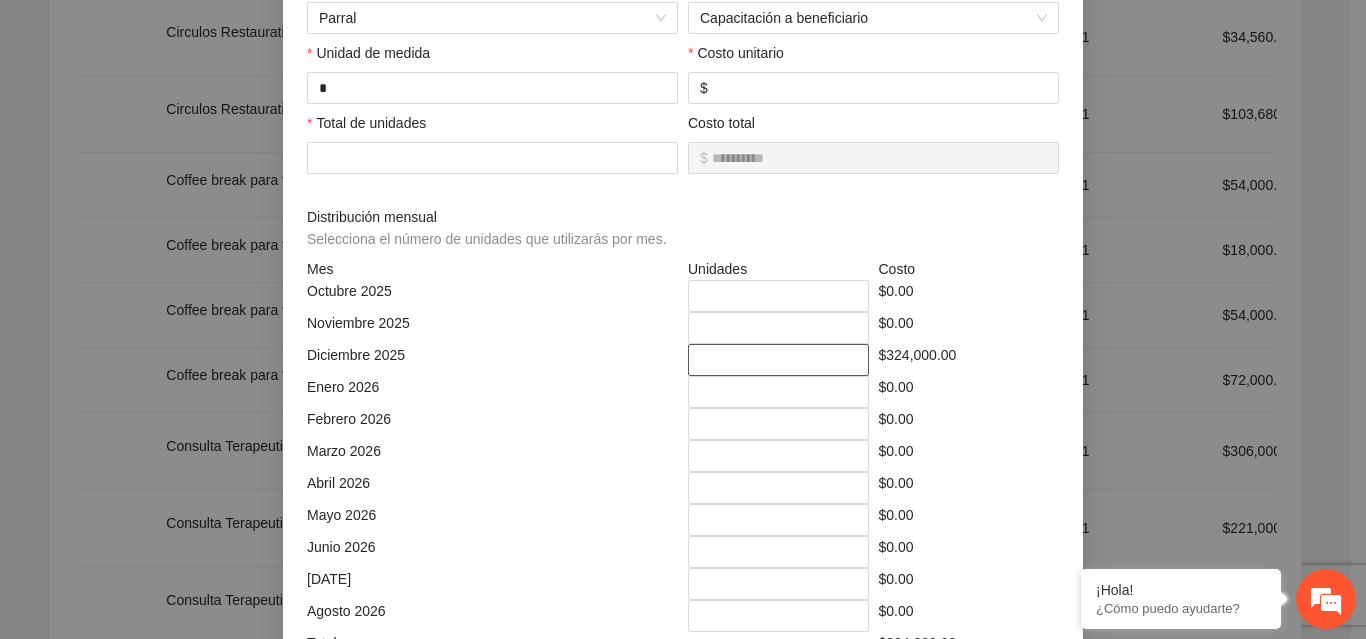 drag, startPoint x: 758, startPoint y: 366, endPoint x: 620, endPoint y: 369, distance: 138.03261 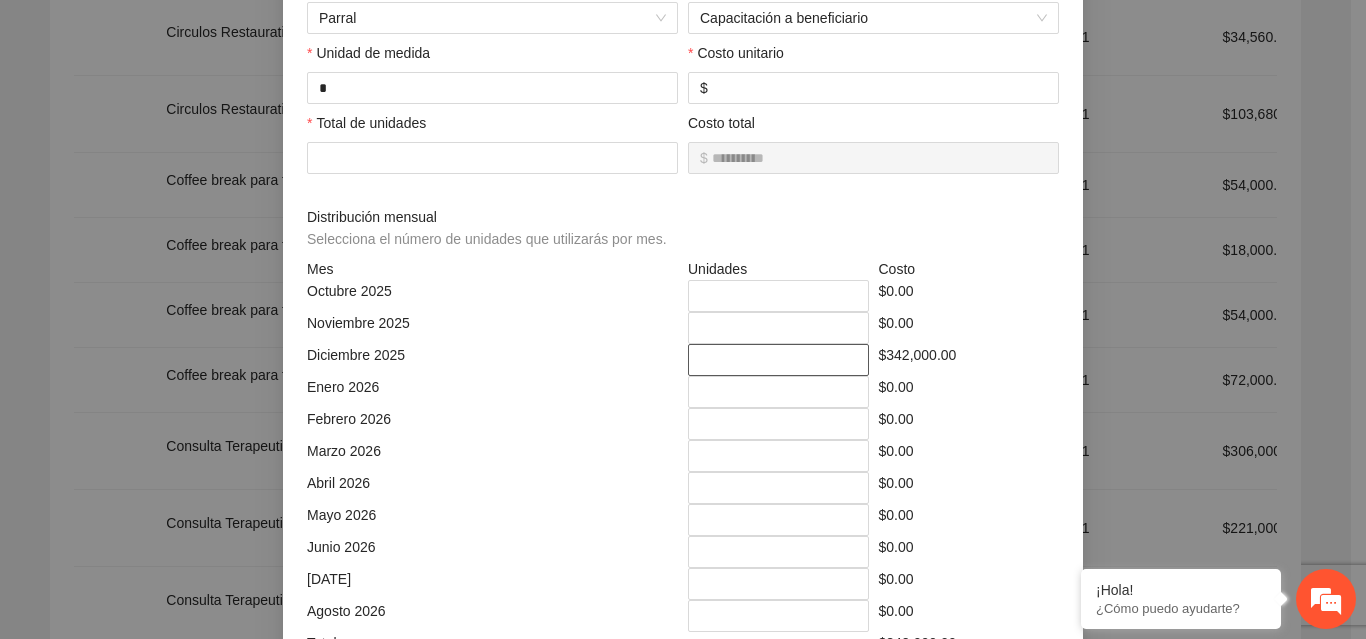 type on "***" 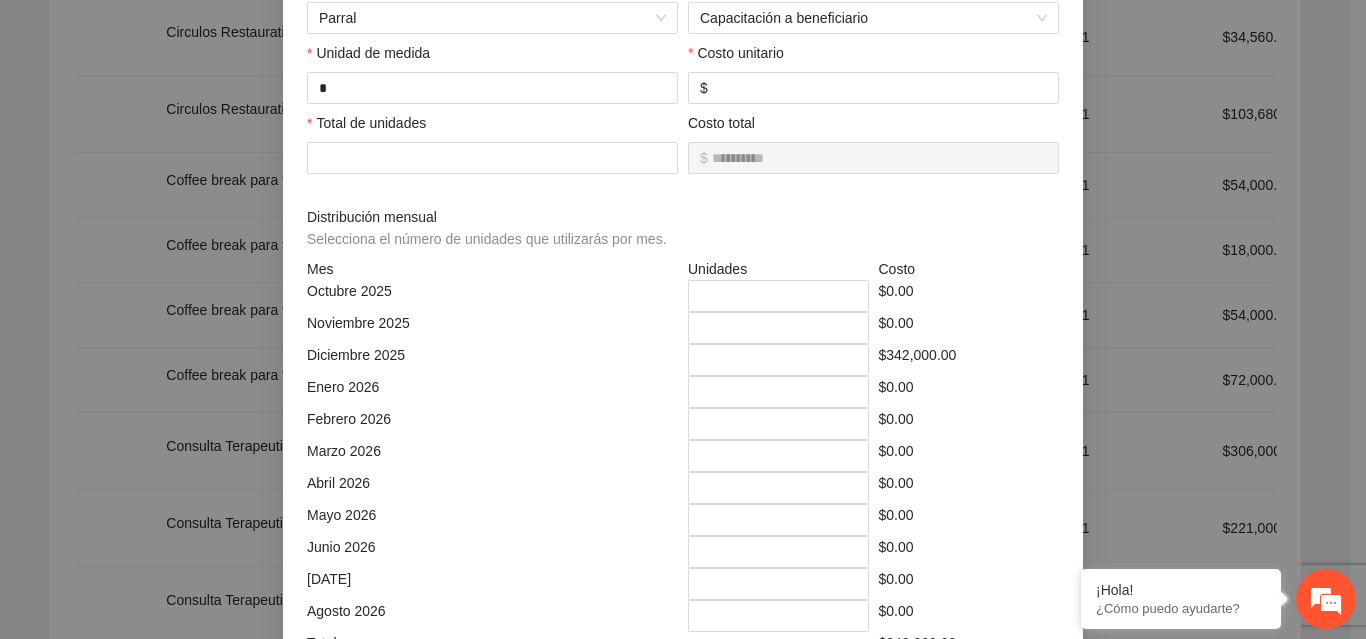scroll, scrollTop: 539, scrollLeft: 0, axis: vertical 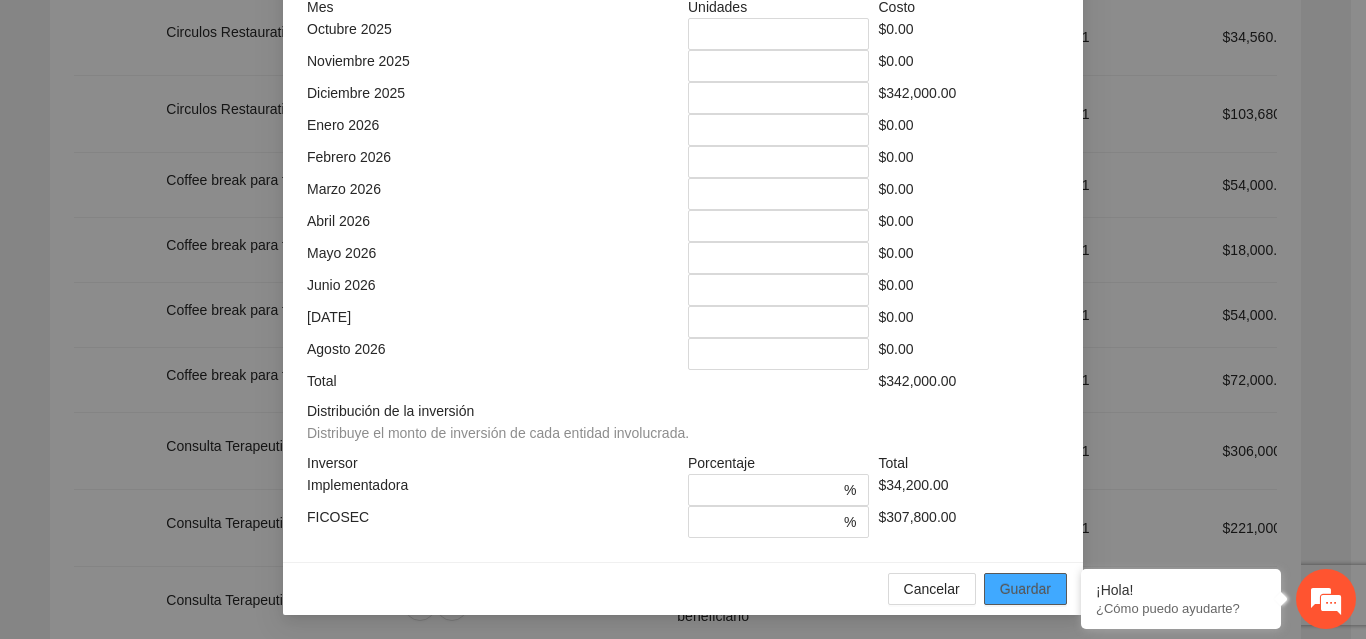 click on "Guardar" at bounding box center [1025, 589] 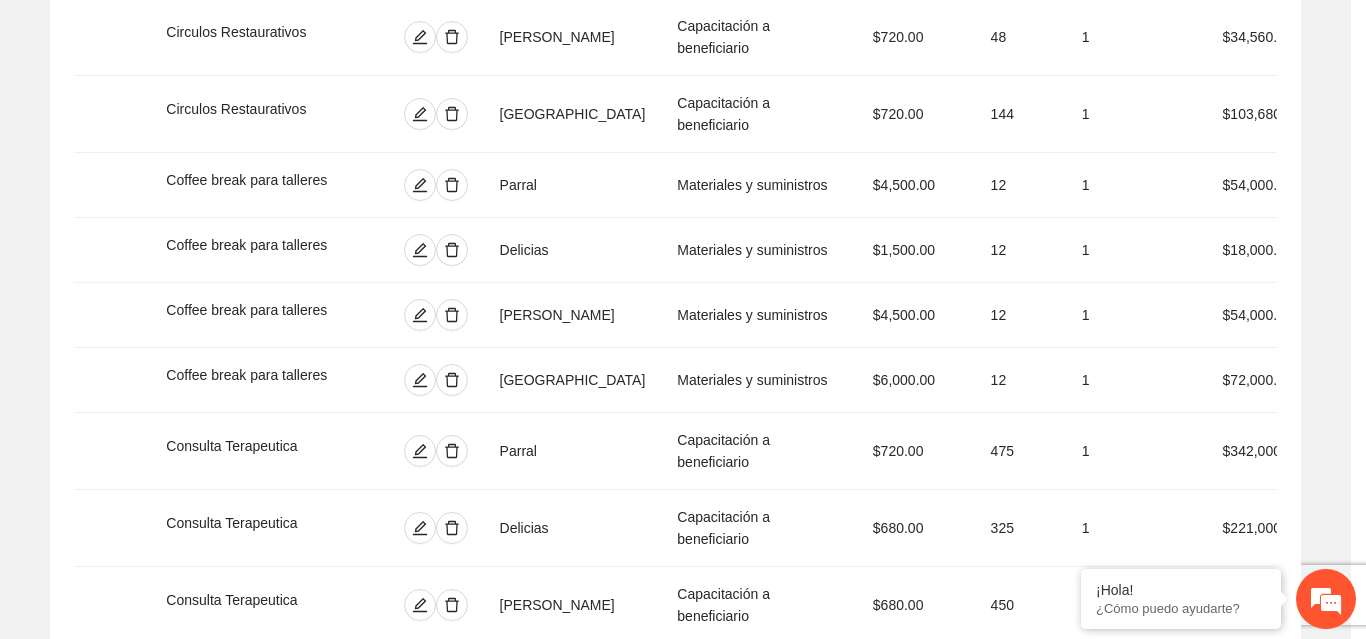 scroll, scrollTop: 439, scrollLeft: 0, axis: vertical 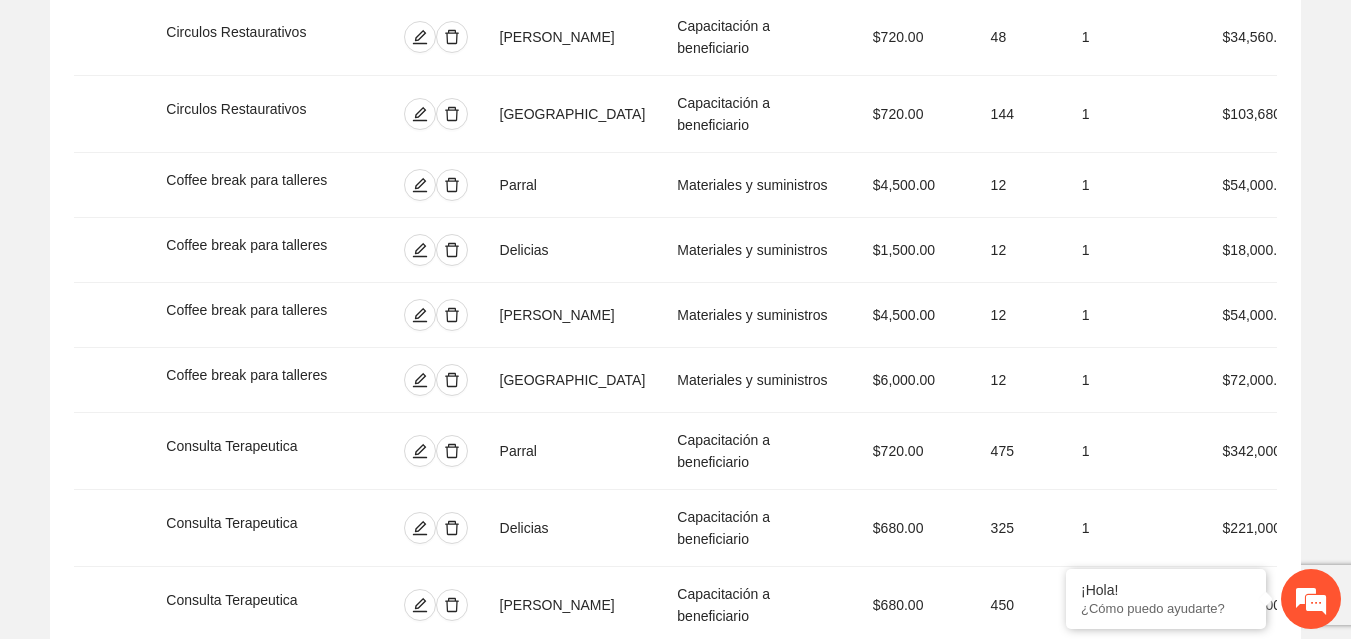 click on "2000" at bounding box center [1020, 682] 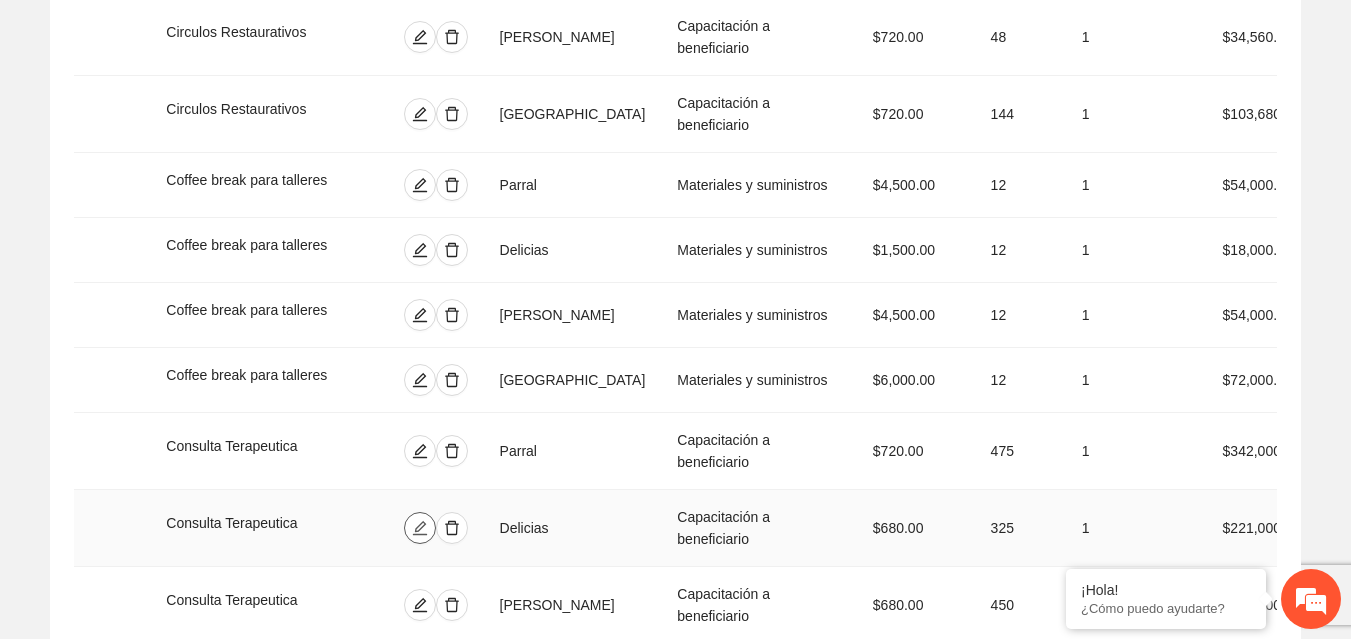 click at bounding box center (420, 528) 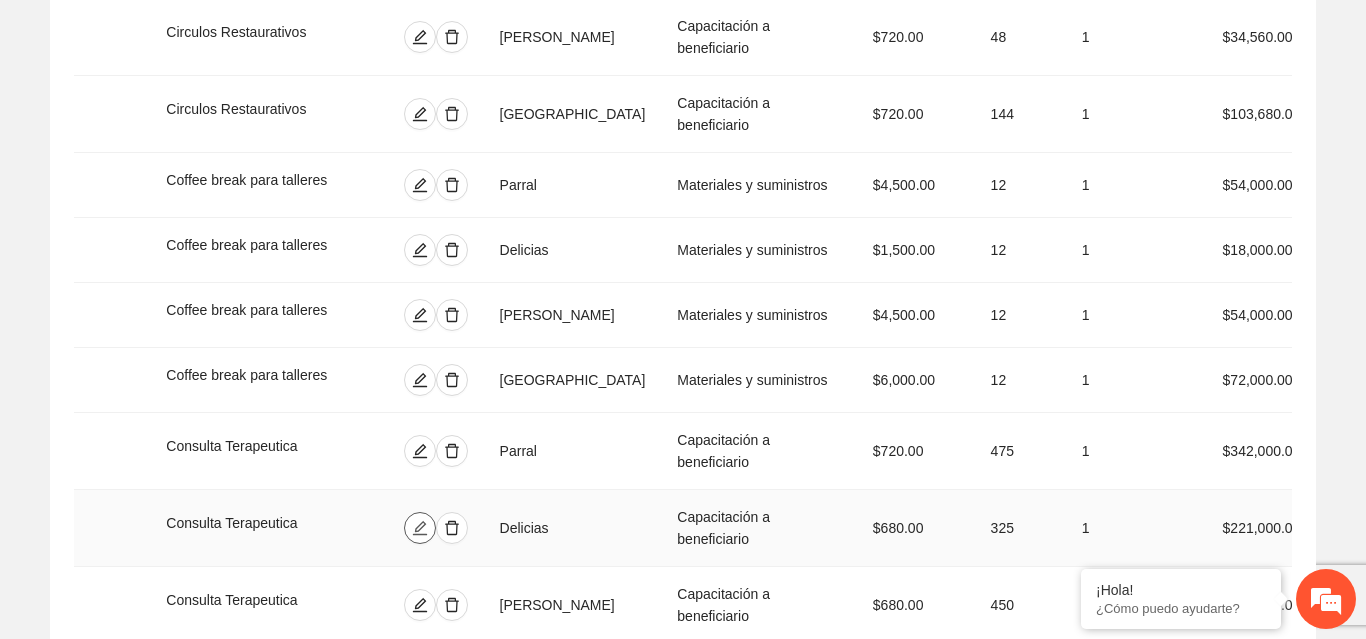 type on "**********" 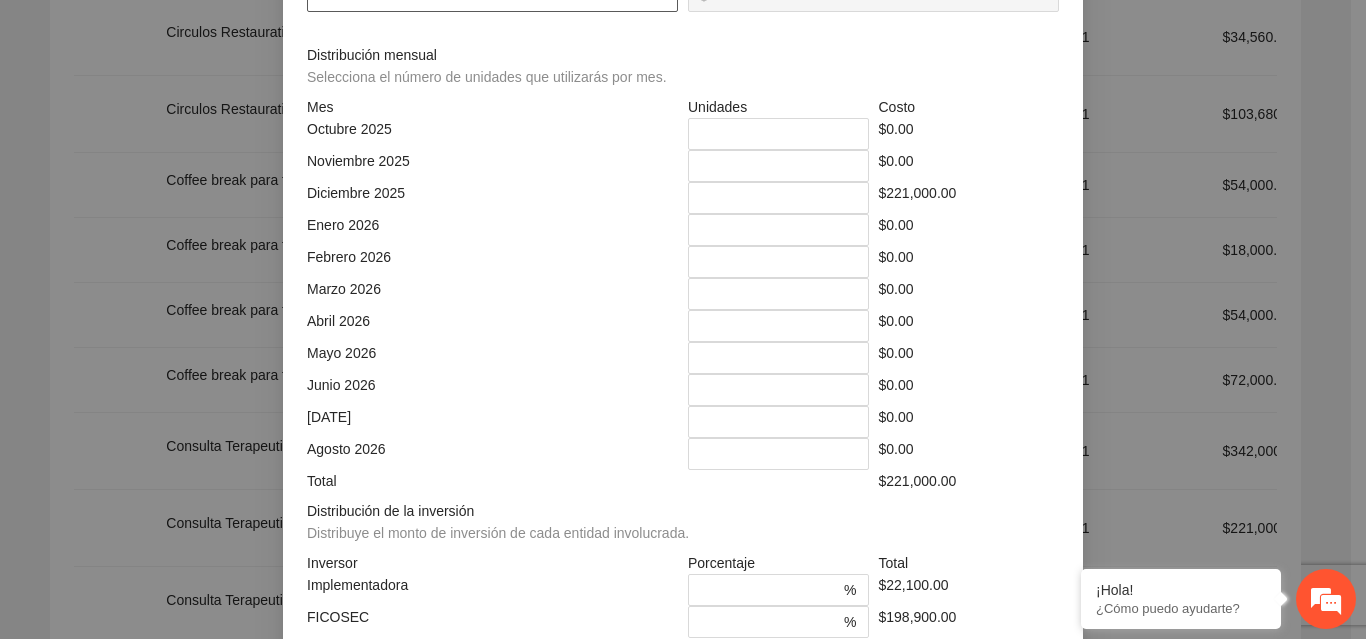 drag, startPoint x: 423, startPoint y: 429, endPoint x: 301, endPoint y: 426, distance: 122.03688 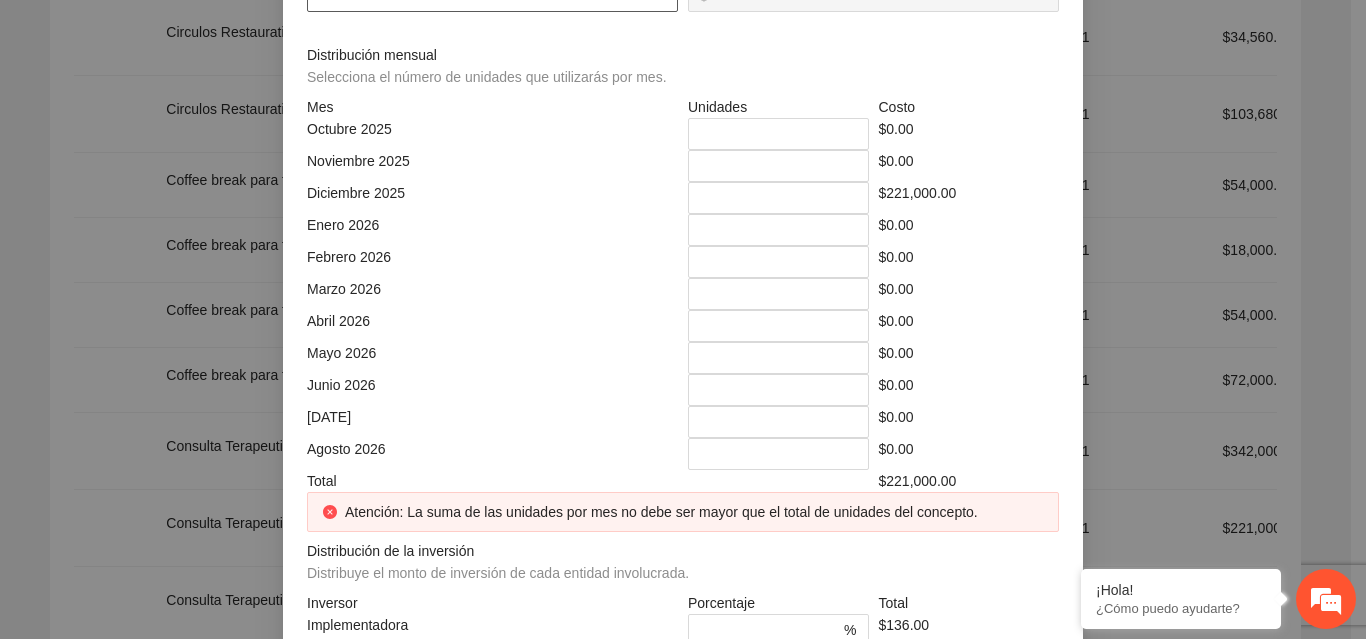 type on "*********" 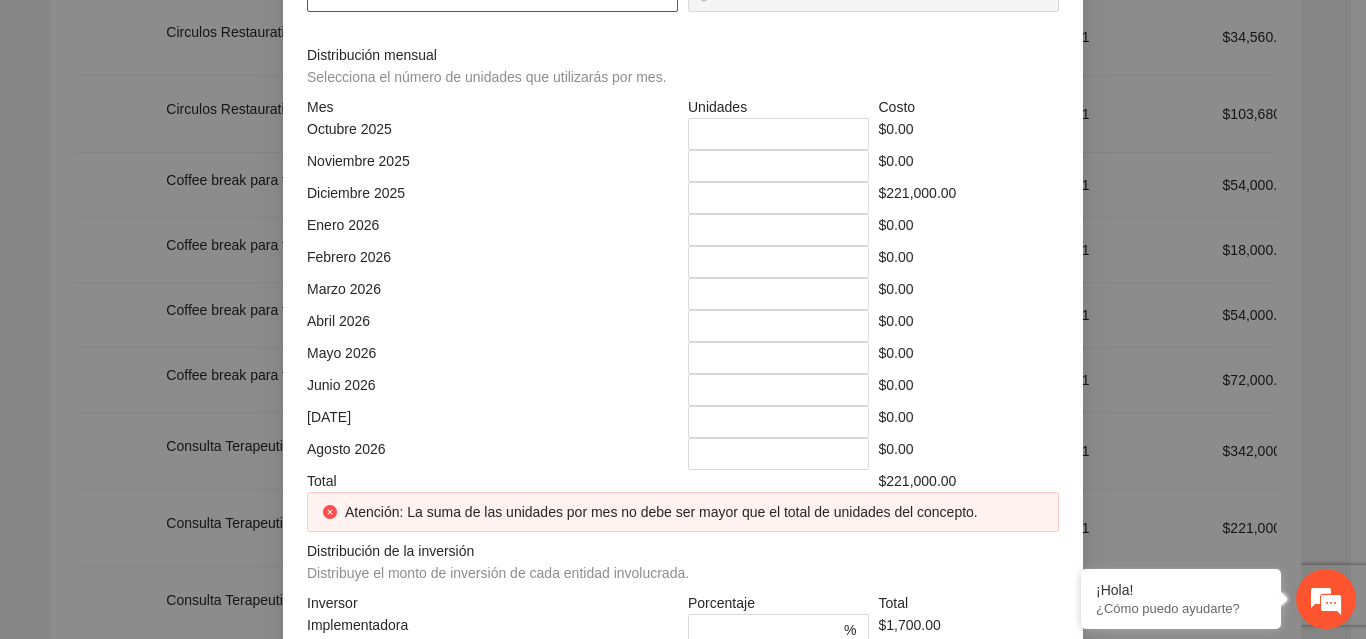 type on "**********" 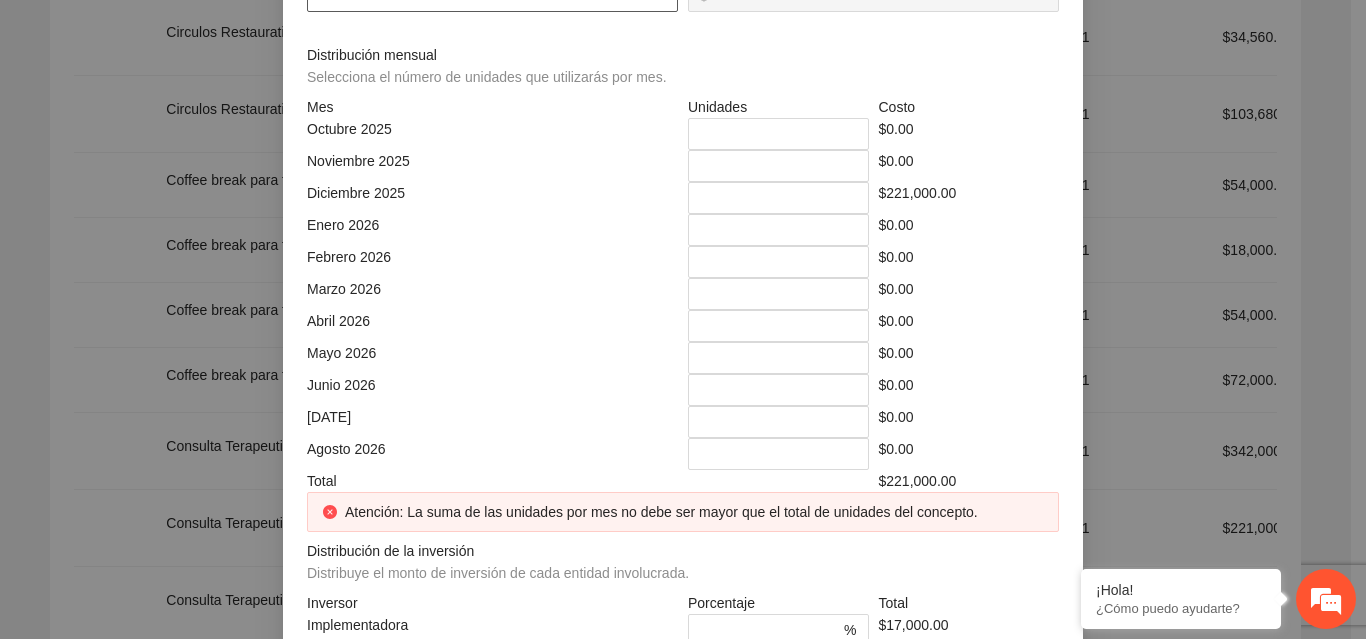 type on "***" 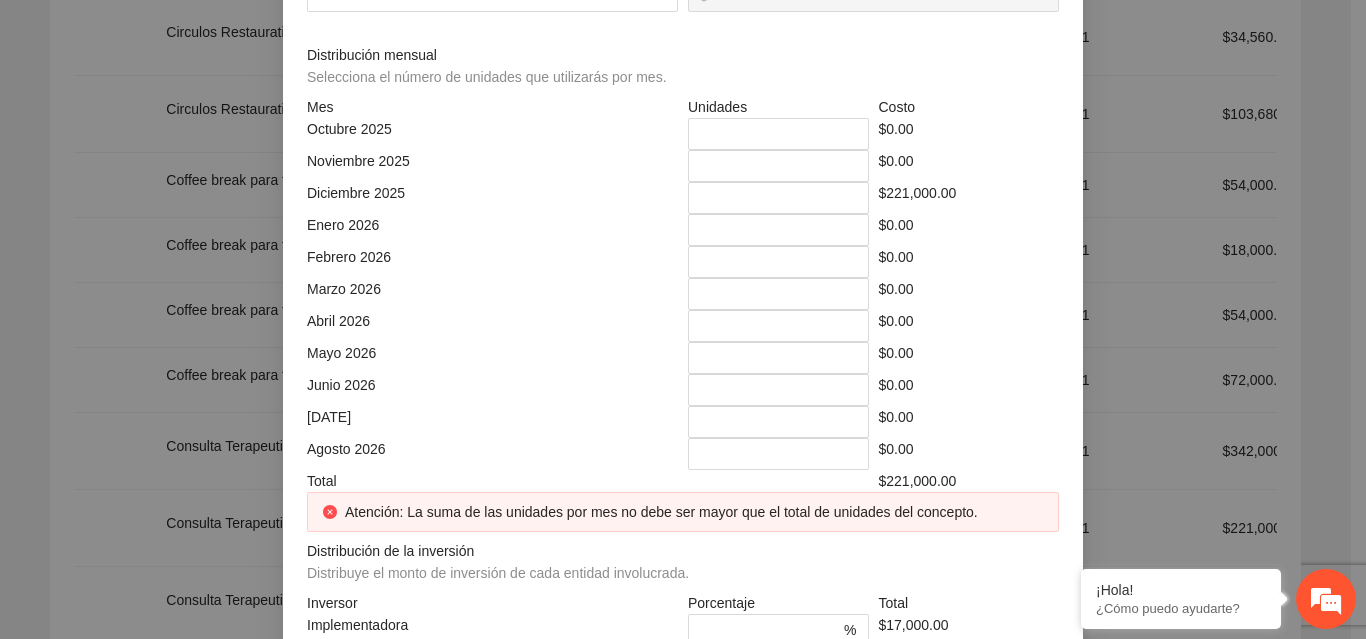 drag, startPoint x: 750, startPoint y: 359, endPoint x: 695, endPoint y: 371, distance: 56.293873 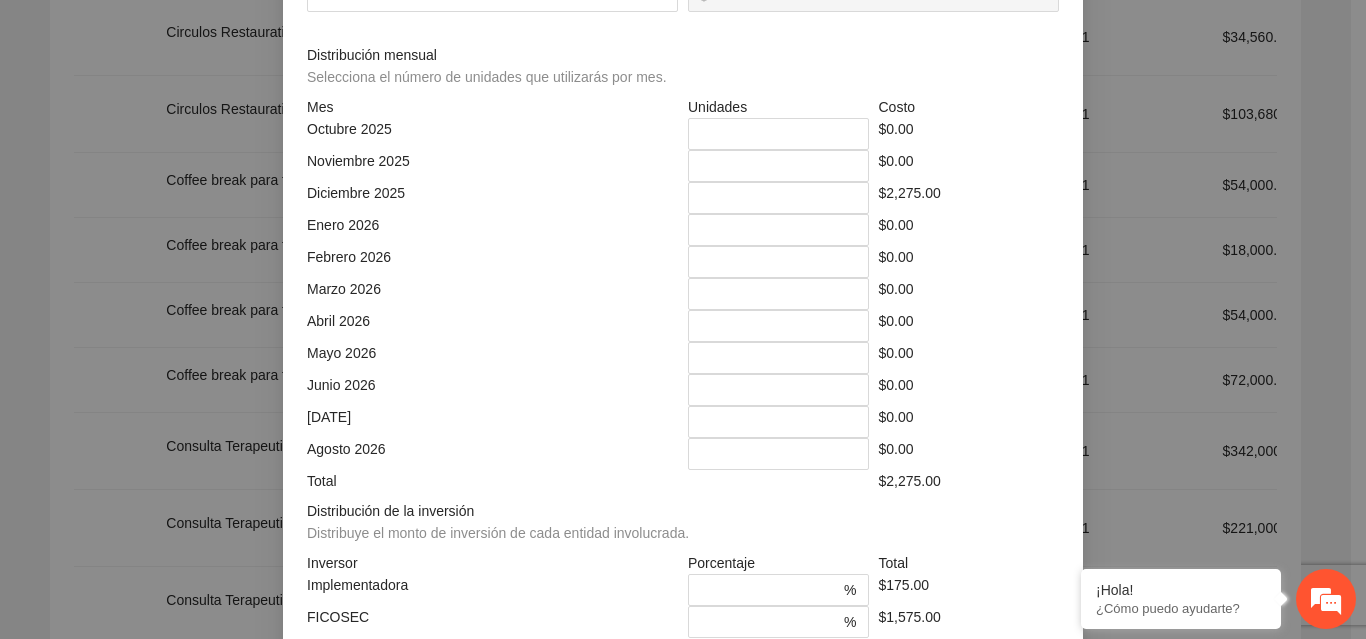 type on "*********" 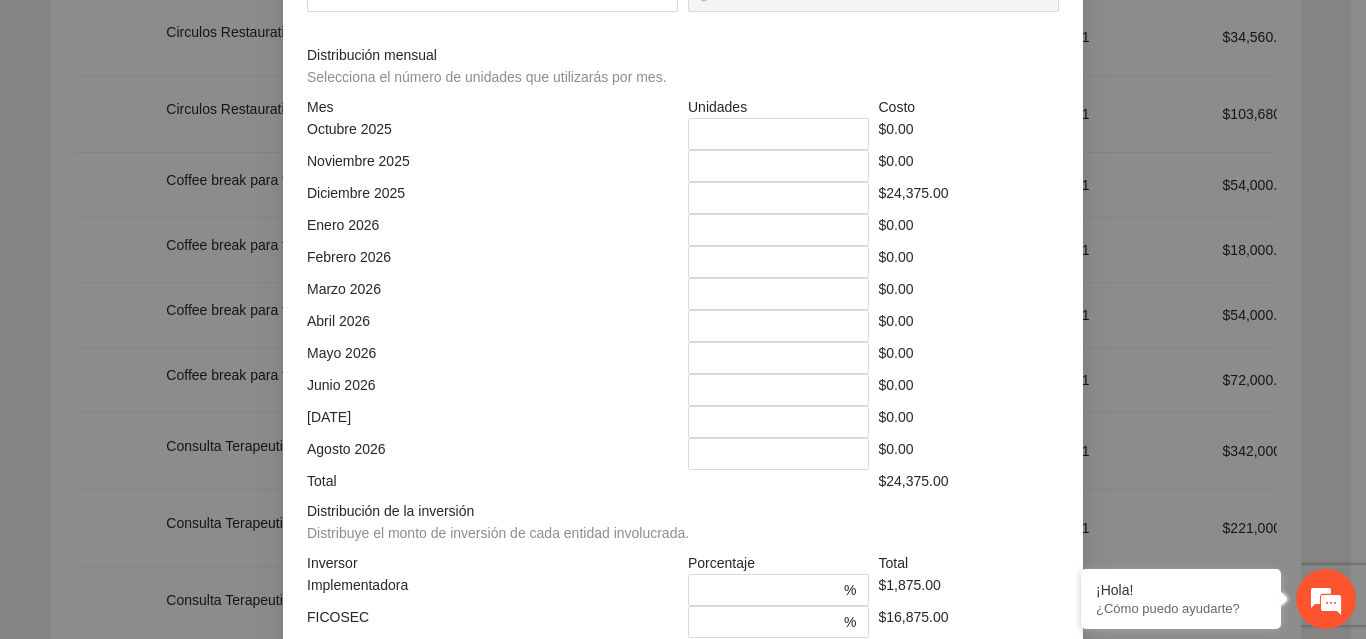 type on "********" 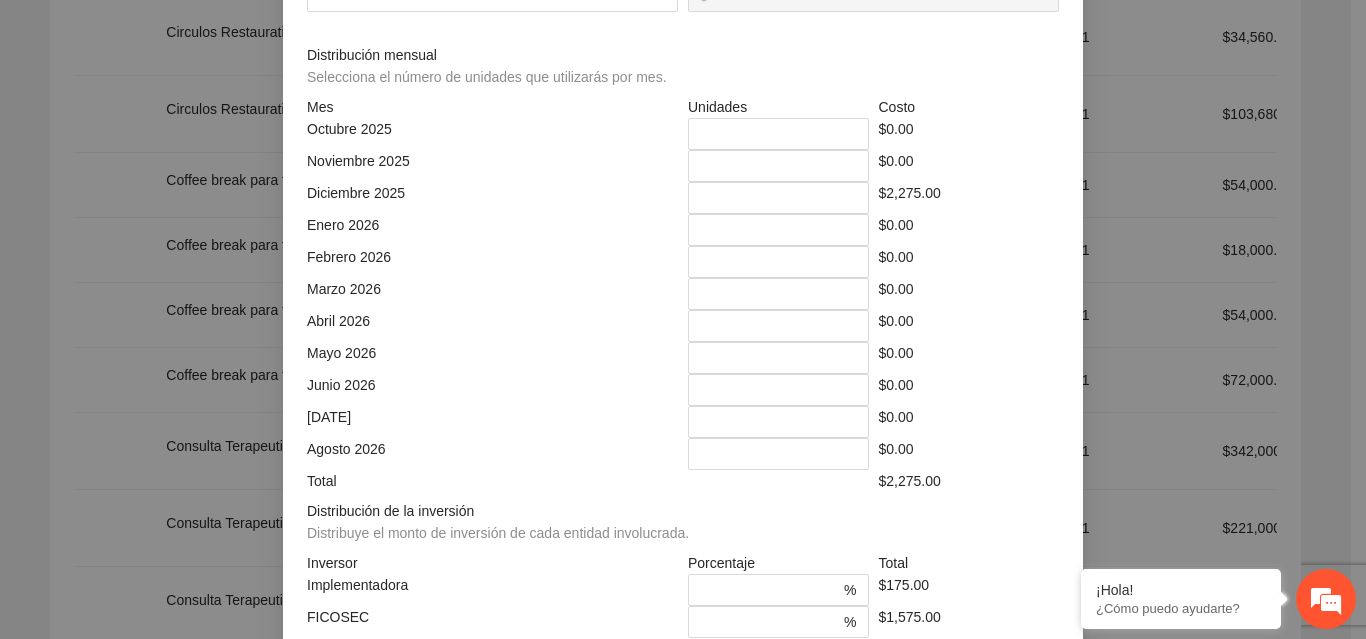 type on "*********" 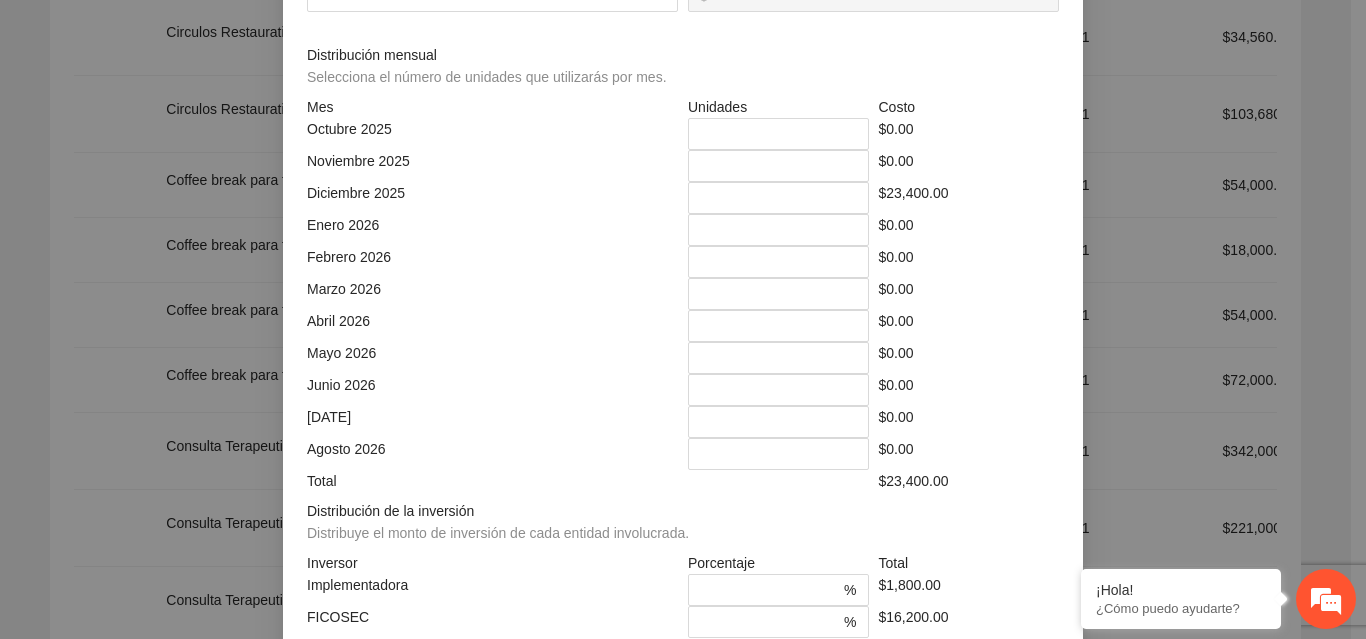 type on "**********" 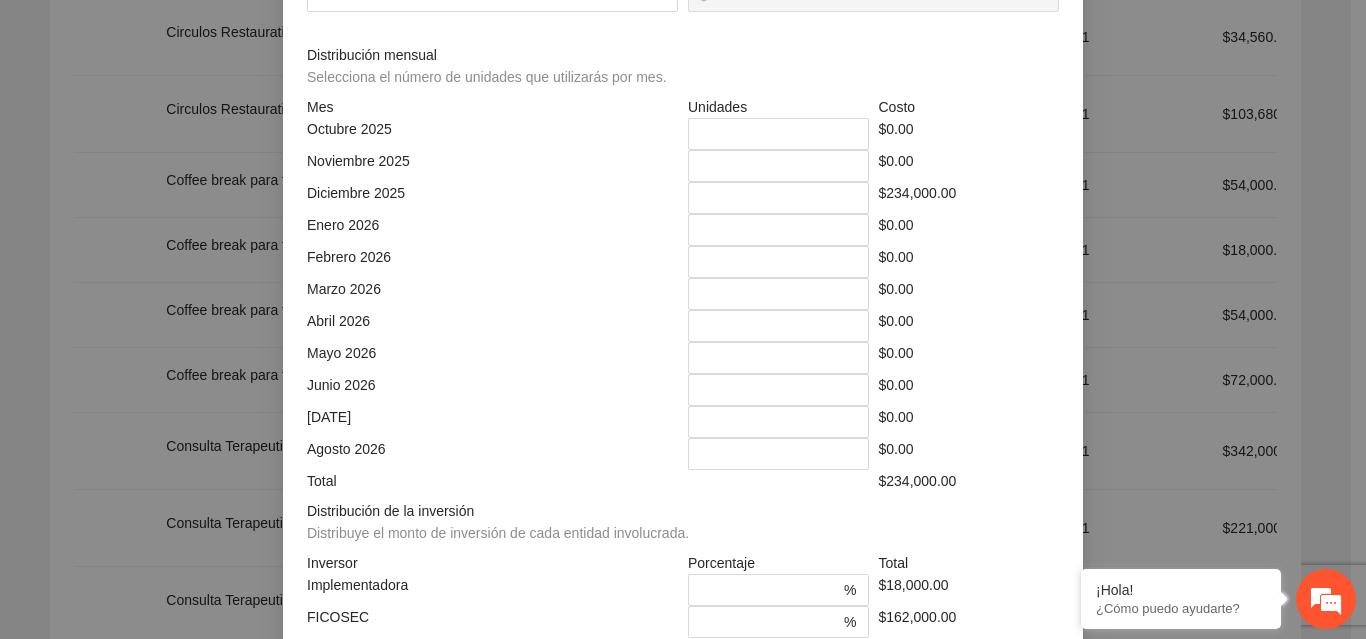 type on "***" 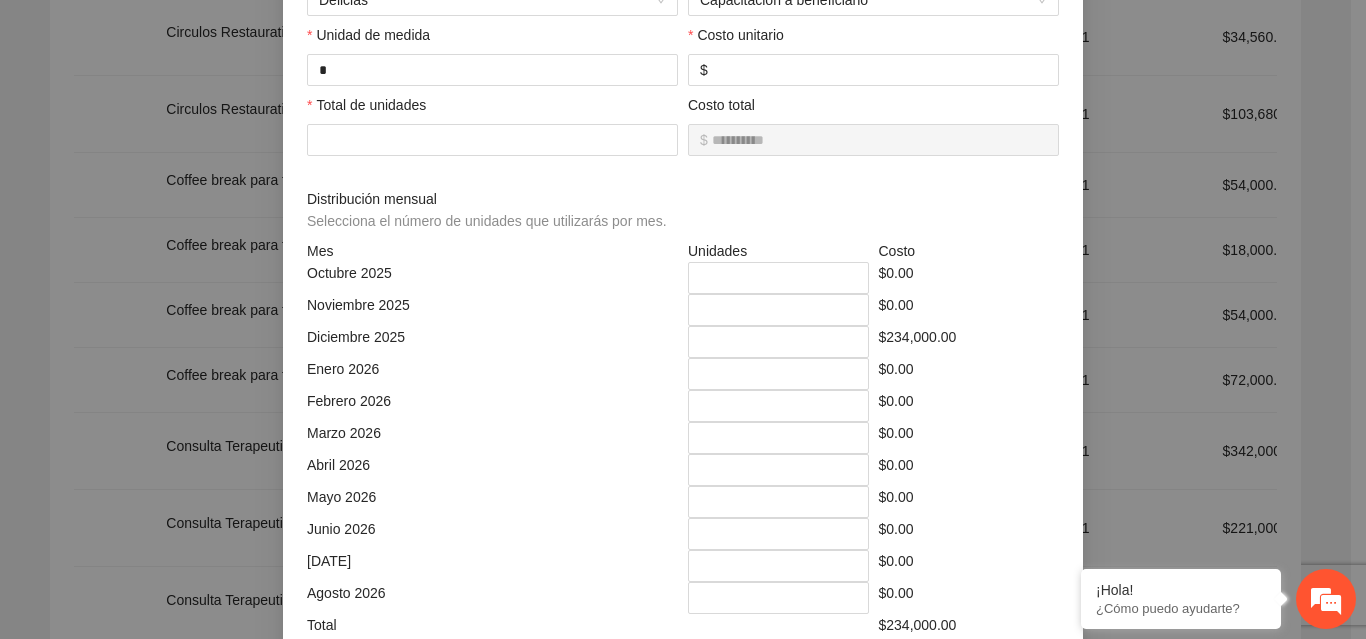 scroll, scrollTop: 314, scrollLeft: 0, axis: vertical 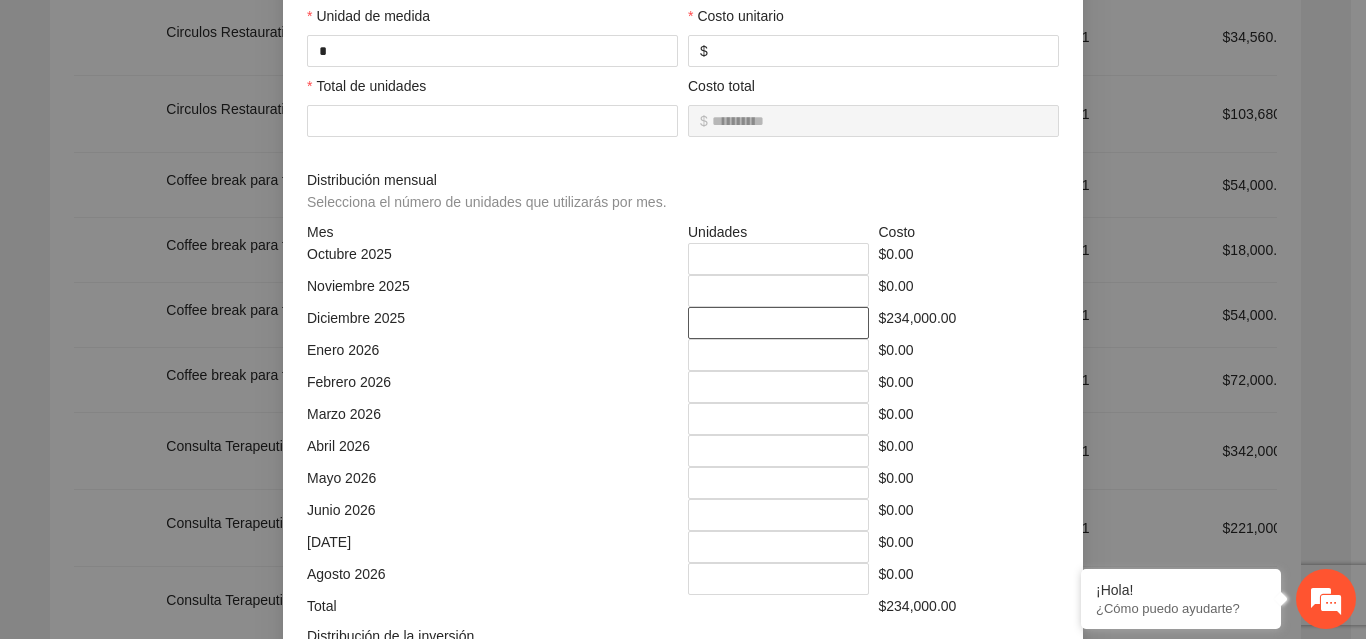 drag, startPoint x: 742, startPoint y: 334, endPoint x: 670, endPoint y: 332, distance: 72.02777 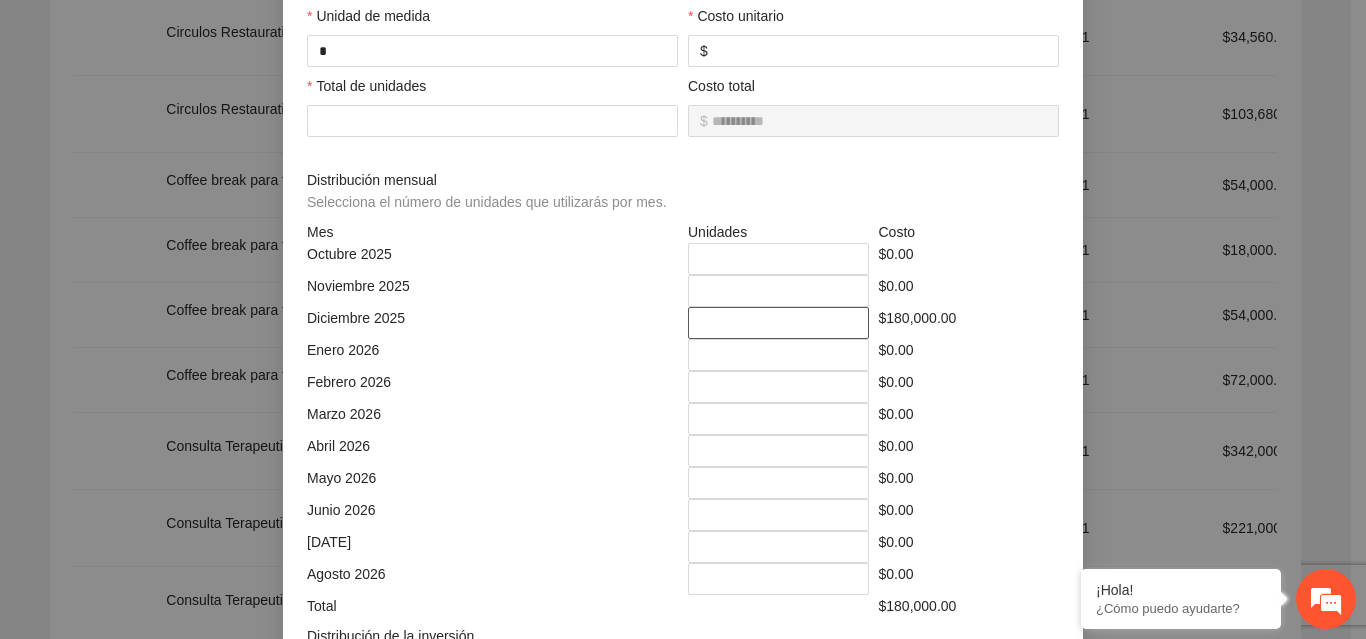 type on "***" 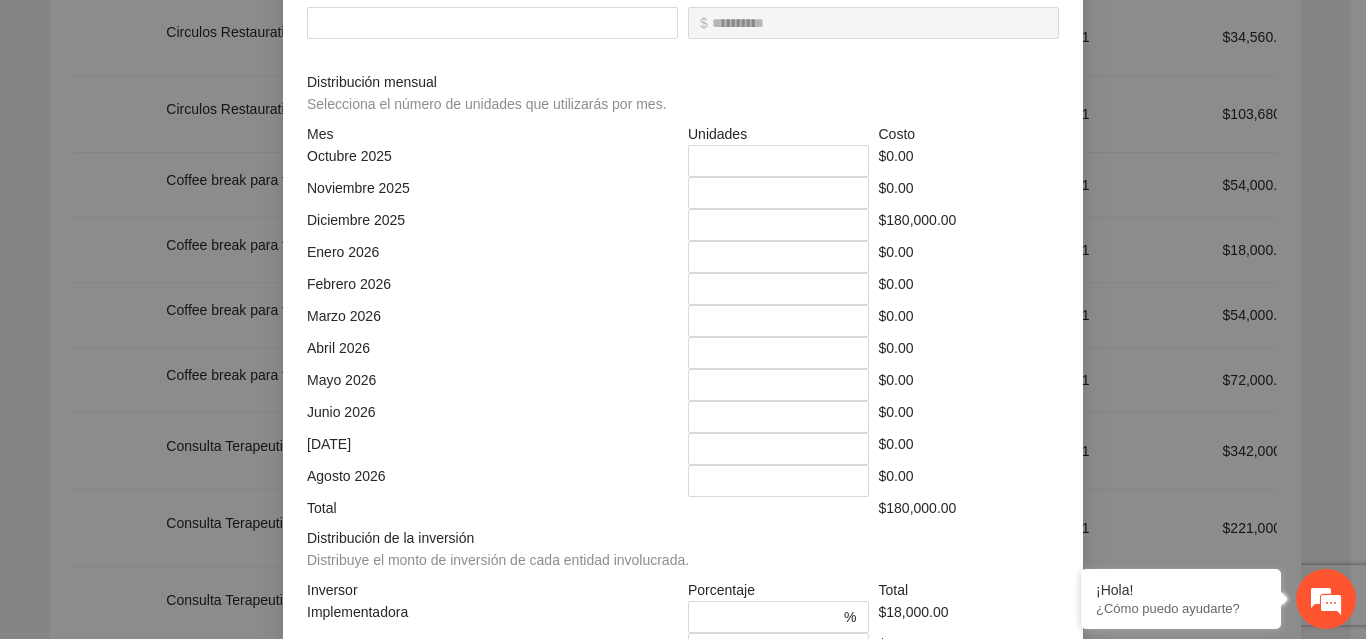 scroll, scrollTop: 539, scrollLeft: 0, axis: vertical 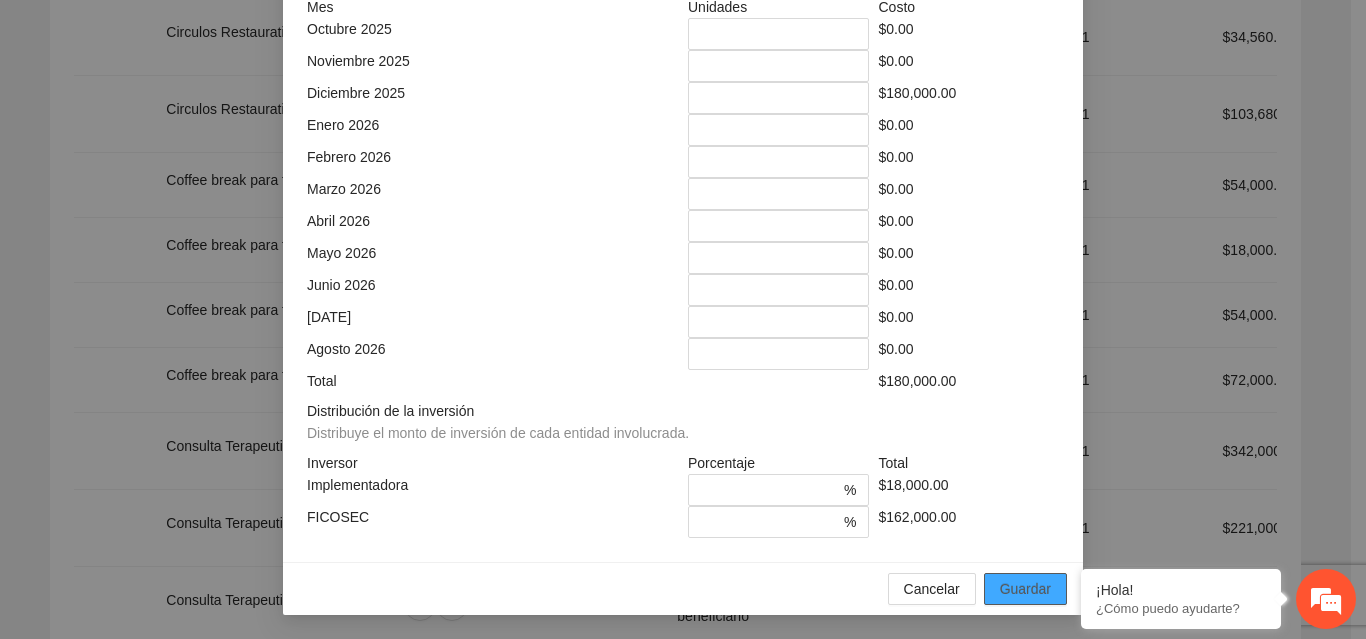 click on "Guardar" at bounding box center (1025, 589) 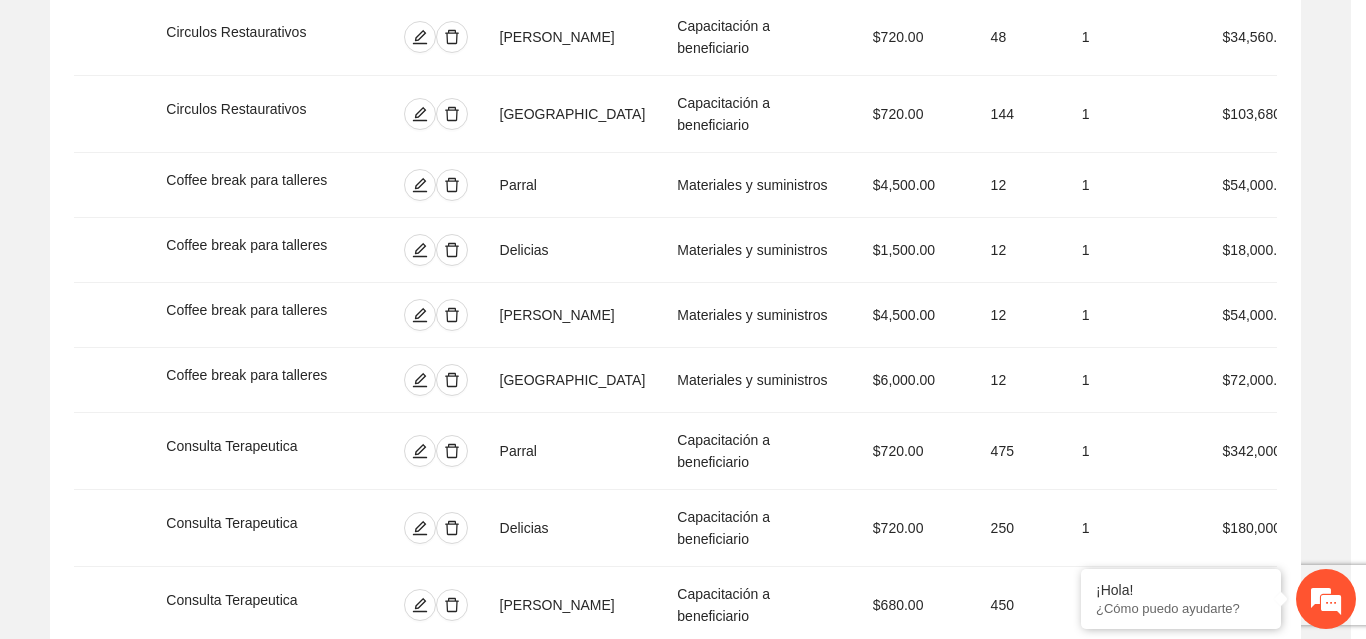 scroll, scrollTop: 439, scrollLeft: 0, axis: vertical 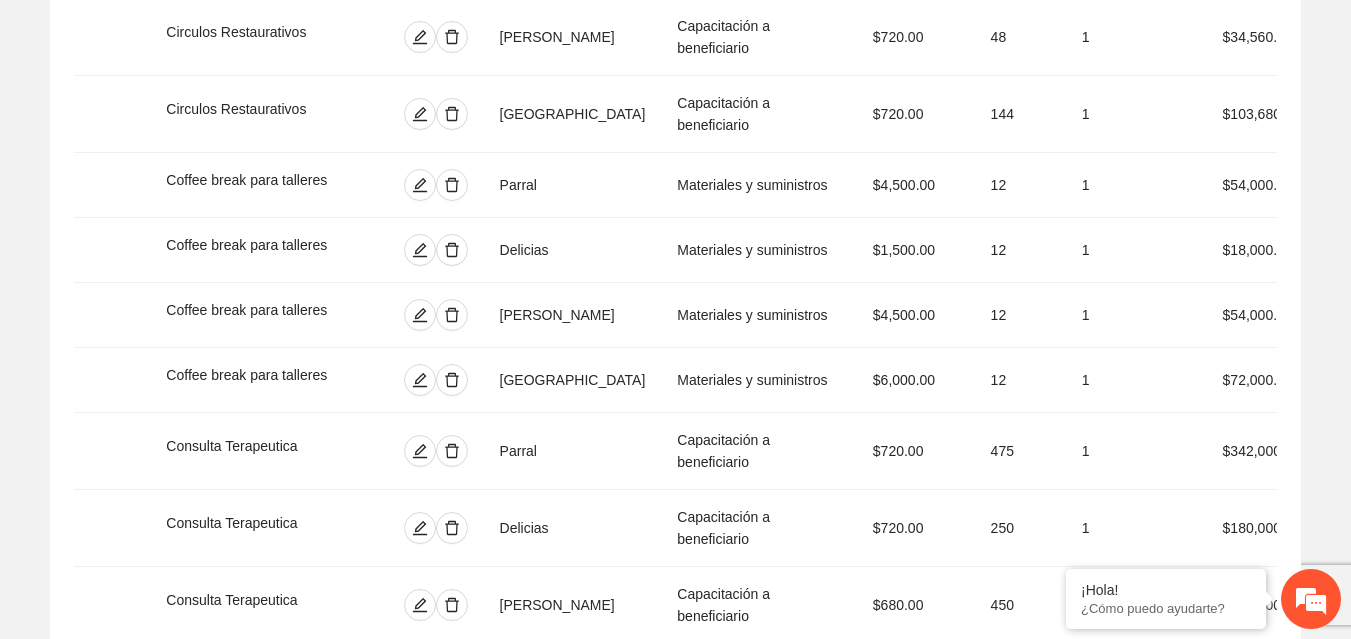 click 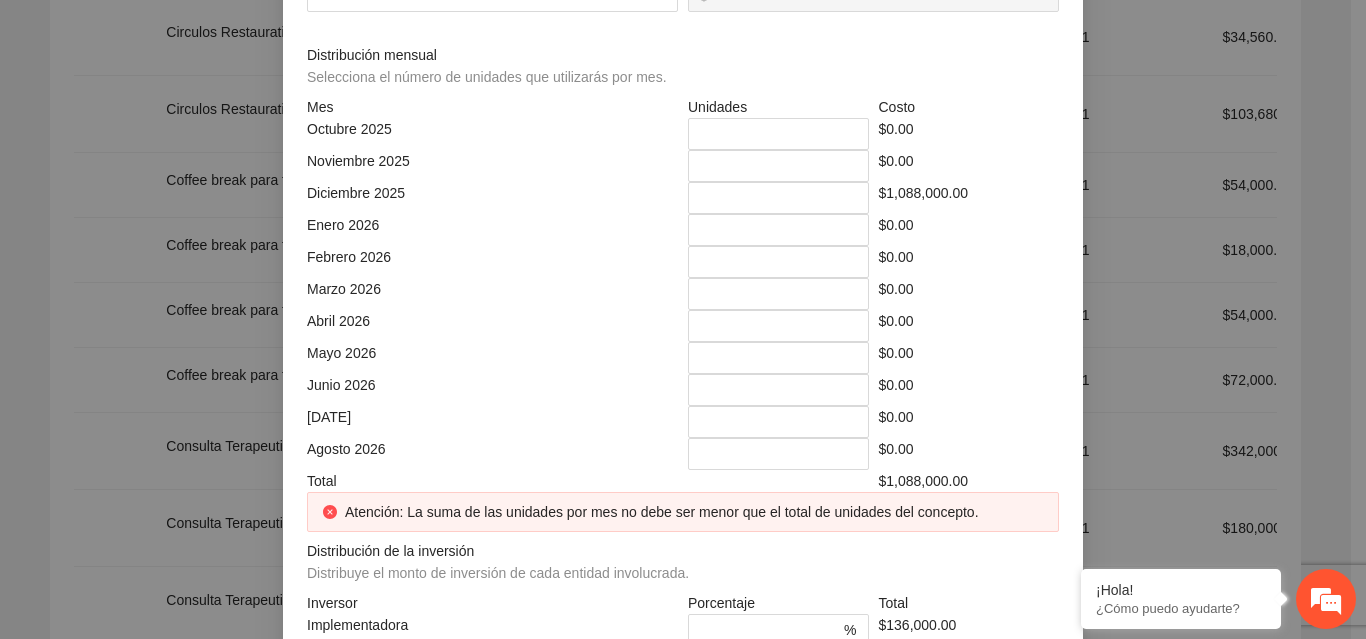drag, startPoint x: 749, startPoint y: 367, endPoint x: 689, endPoint y: 385, distance: 62.641838 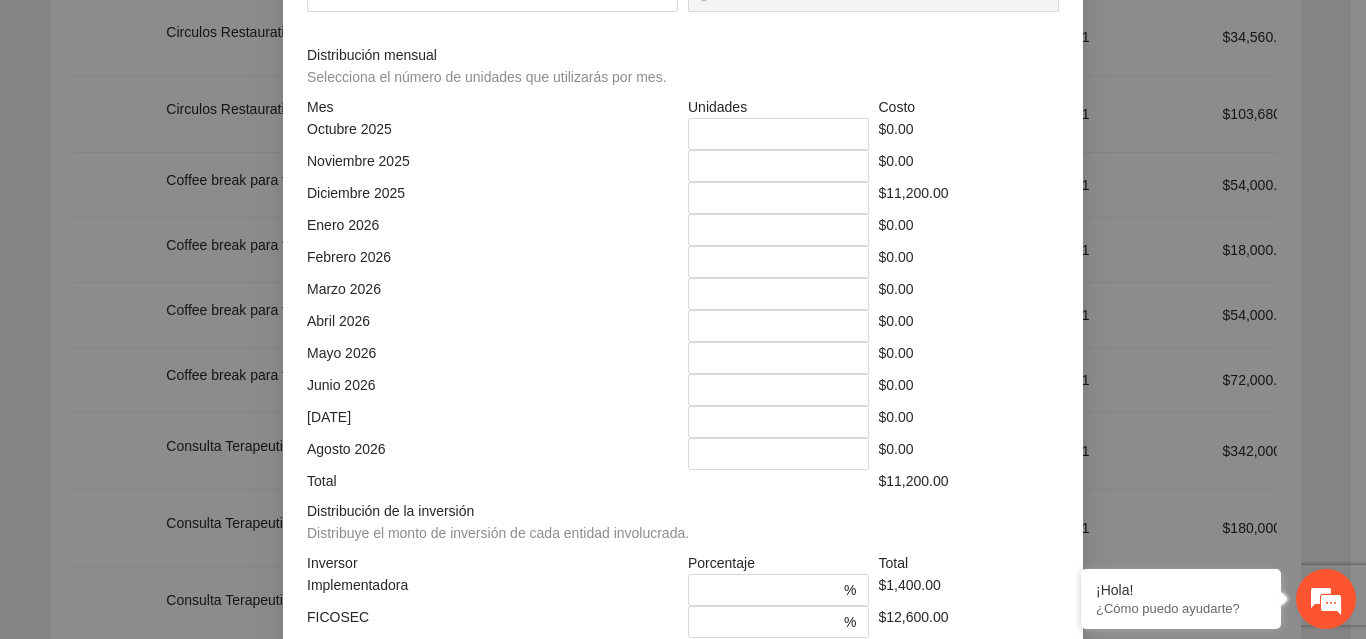 type on "**********" 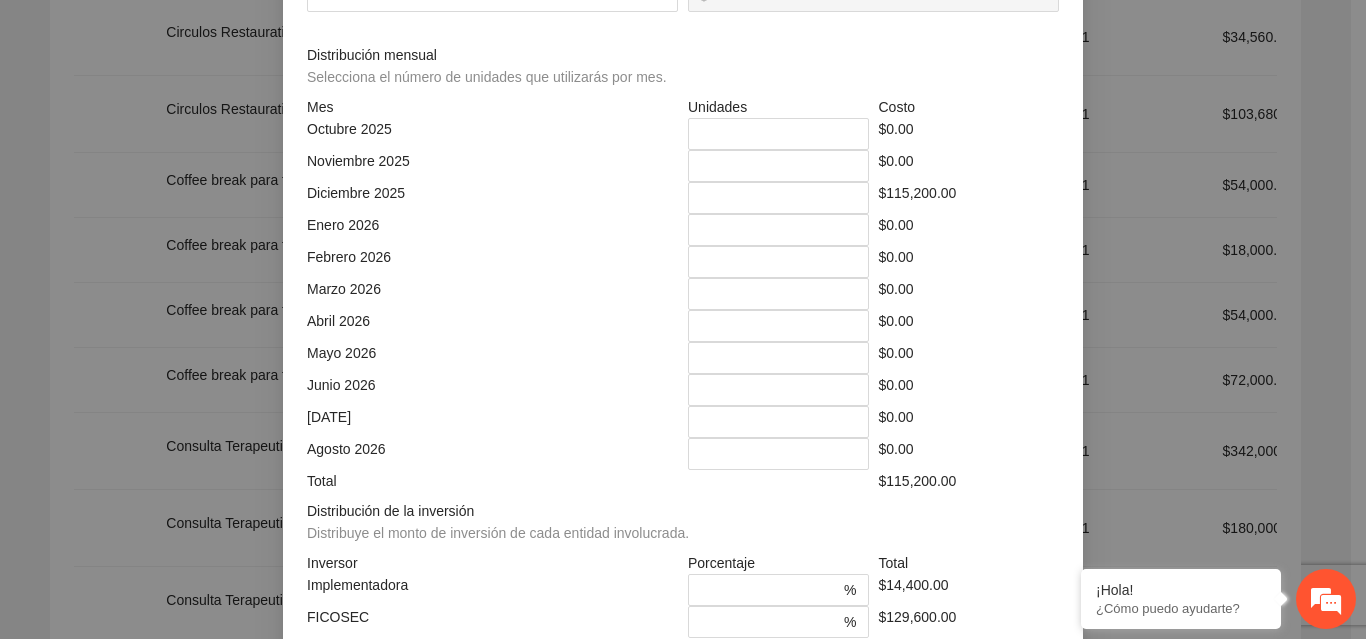 type on "**********" 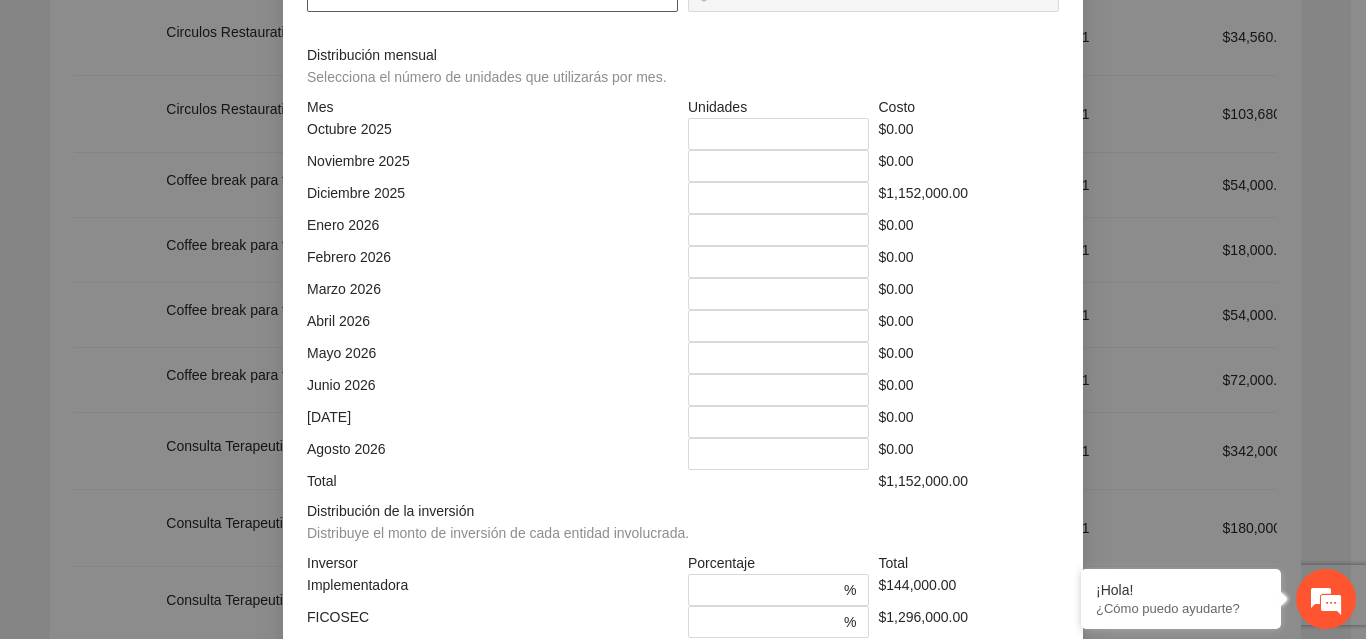 type on "***" 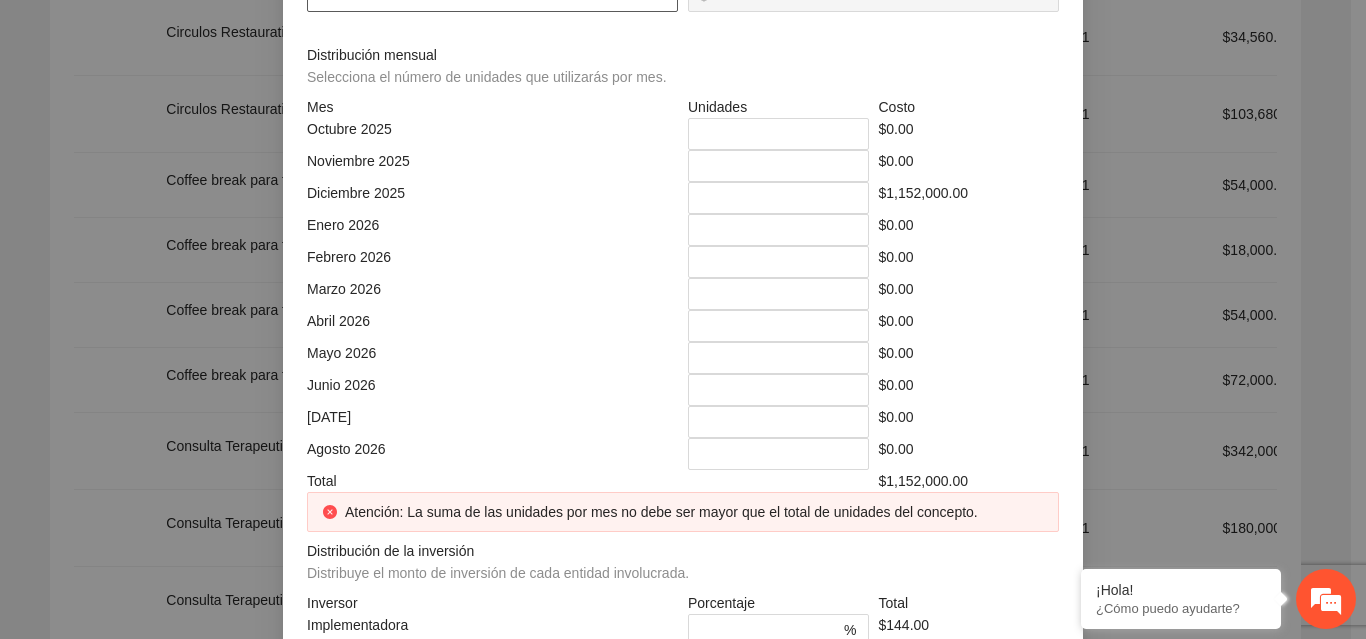 type on "*********" 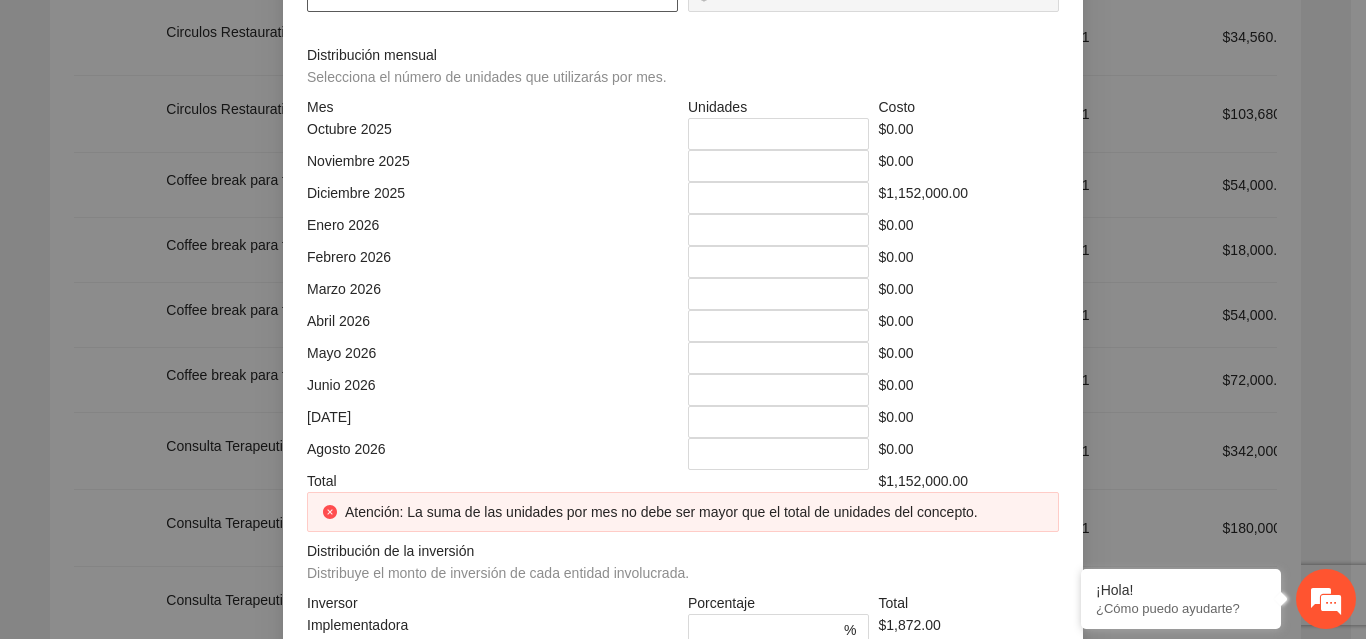 type on "**********" 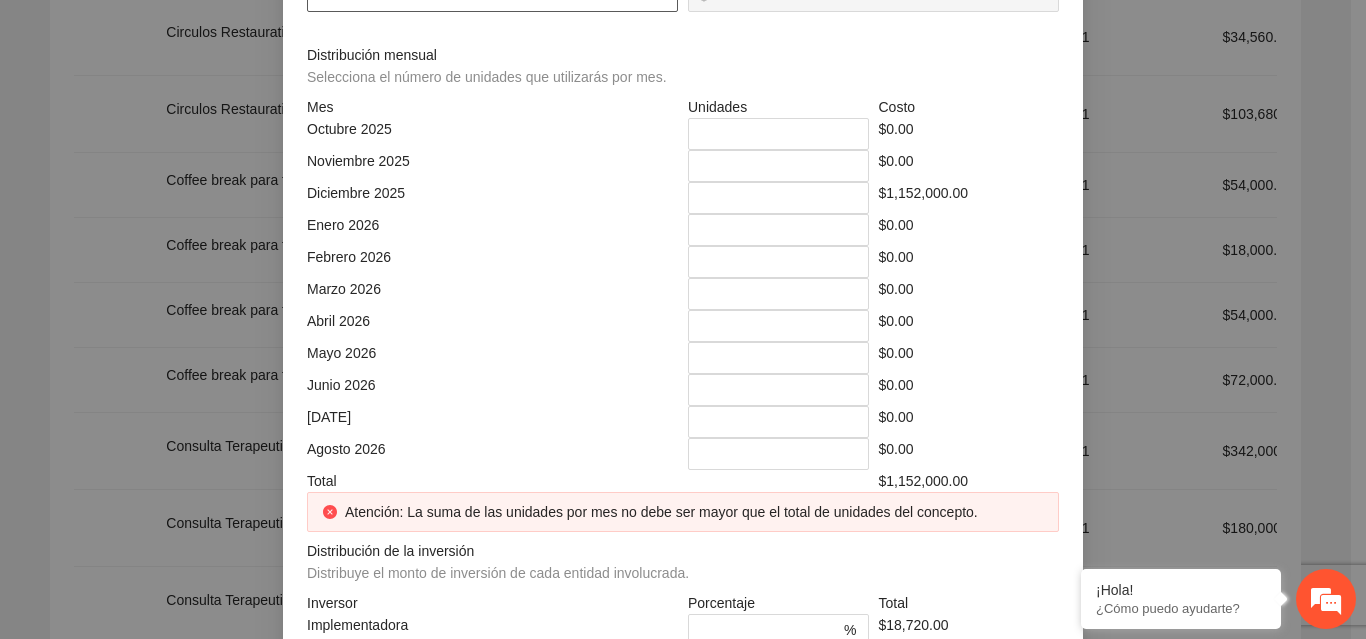 type on "**********" 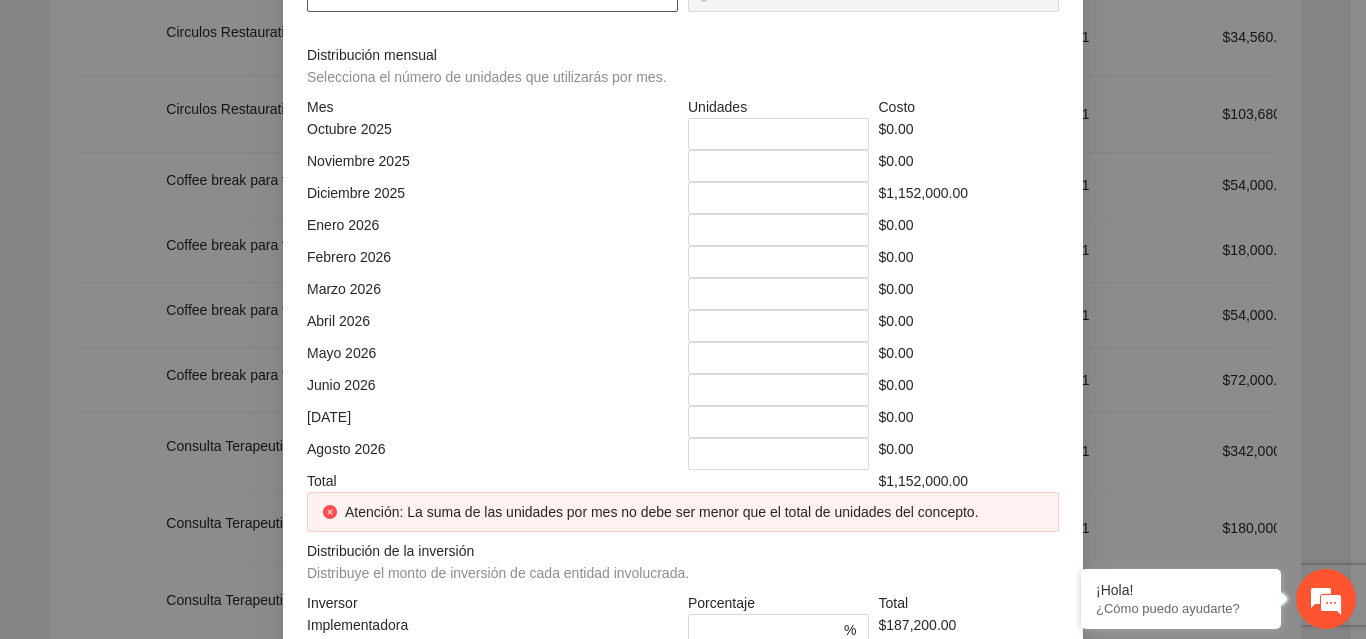 type on "****" 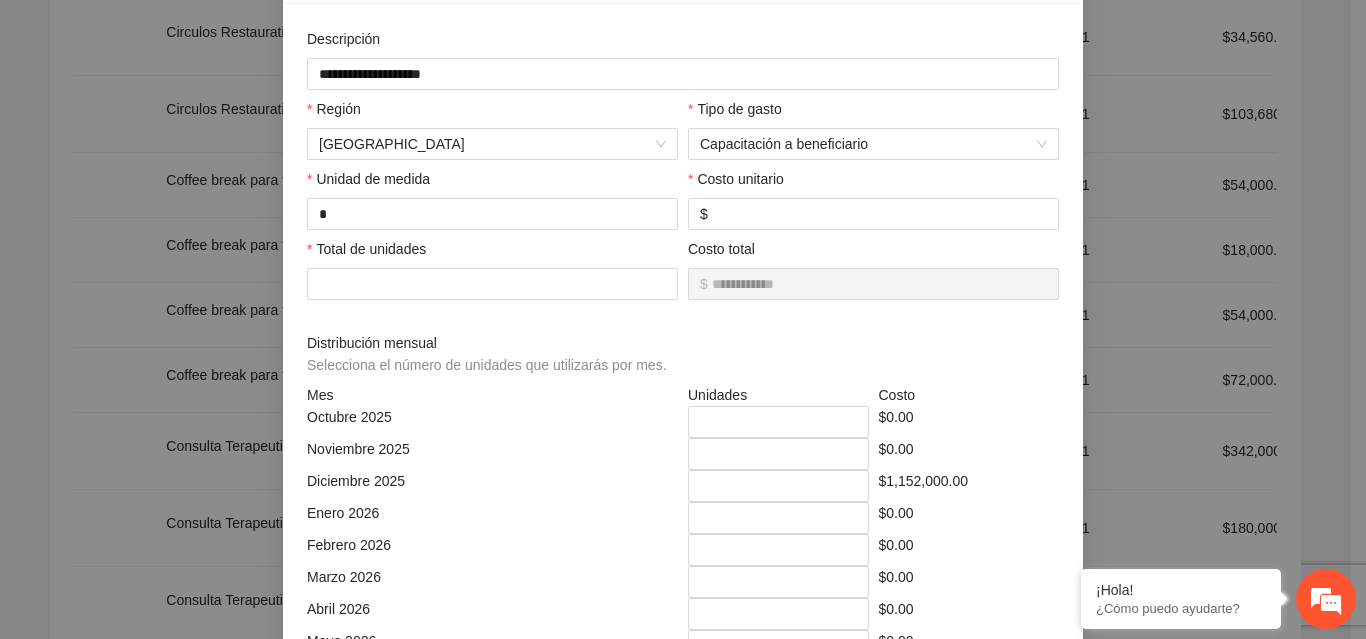 scroll, scrollTop: 161, scrollLeft: 0, axis: vertical 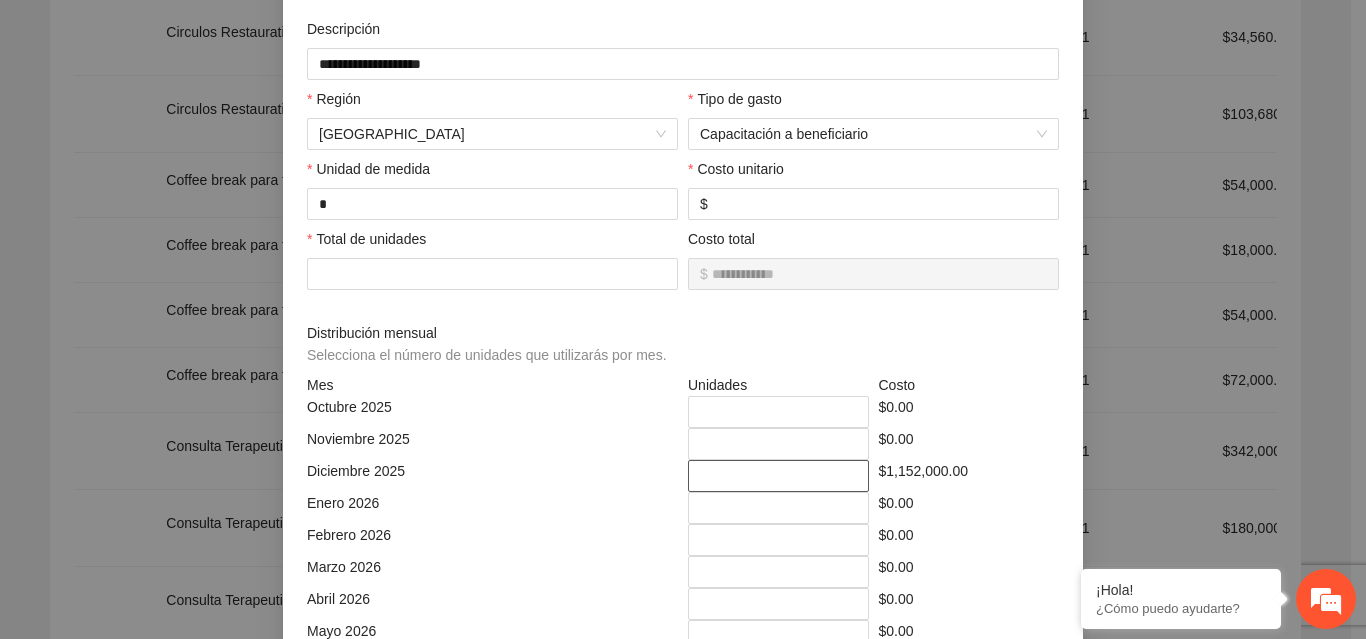 drag, startPoint x: 747, startPoint y: 480, endPoint x: 659, endPoint y: 477, distance: 88.051125 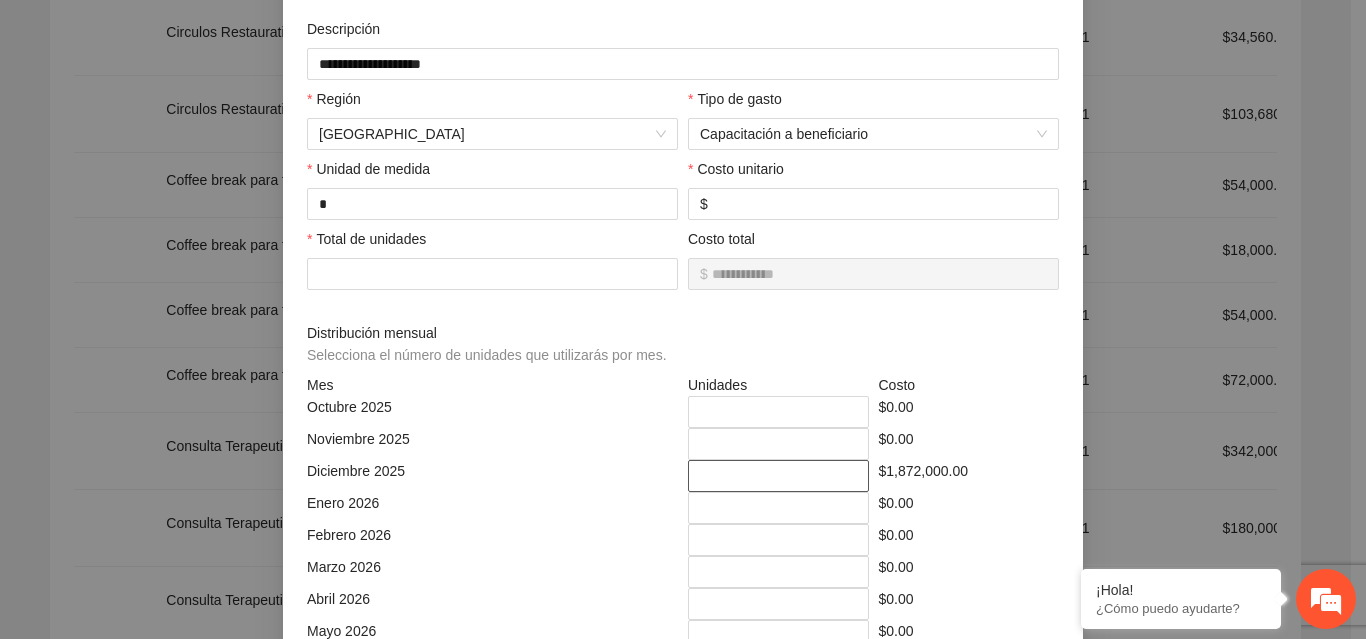 type on "****" 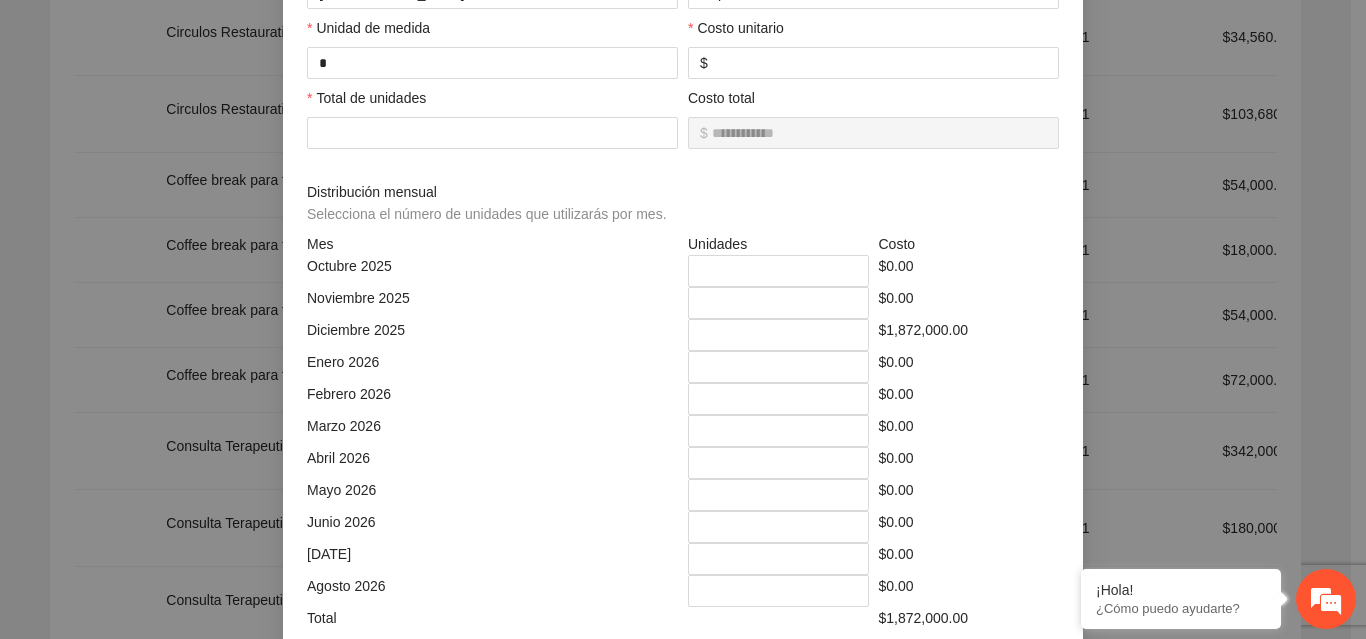 scroll, scrollTop: 539, scrollLeft: 0, axis: vertical 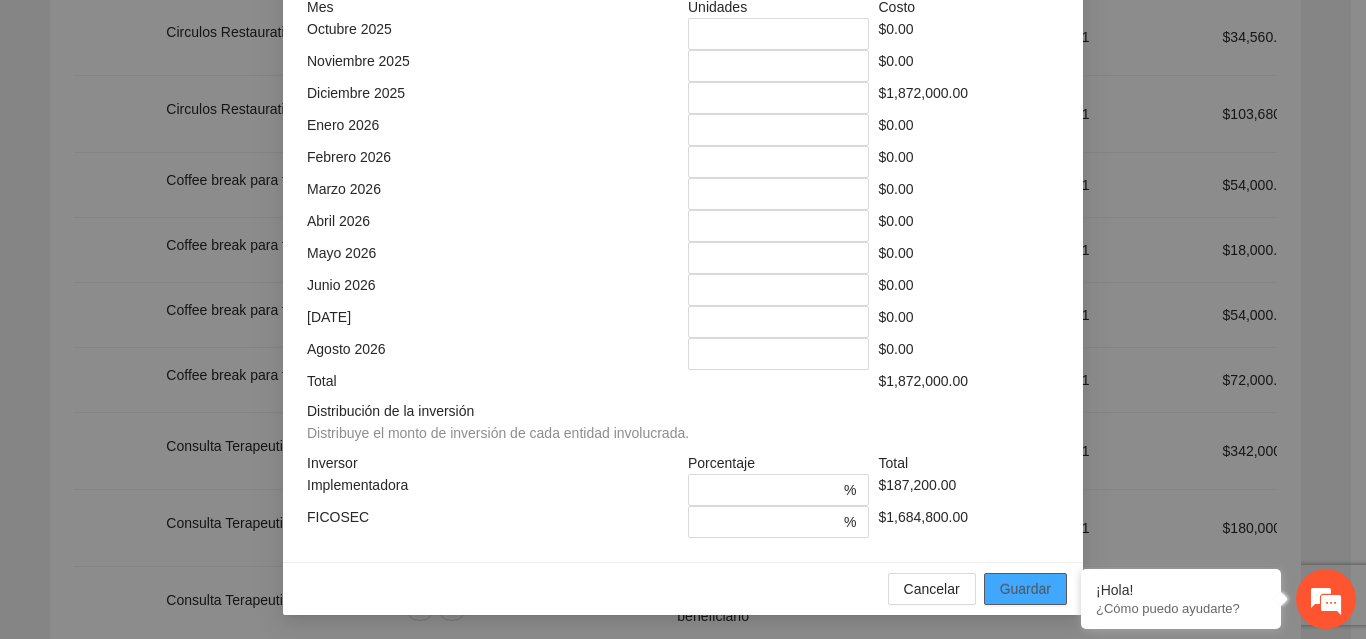 click on "Guardar" at bounding box center [1025, 589] 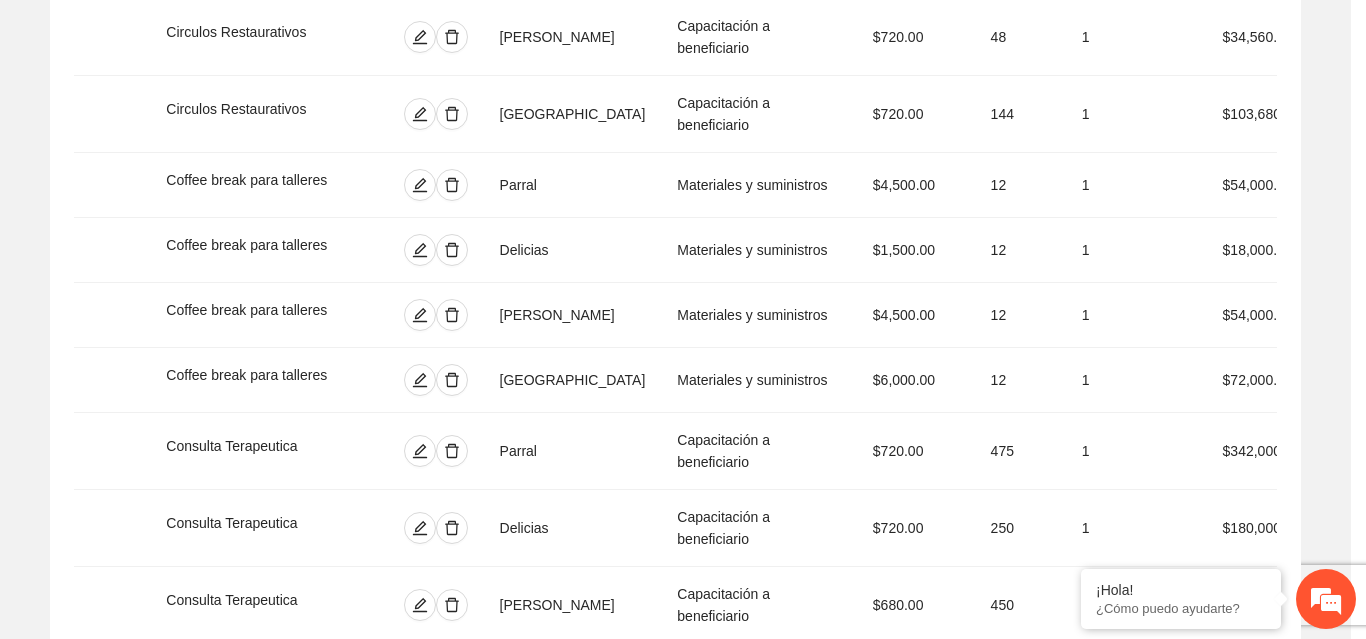 scroll, scrollTop: 439, scrollLeft: 0, axis: vertical 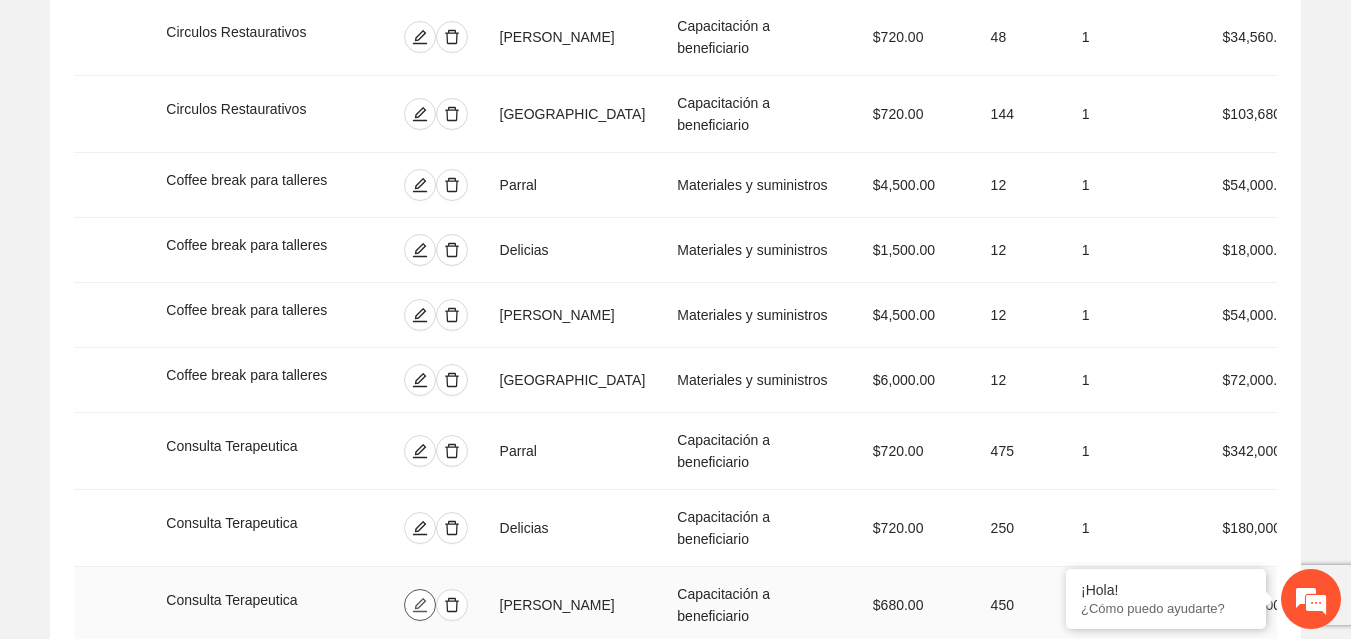 click 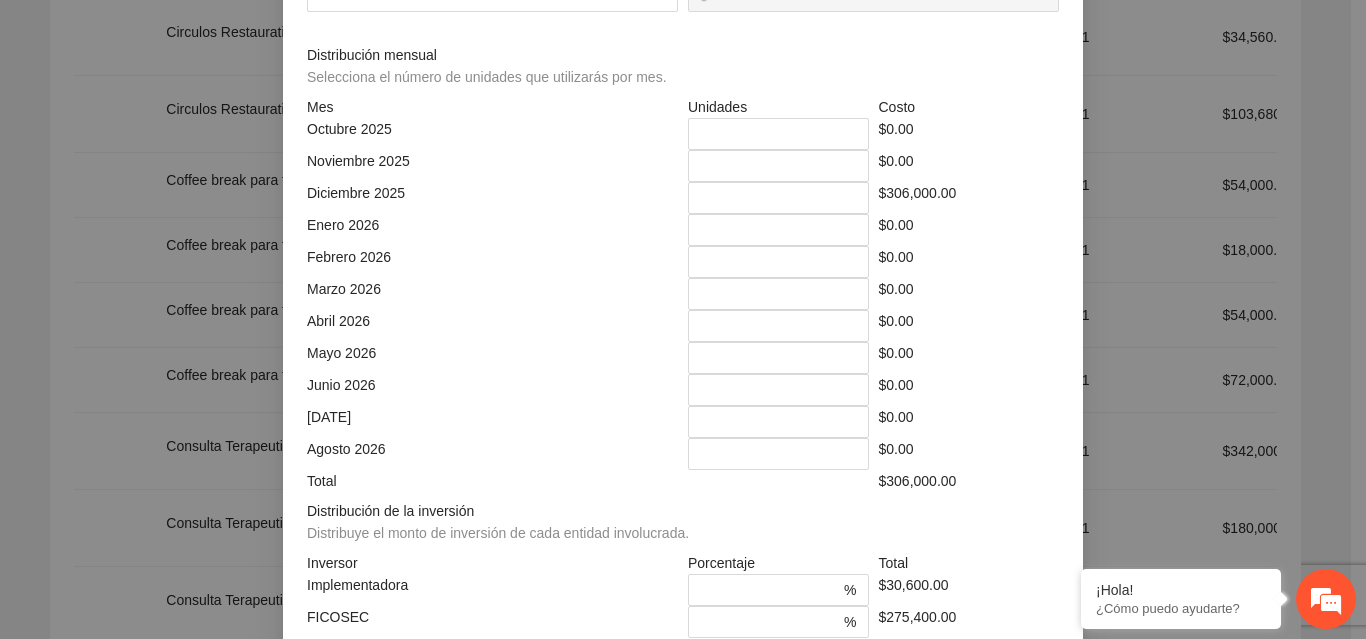 drag, startPoint x: 755, startPoint y: 364, endPoint x: 688, endPoint y: 370, distance: 67.26812 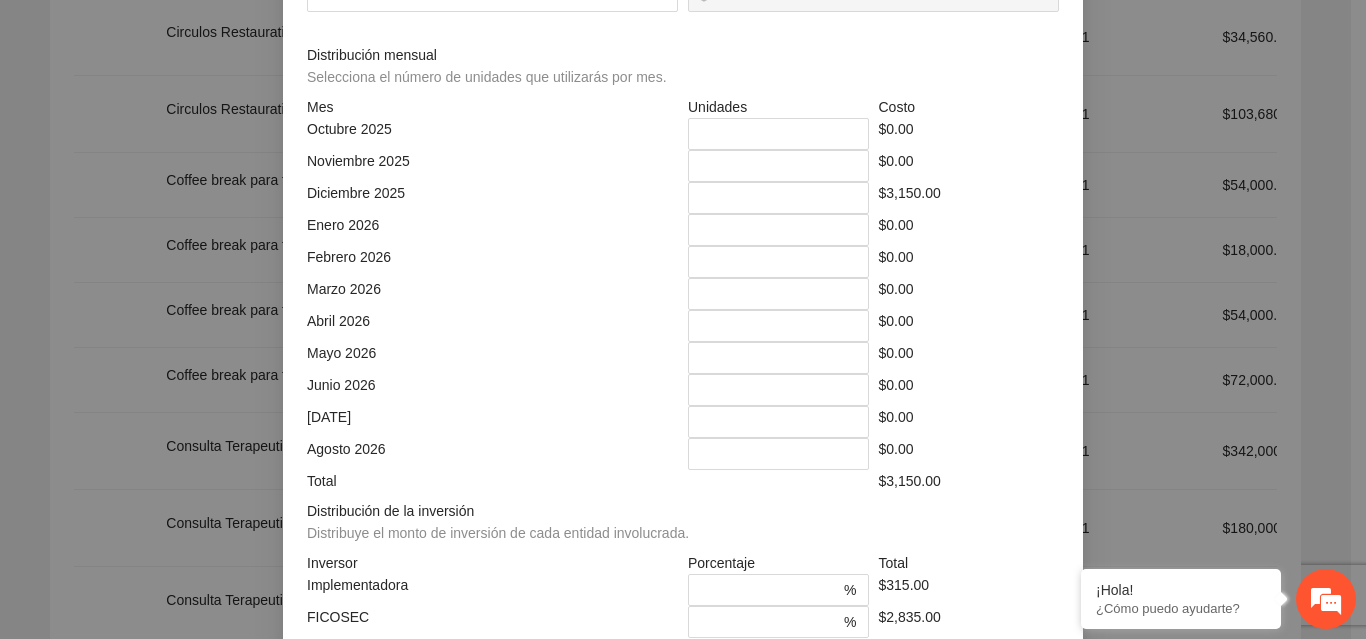 type on "*********" 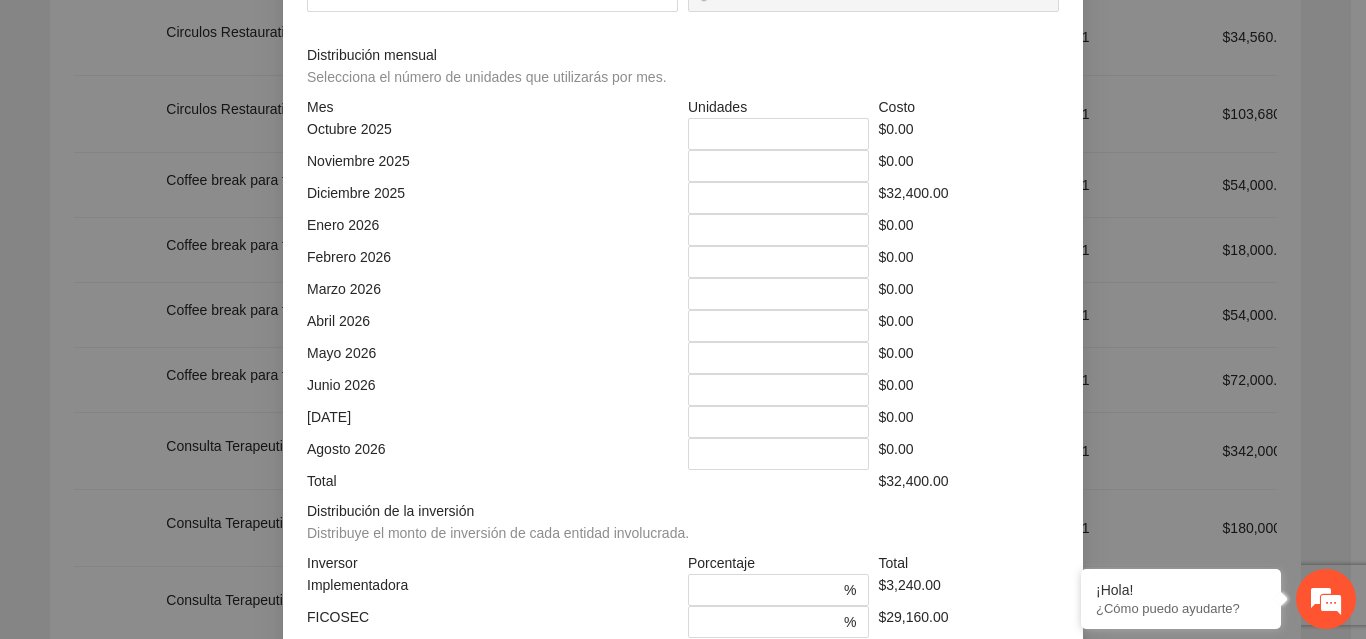 type on "**********" 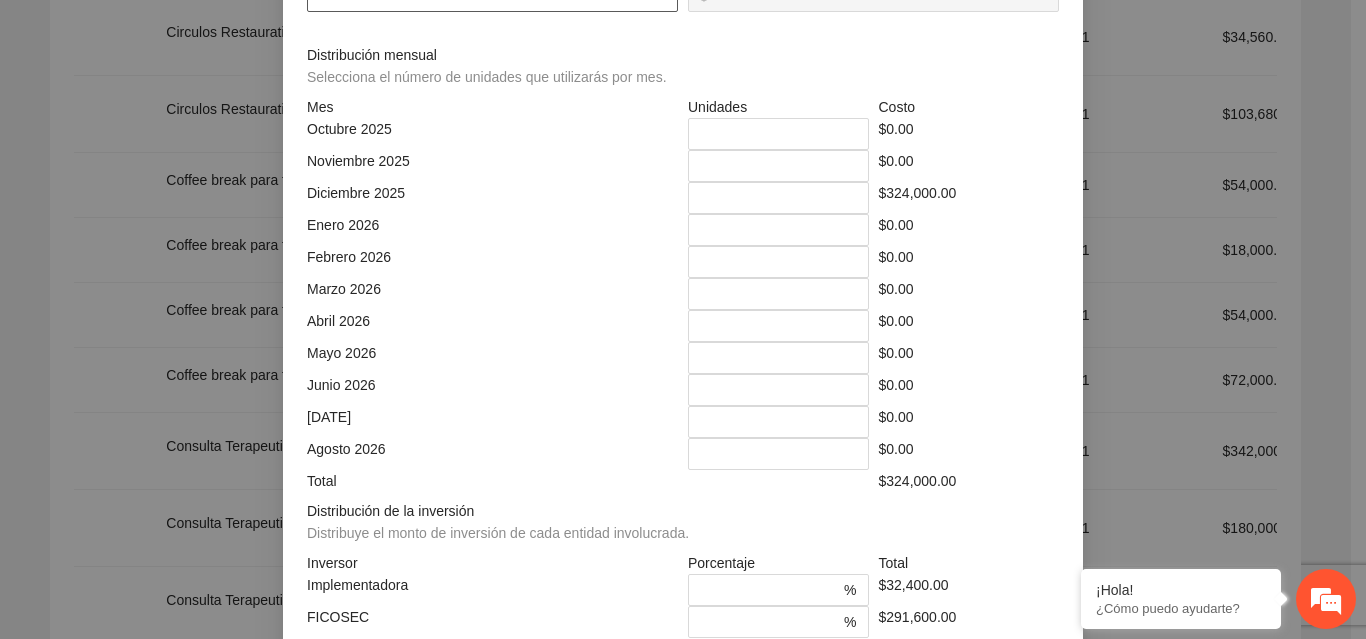 type on "***" 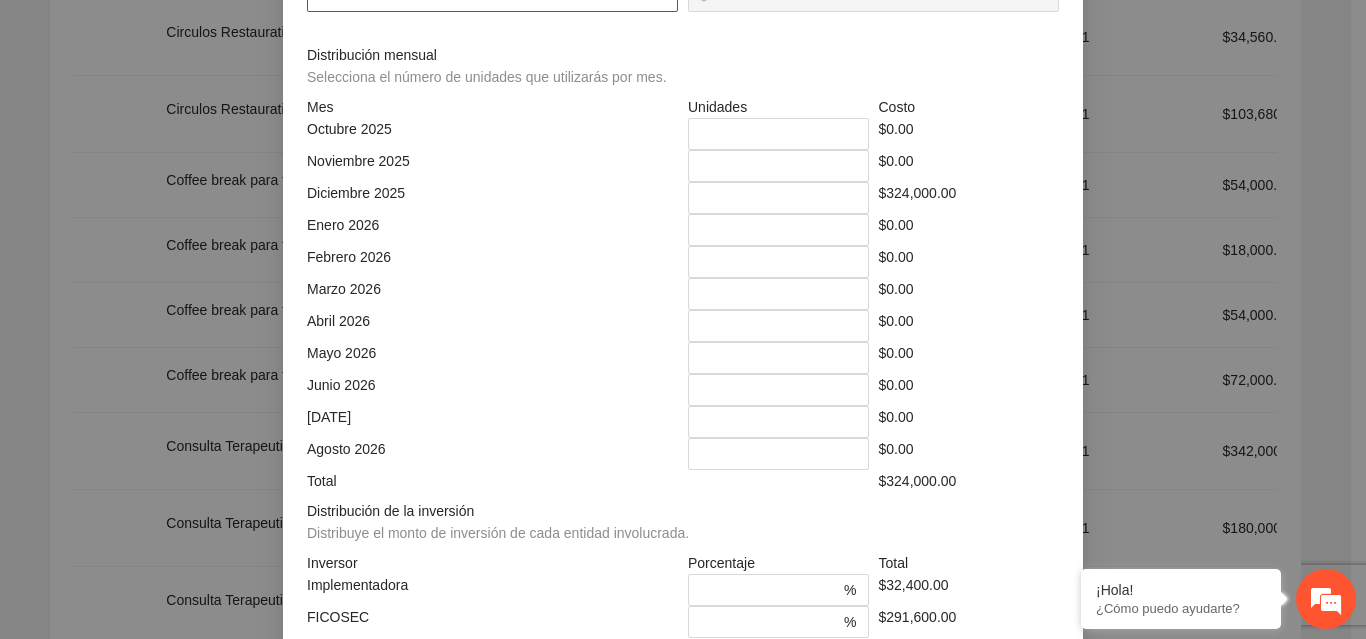 drag, startPoint x: 443, startPoint y: 444, endPoint x: 297, endPoint y: 426, distance: 147.10541 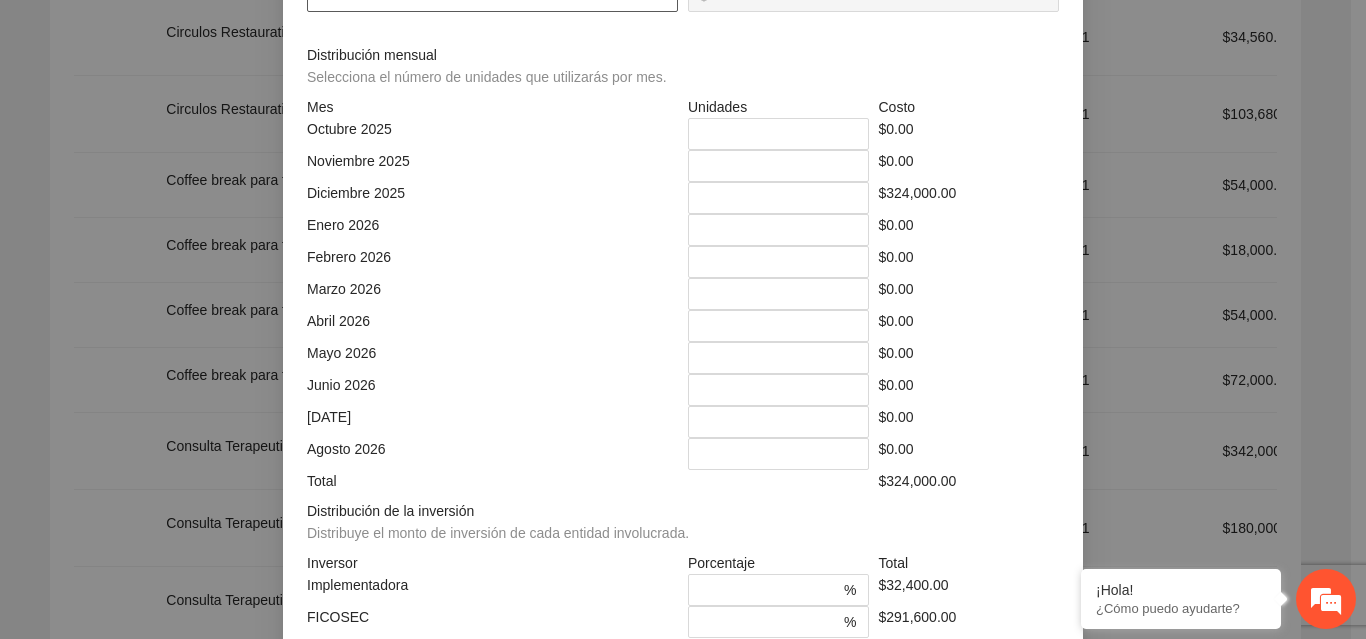 type on "********" 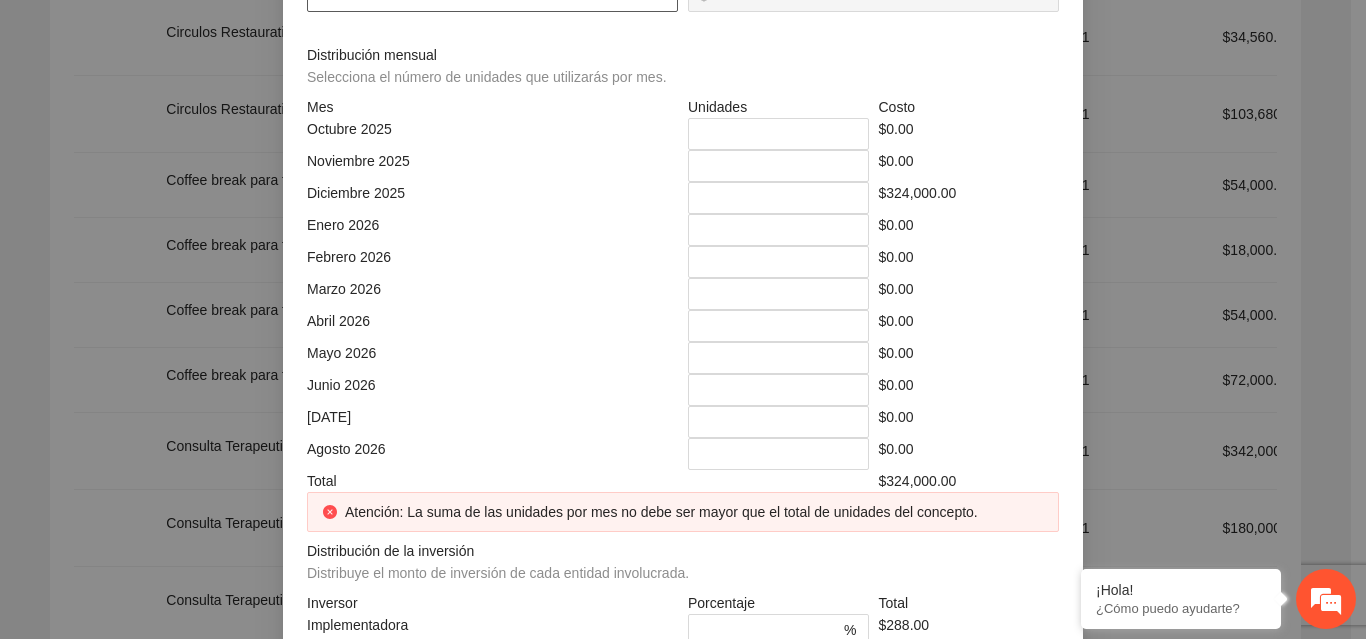 type on "*********" 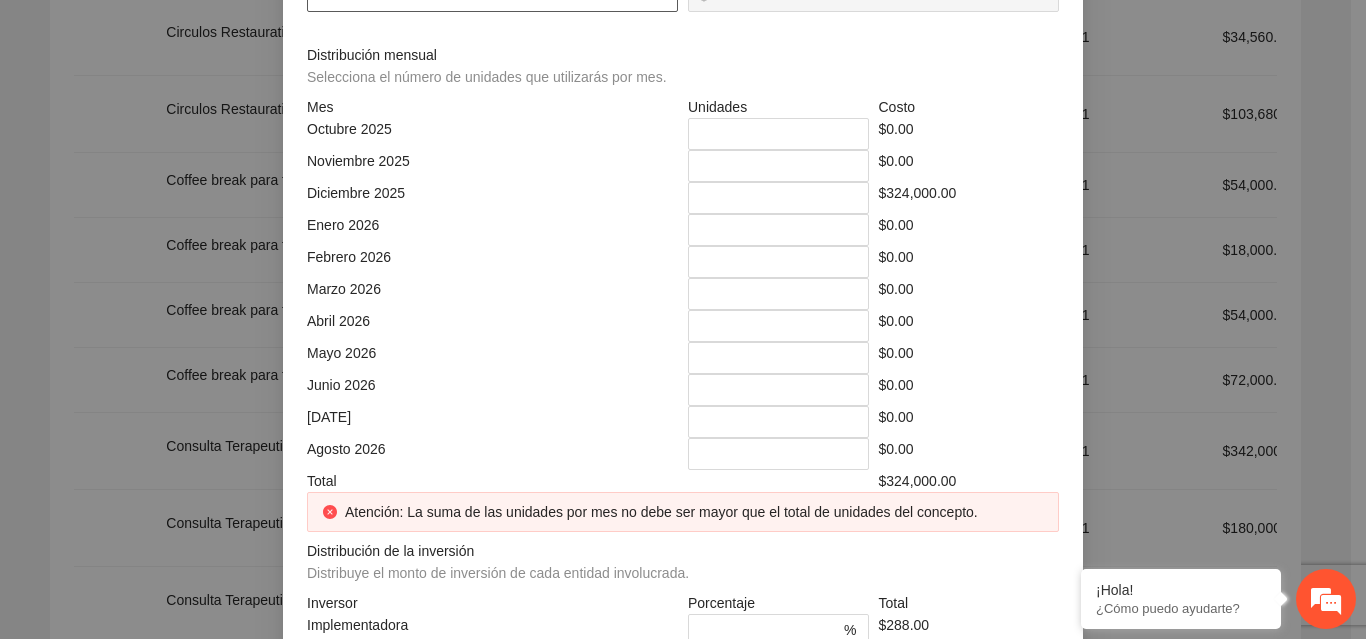 type on "**********" 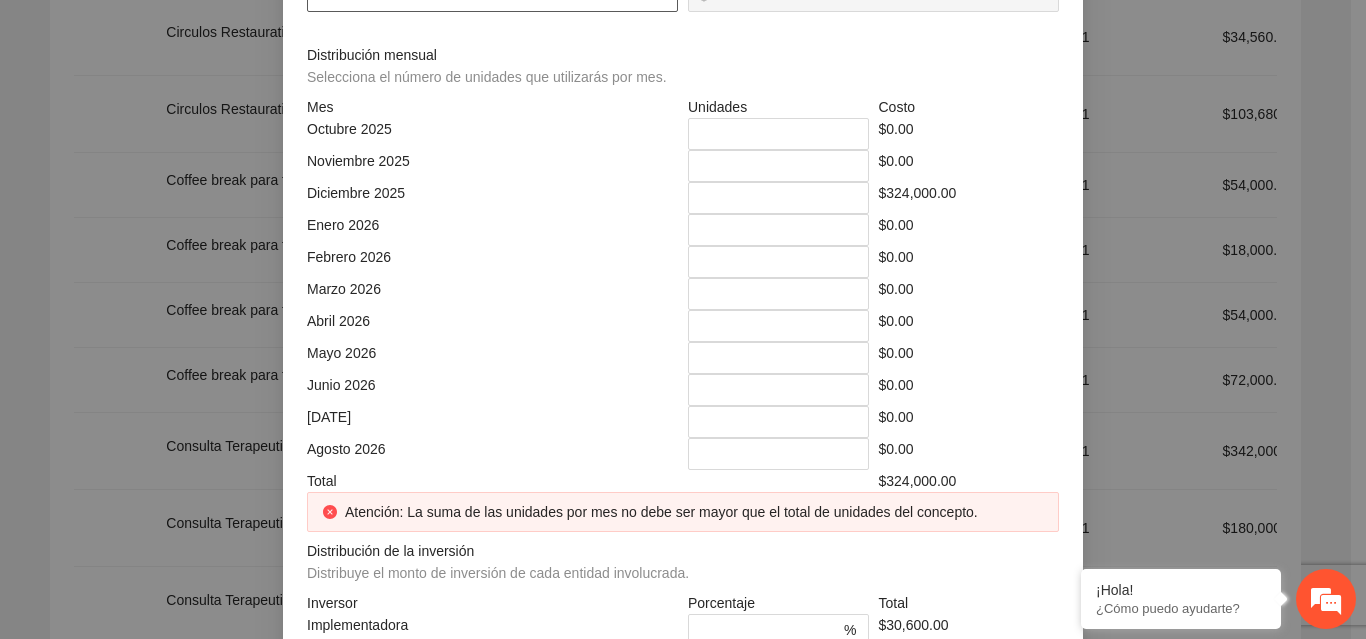 type on "***" 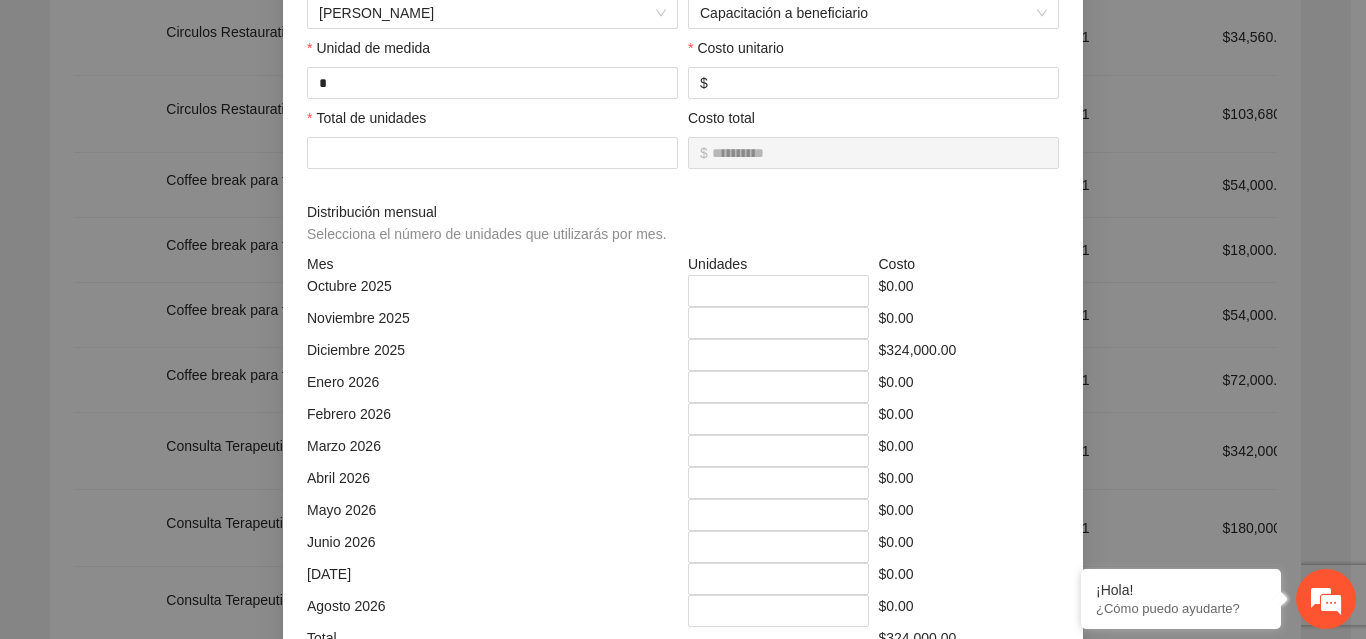 scroll, scrollTop: 299, scrollLeft: 0, axis: vertical 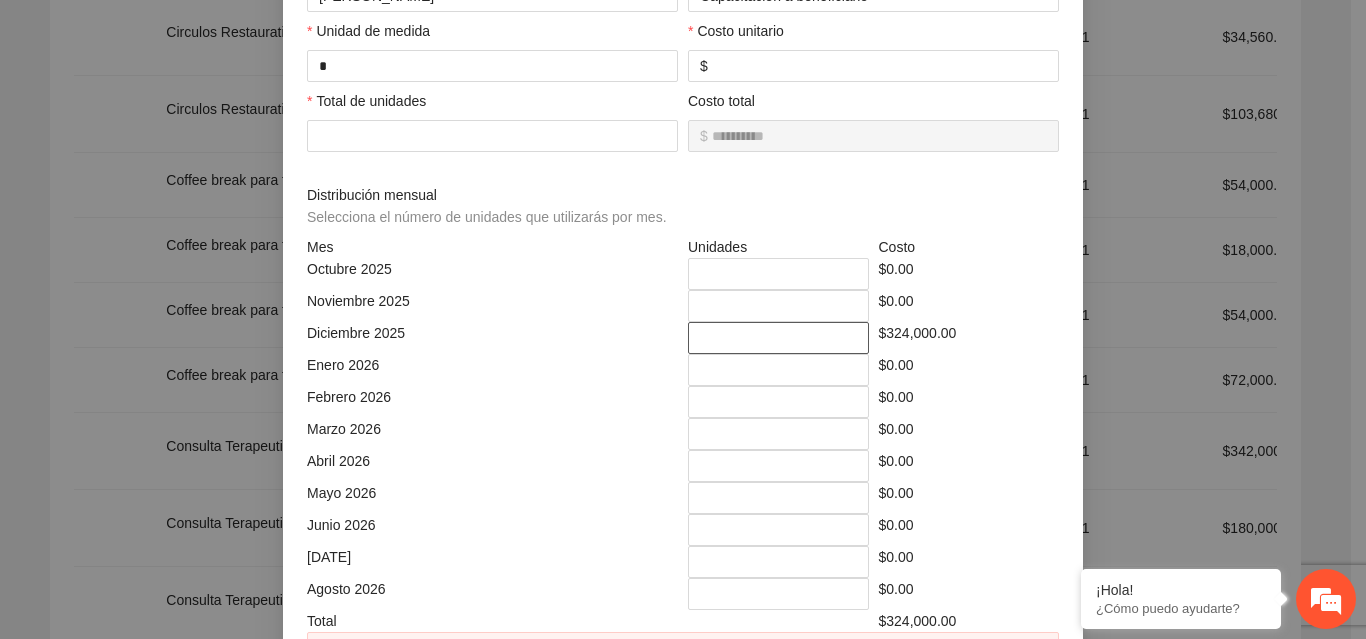 drag, startPoint x: 779, startPoint y: 334, endPoint x: 690, endPoint y: 336, distance: 89.02247 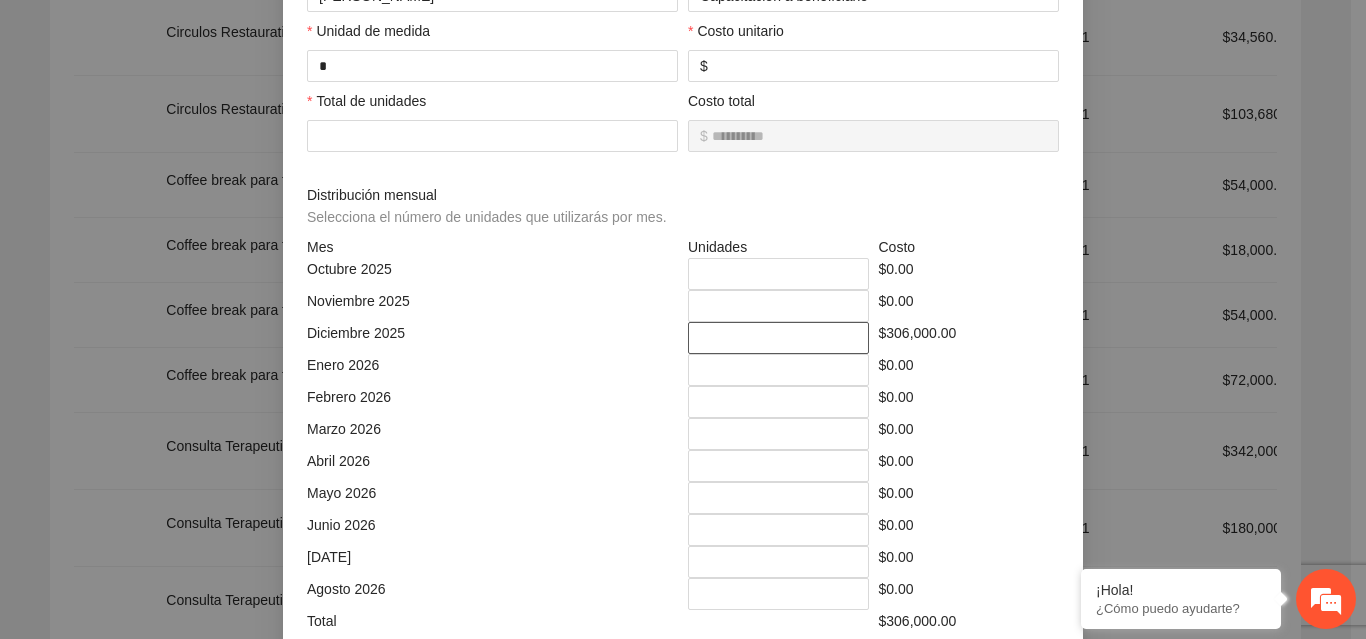 type on "***" 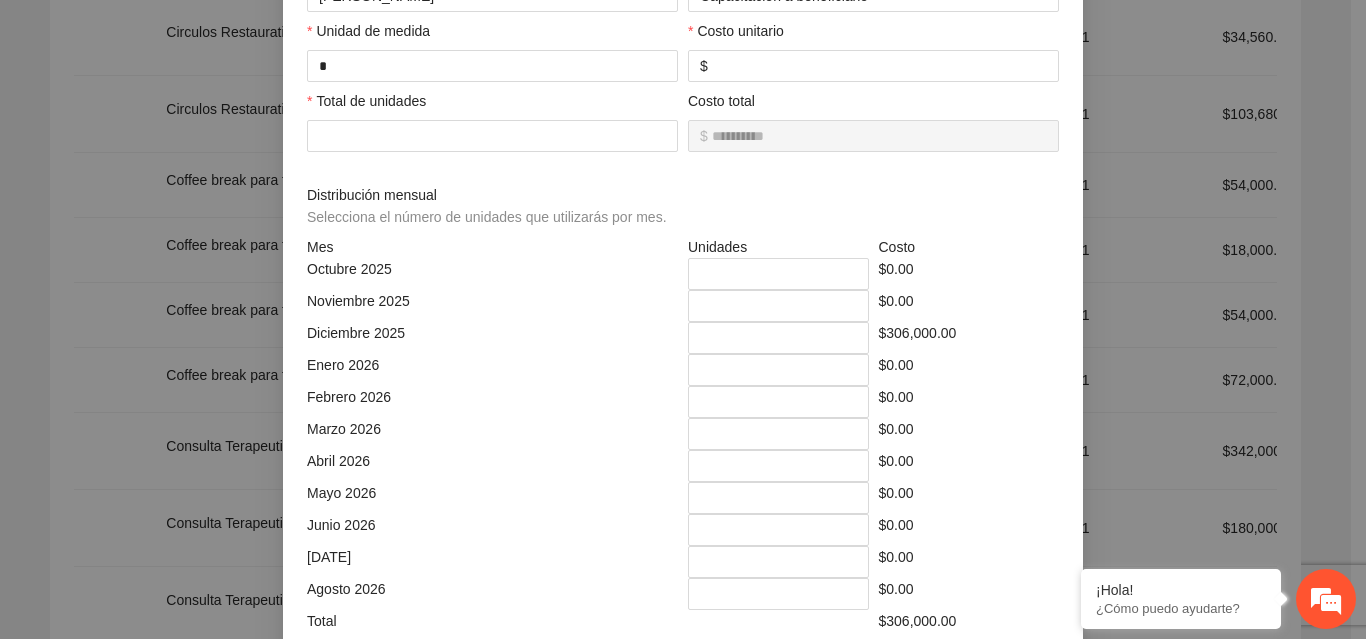 scroll, scrollTop: 539, scrollLeft: 0, axis: vertical 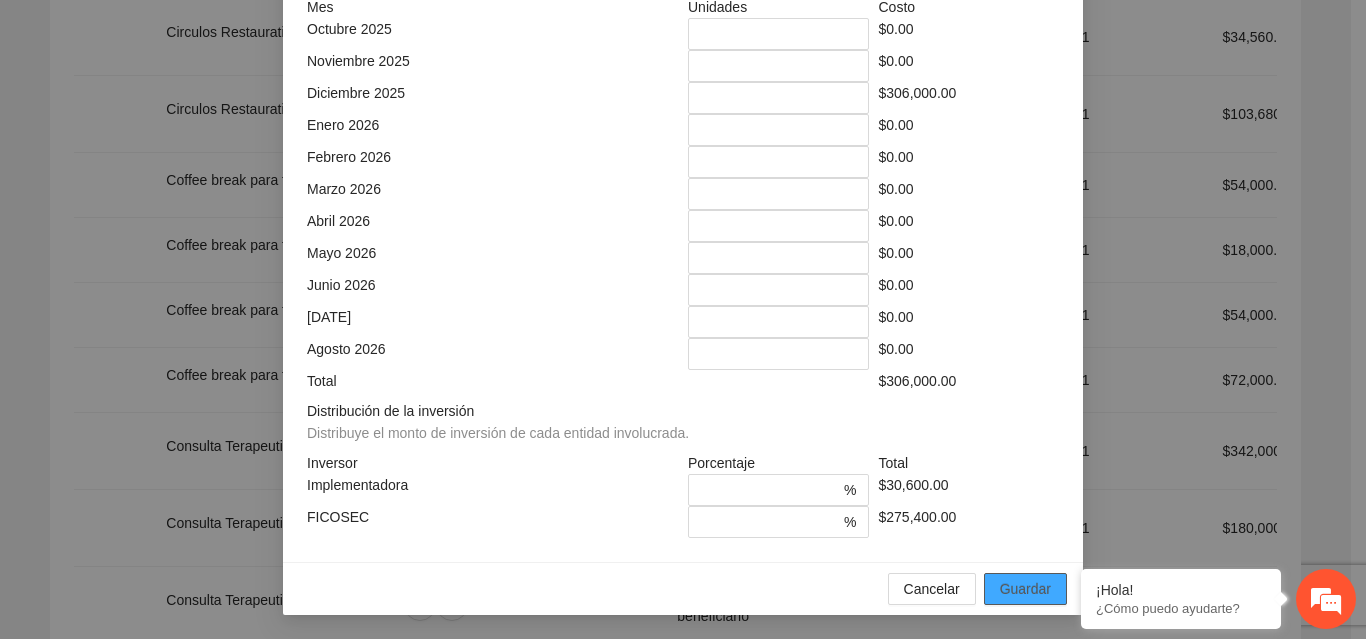 click on "Guardar" at bounding box center (1025, 589) 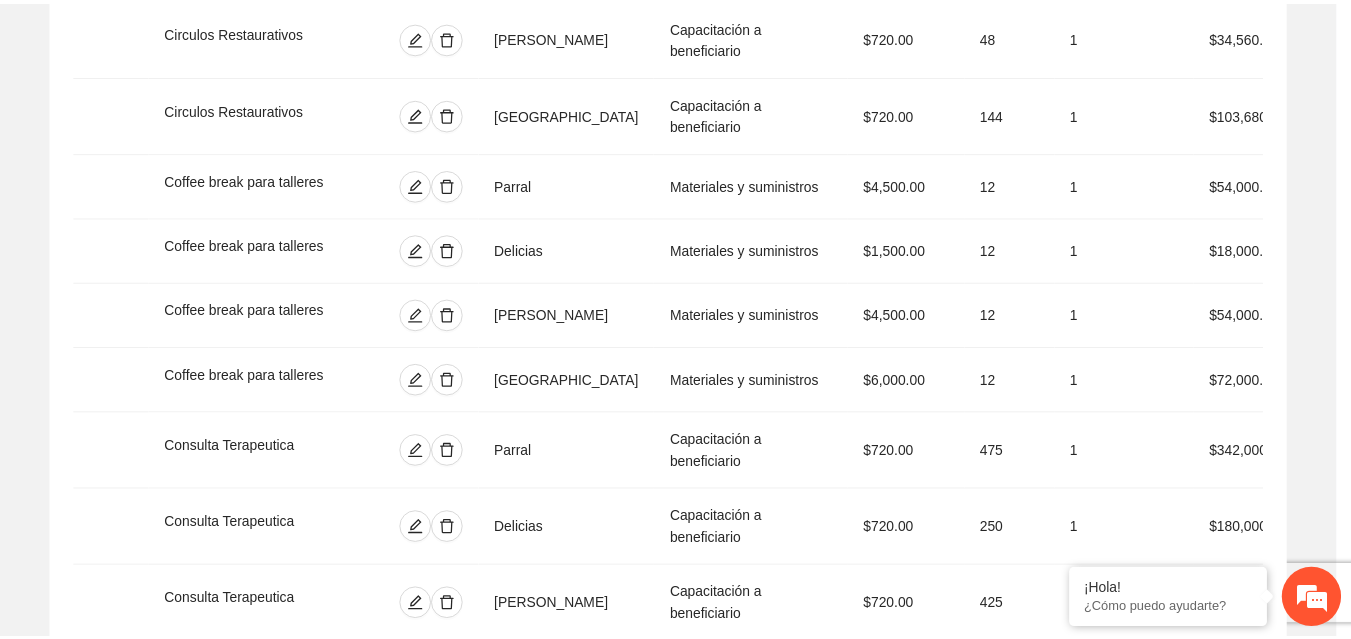scroll, scrollTop: 439, scrollLeft: 0, axis: vertical 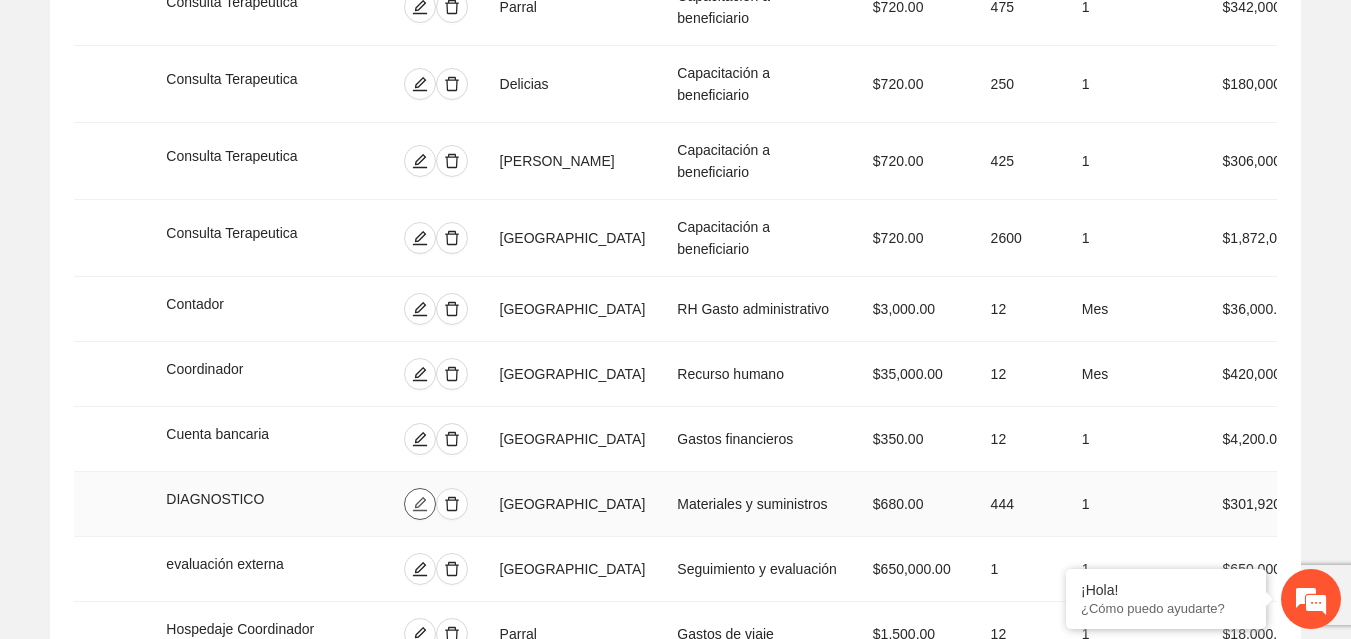 click at bounding box center [420, 504] 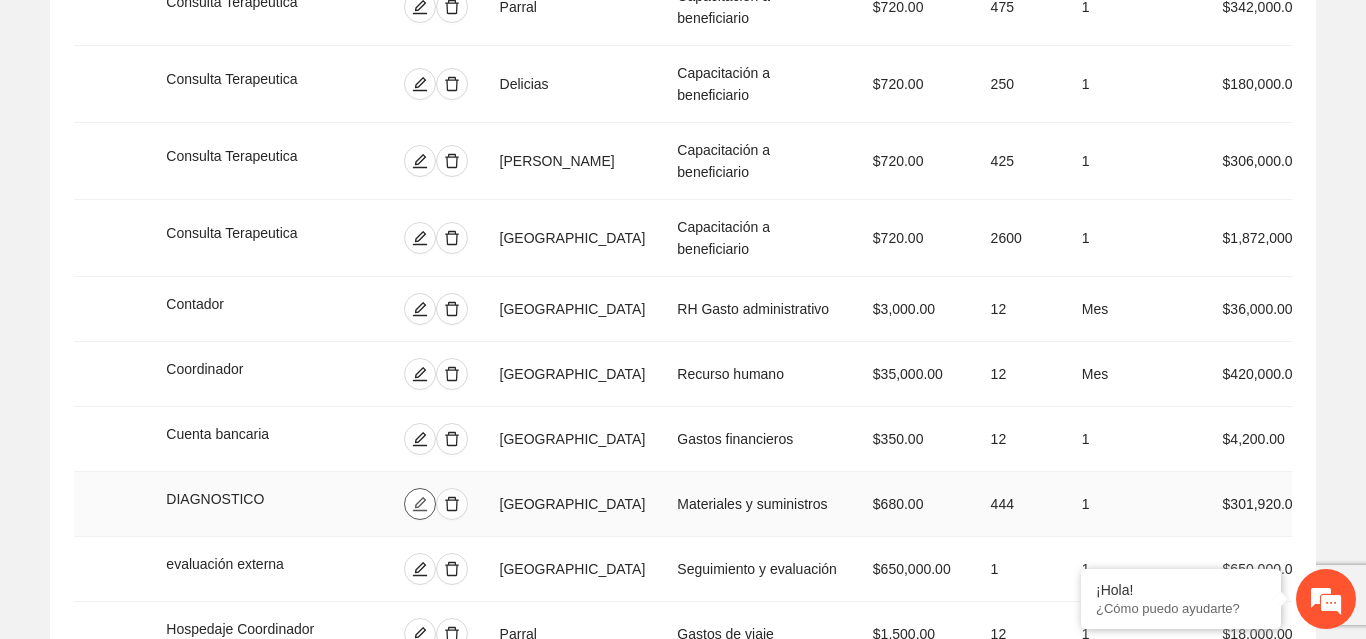 type on "**********" 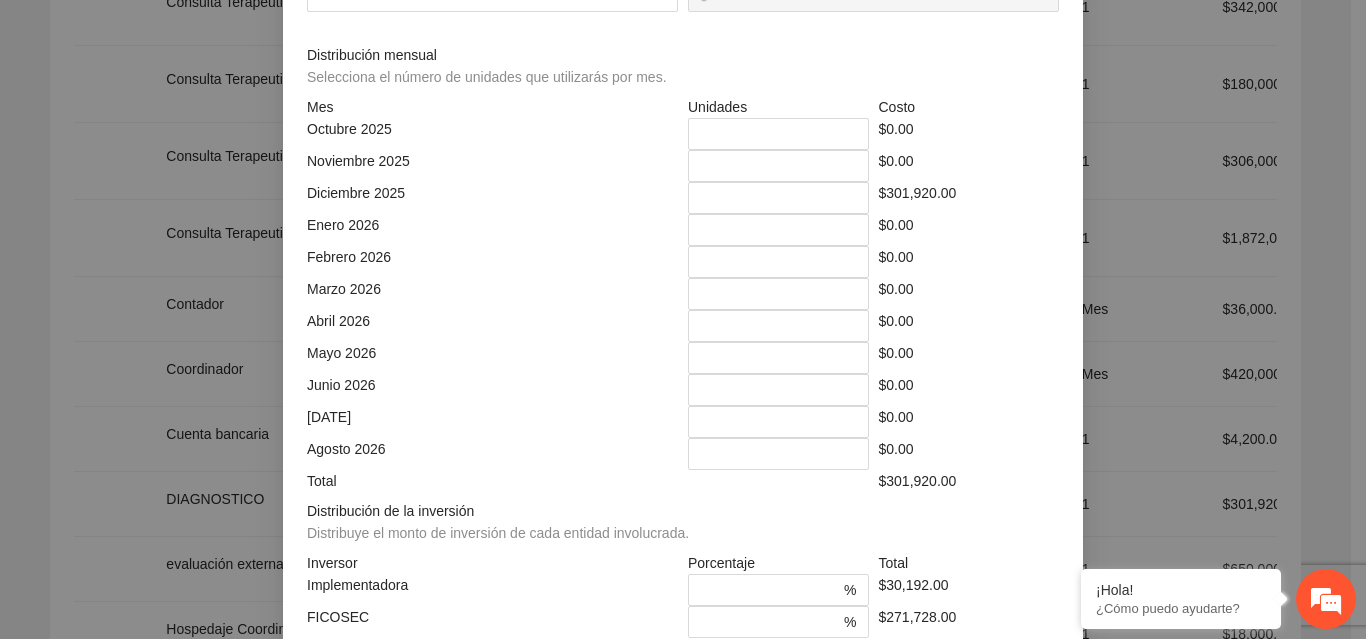 drag, startPoint x: 759, startPoint y: 372, endPoint x: 688, endPoint y: 368, distance: 71.11259 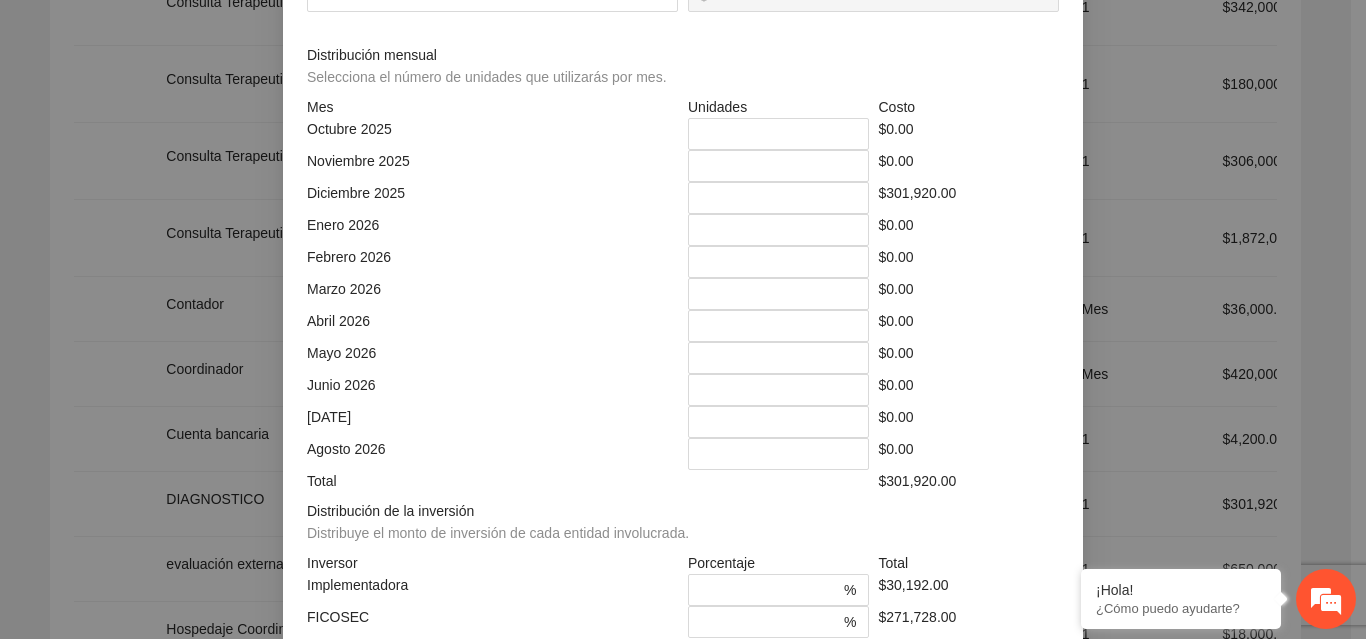 type on "********" 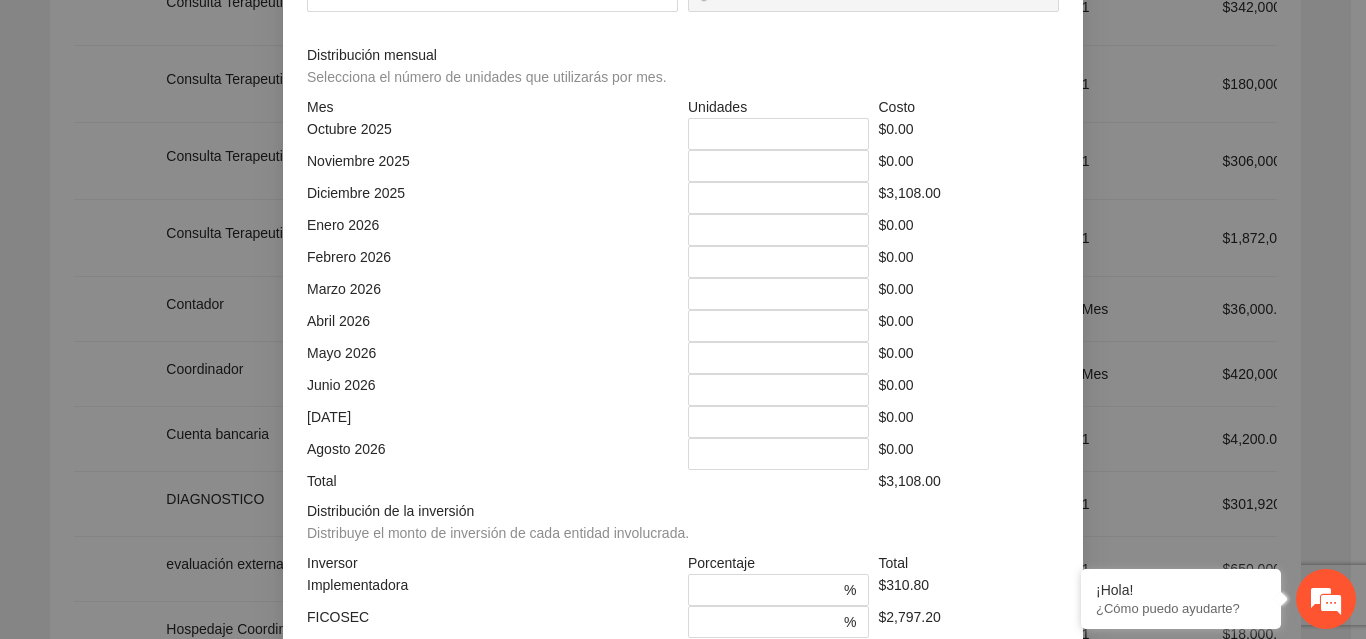type on "*********" 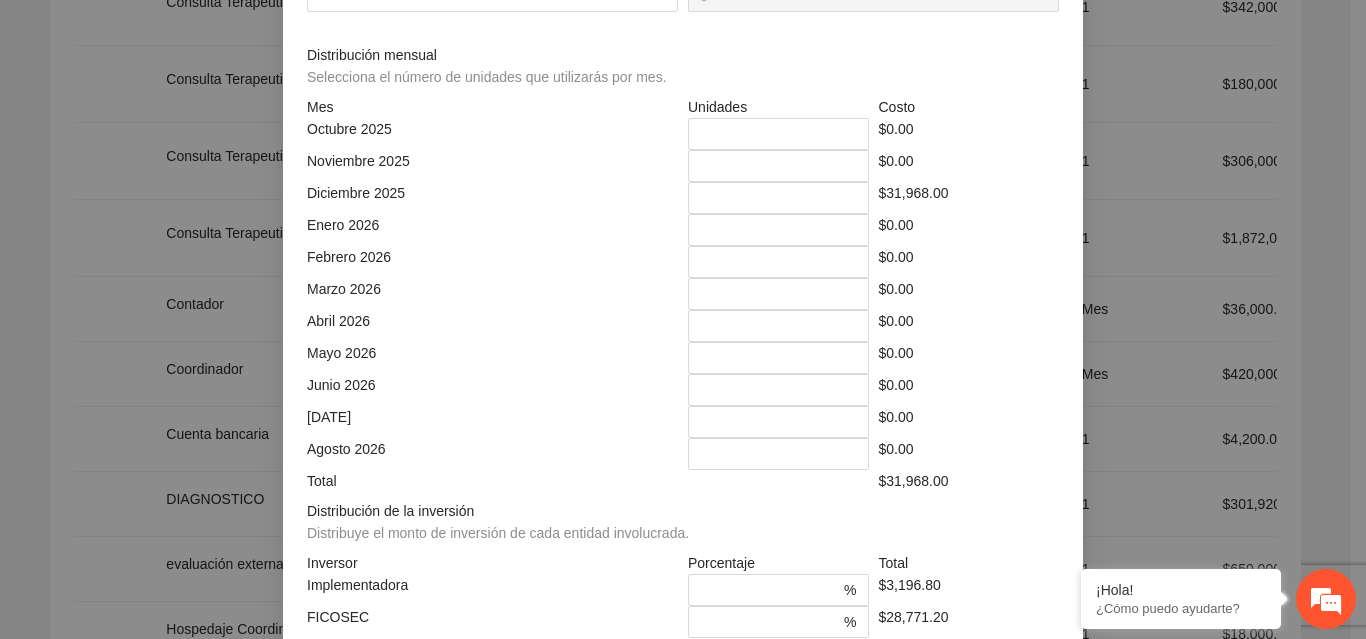 type on "**********" 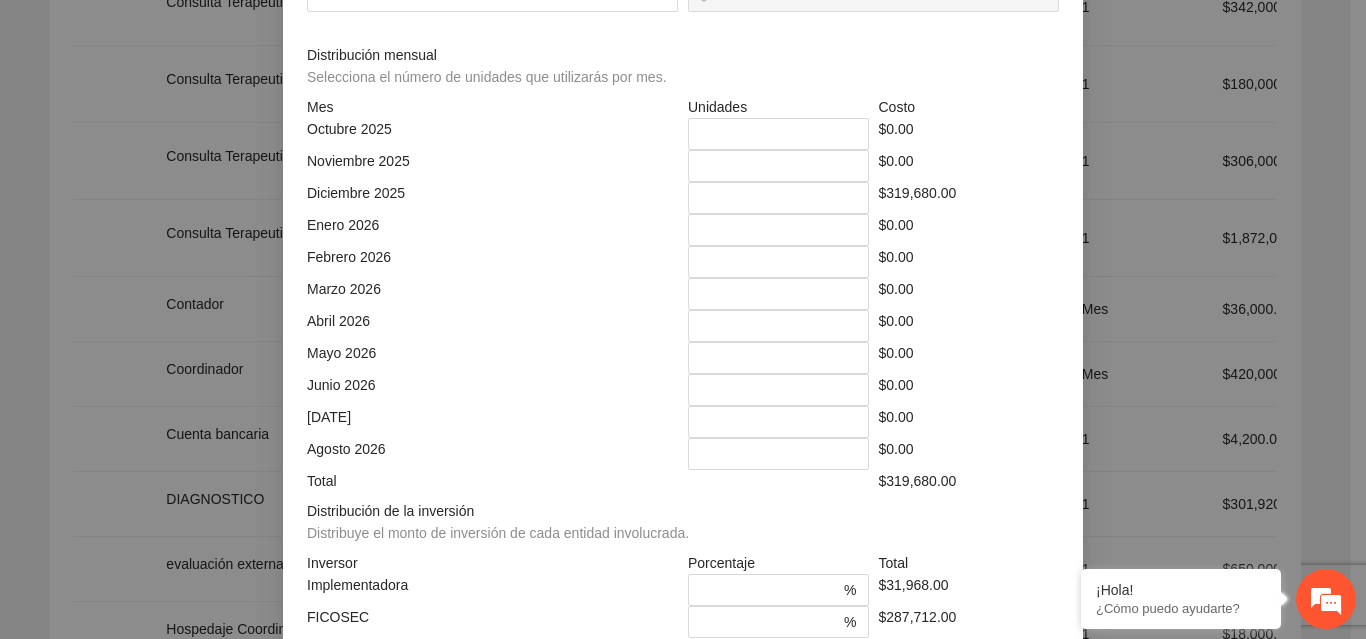 type on "***" 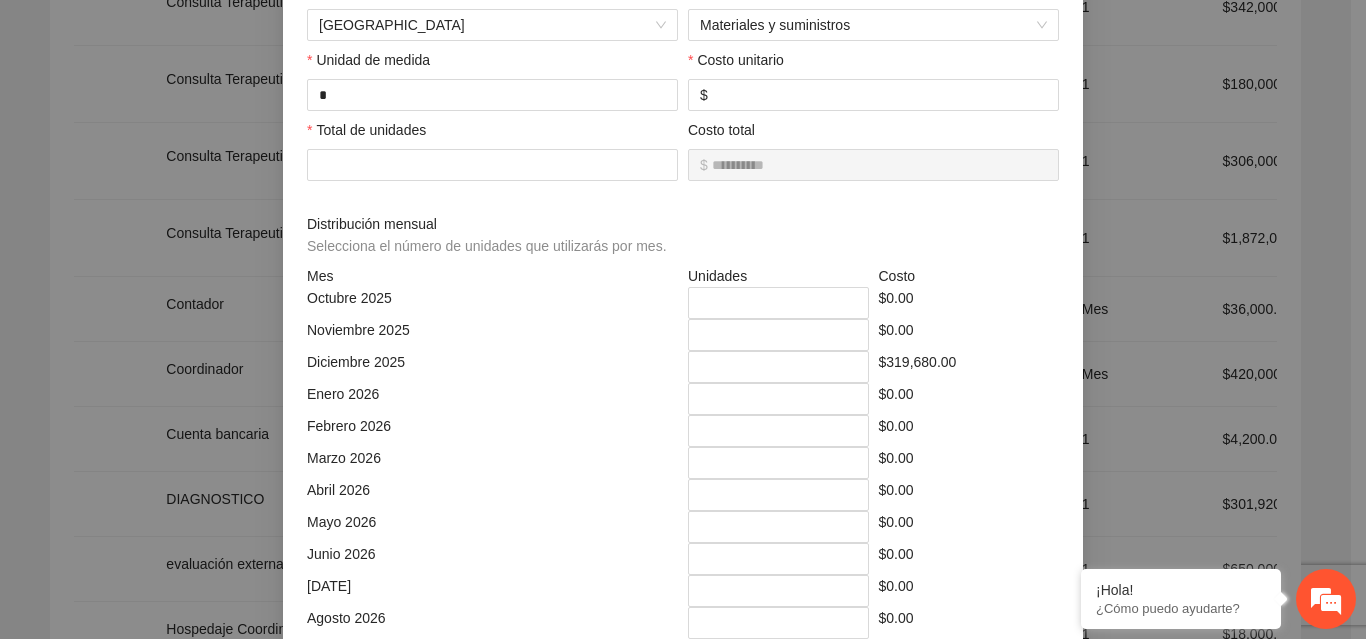 scroll, scrollTop: 539, scrollLeft: 0, axis: vertical 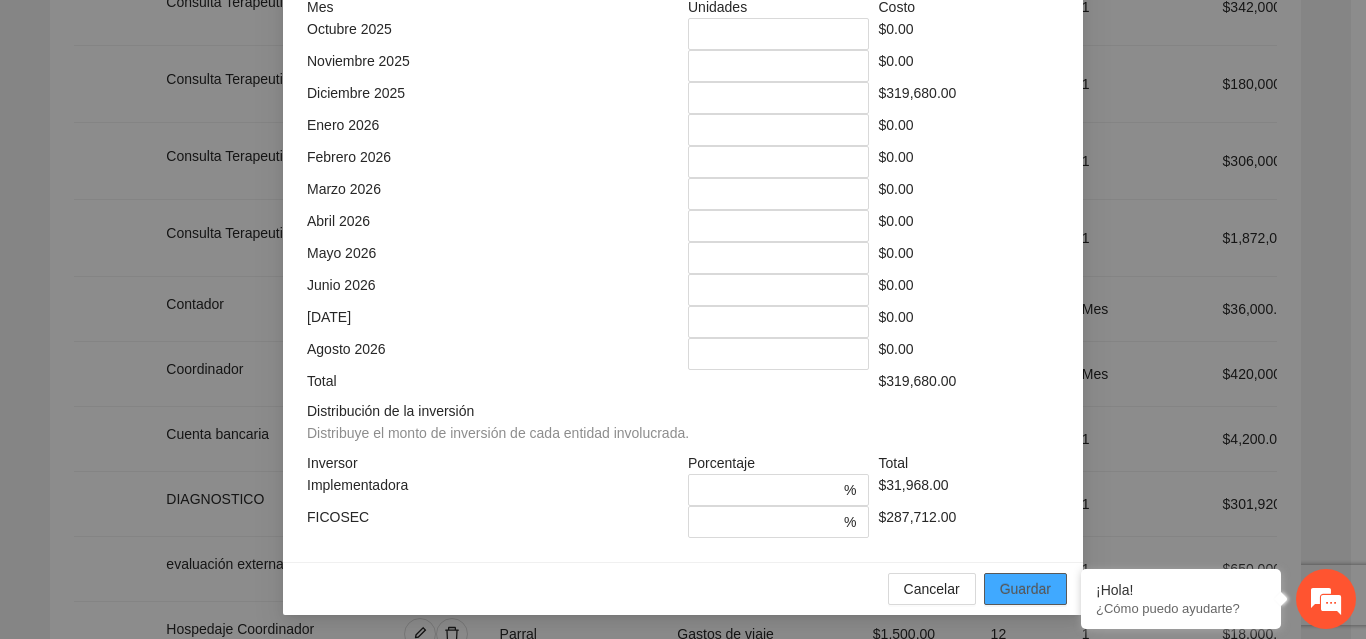 click on "Guardar" at bounding box center [1025, 589] 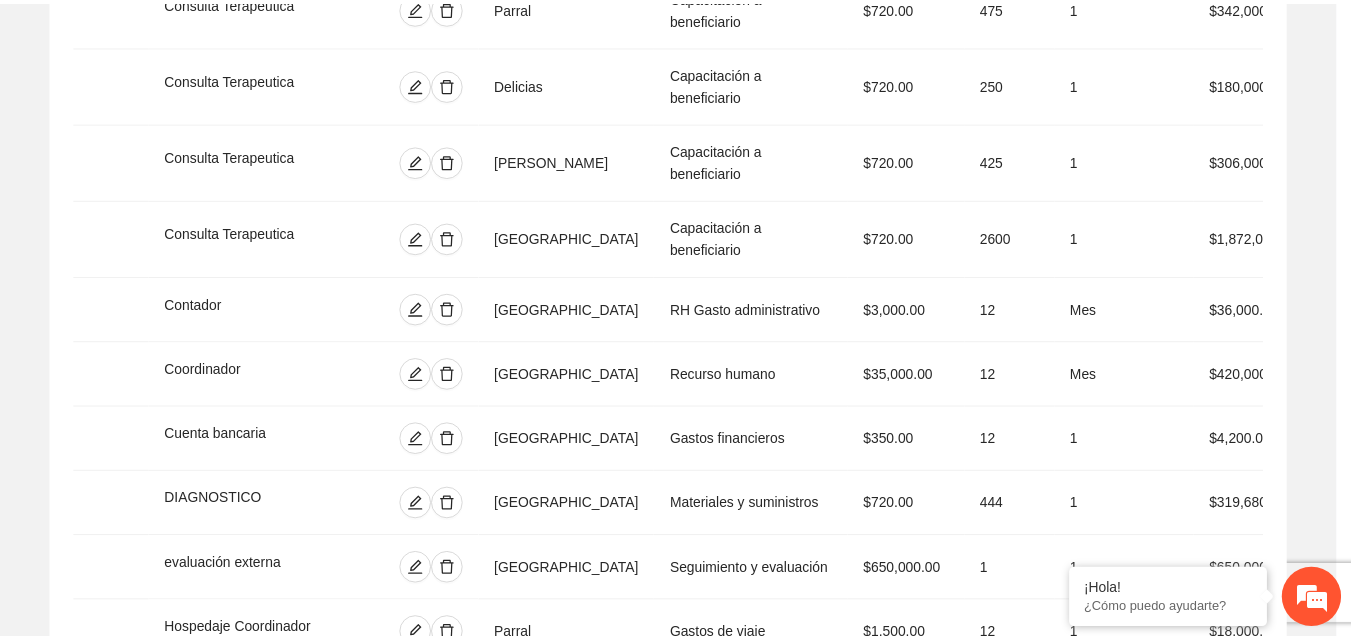 scroll, scrollTop: 439, scrollLeft: 0, axis: vertical 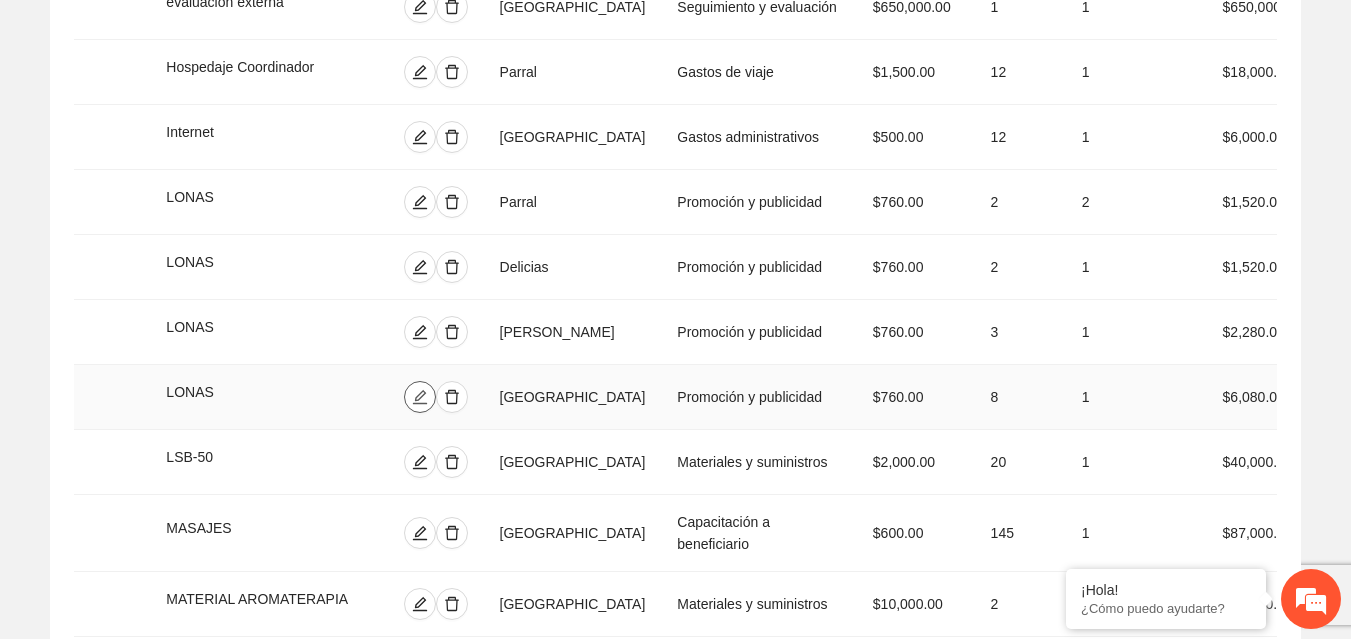 click 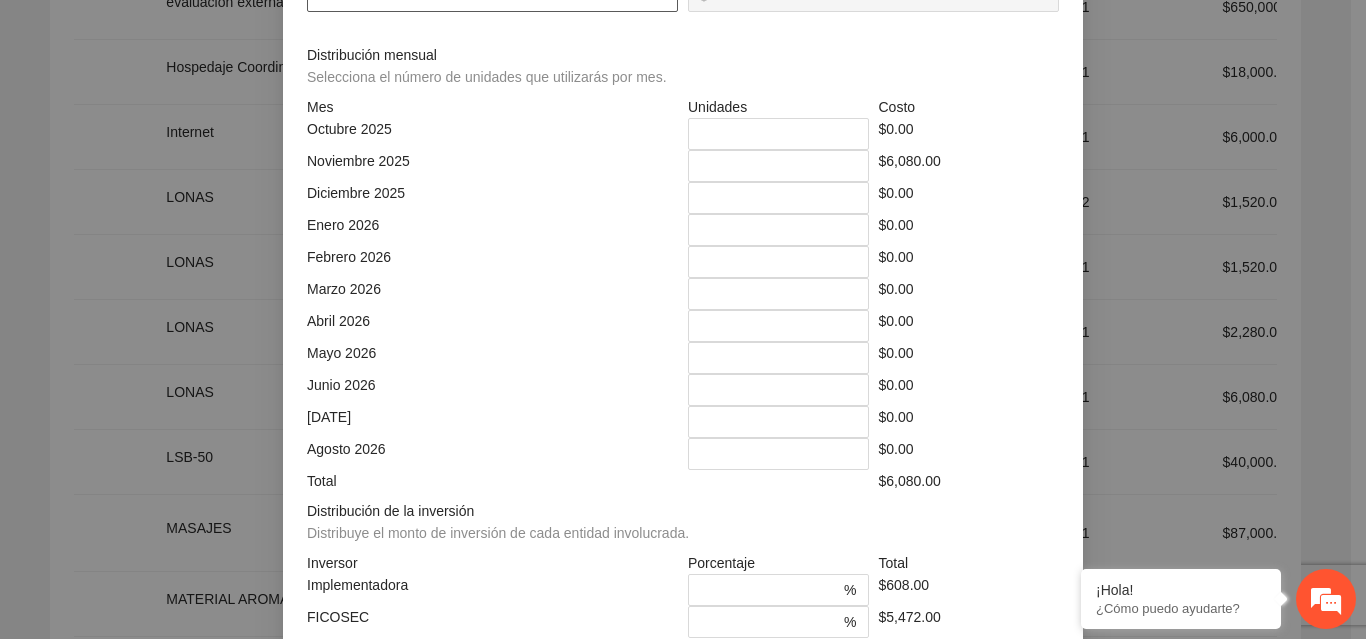 type on "********" 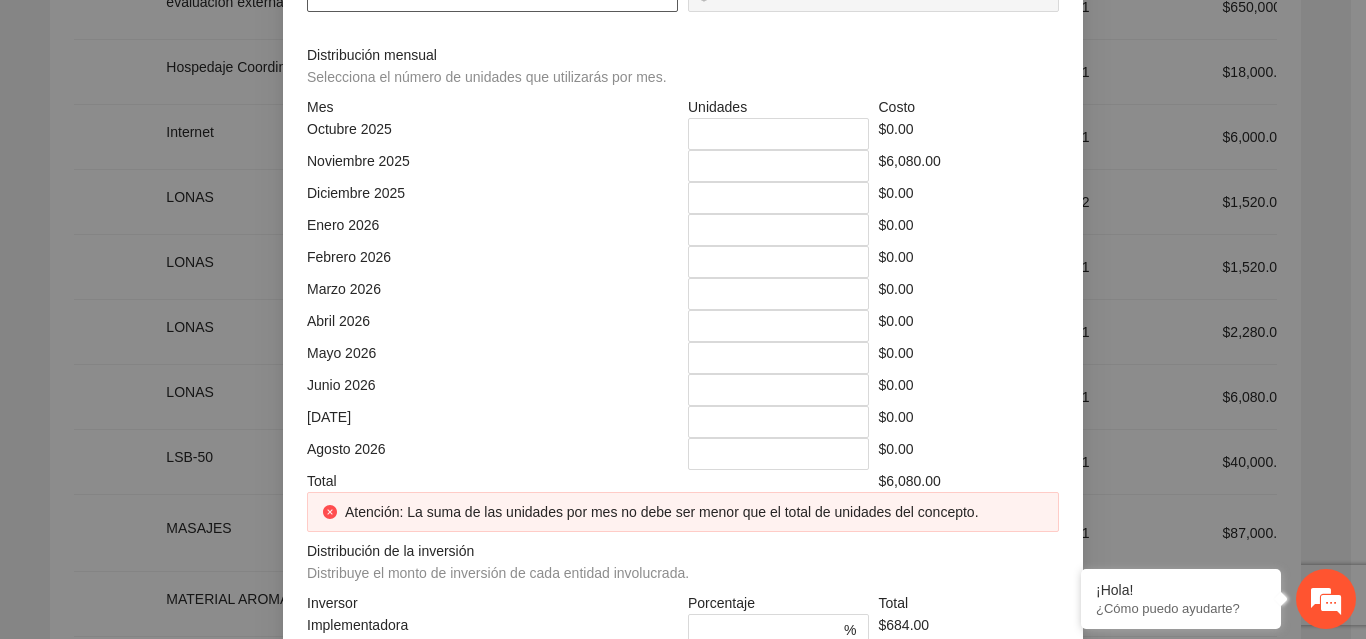 type on "*" 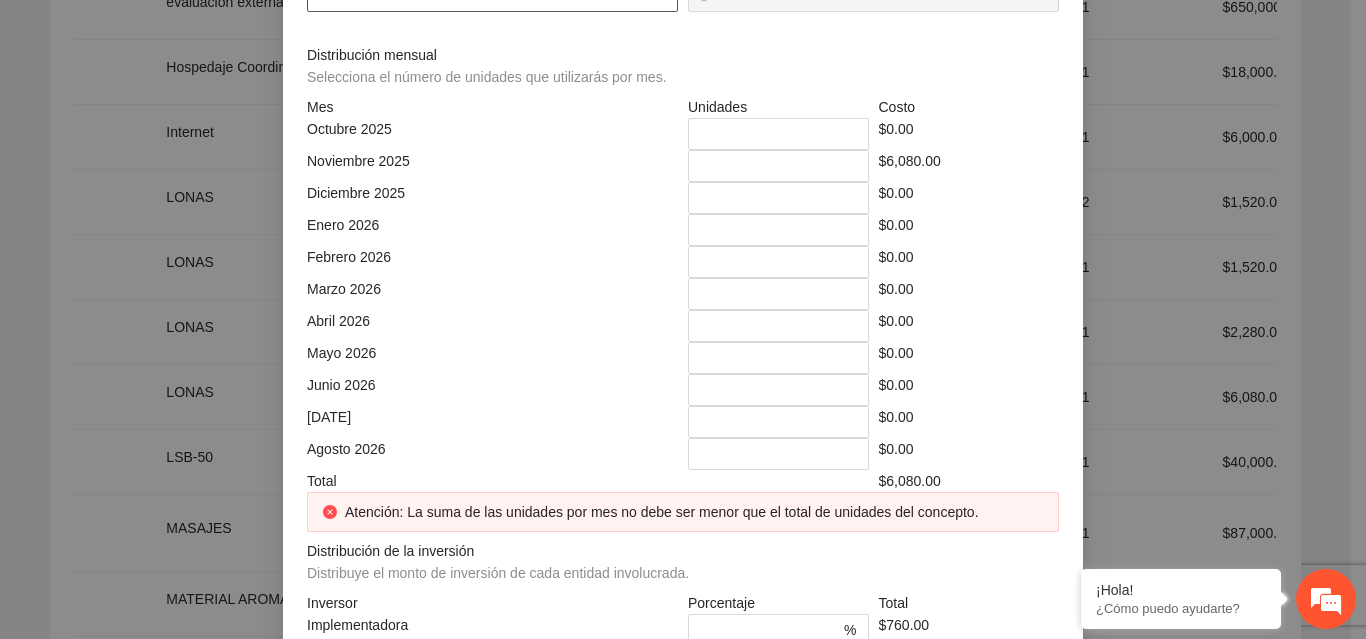 type on "**" 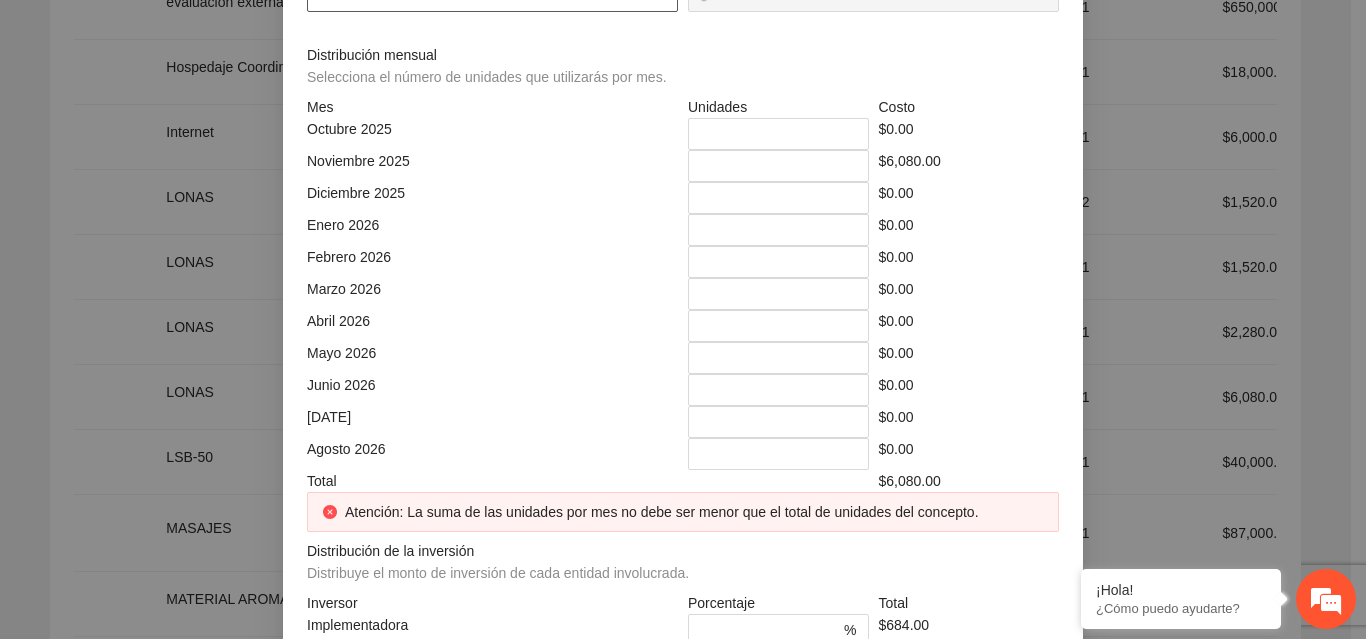 type on "*" 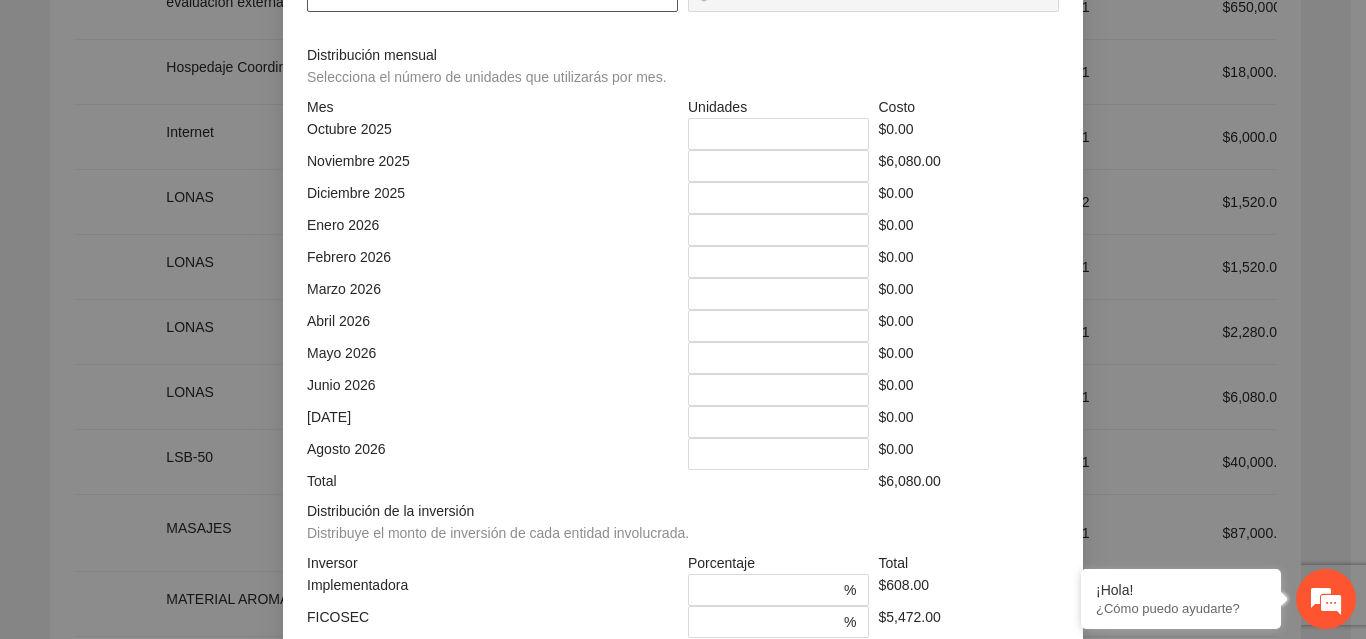 type on "*" 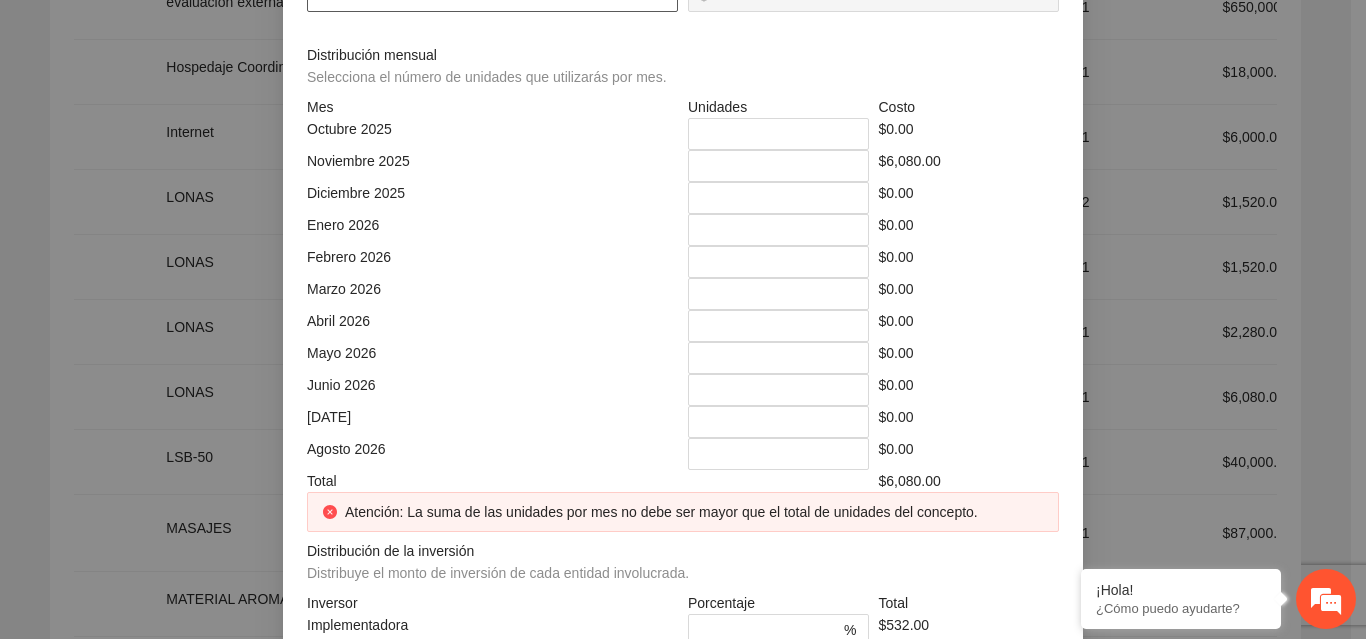 type on "*" 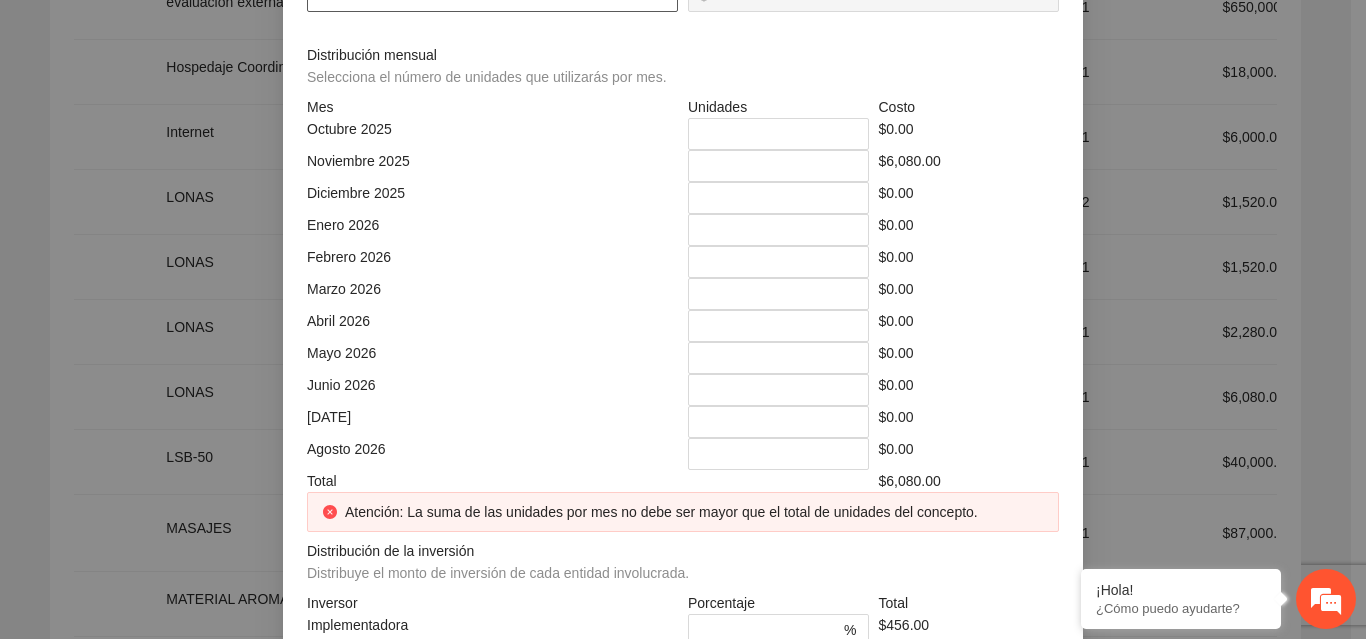 type on "*" 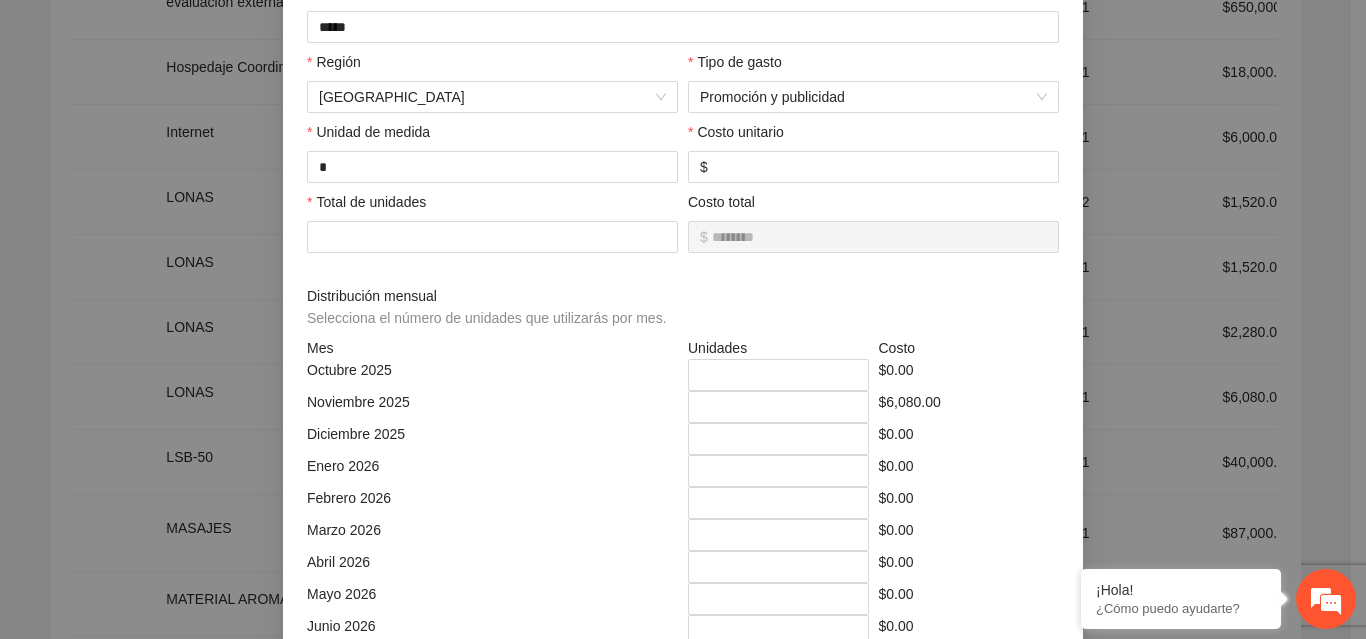scroll, scrollTop: 214, scrollLeft: 0, axis: vertical 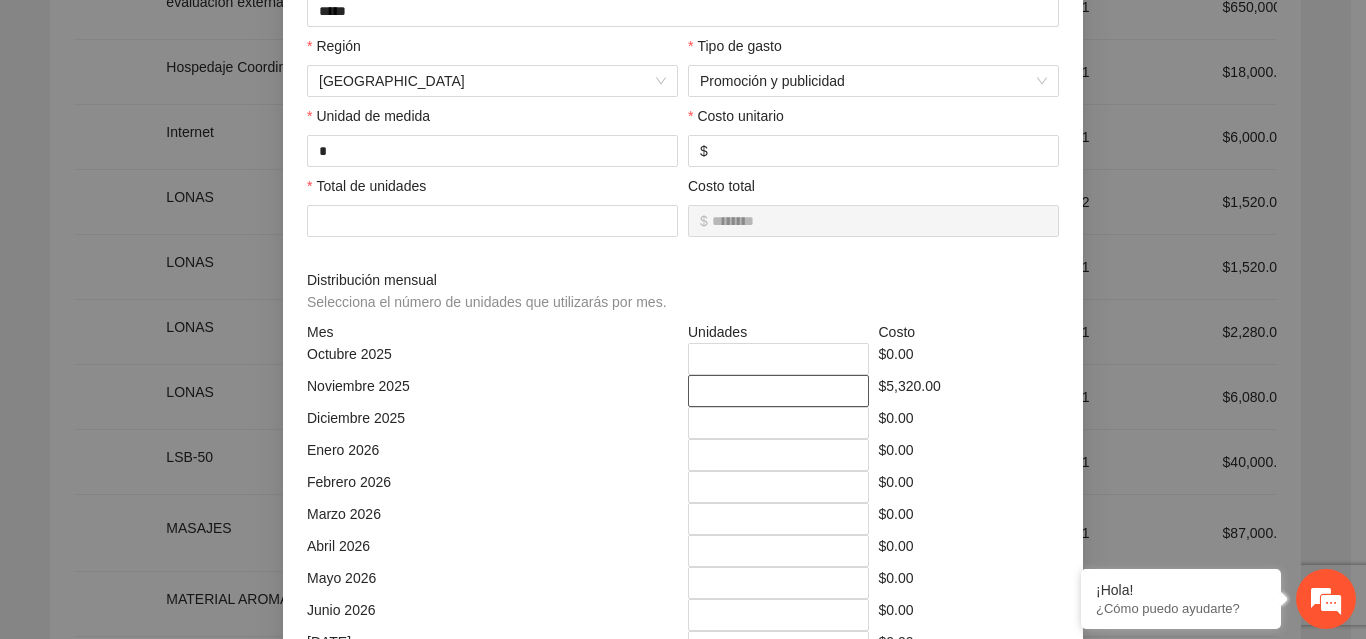 click on "*" at bounding box center [778, 391] 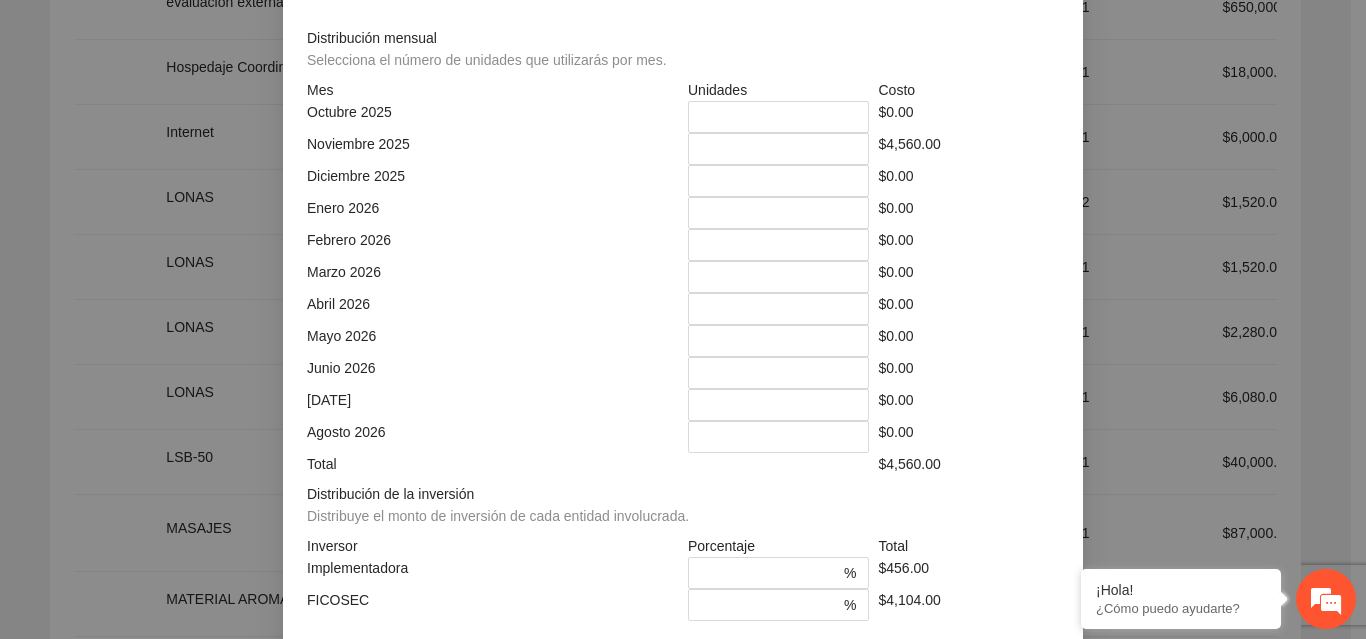 scroll, scrollTop: 539, scrollLeft: 0, axis: vertical 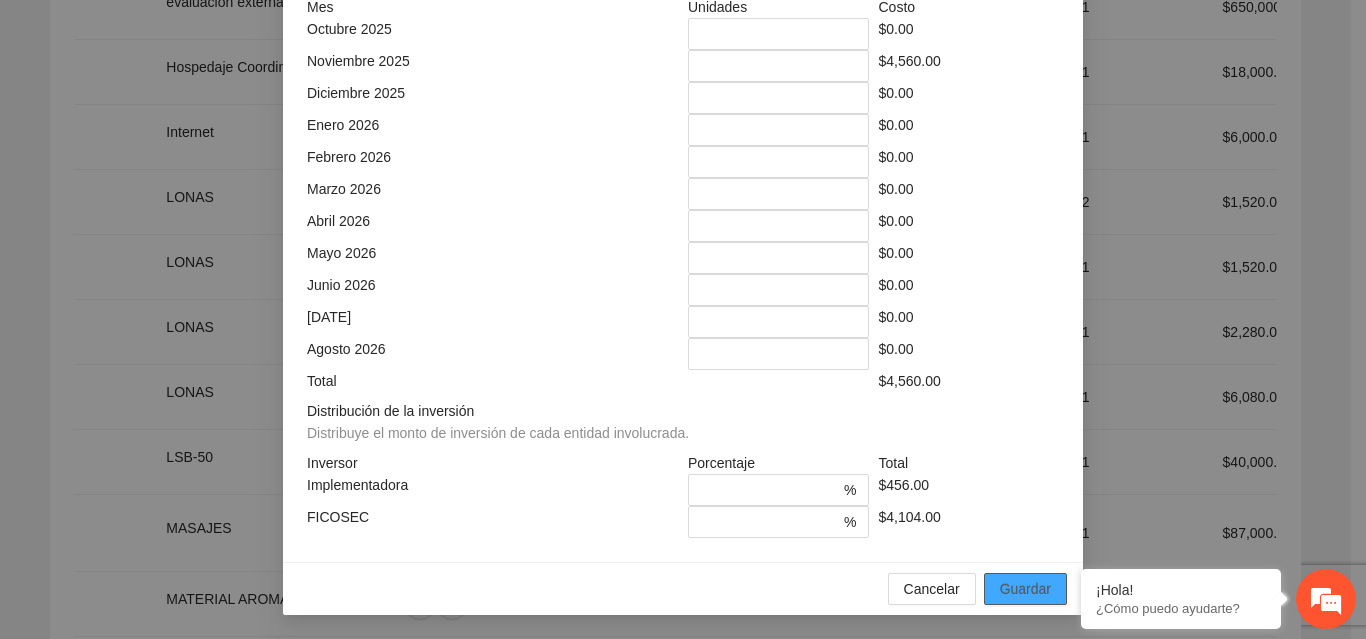 click on "Guardar" at bounding box center (1025, 589) 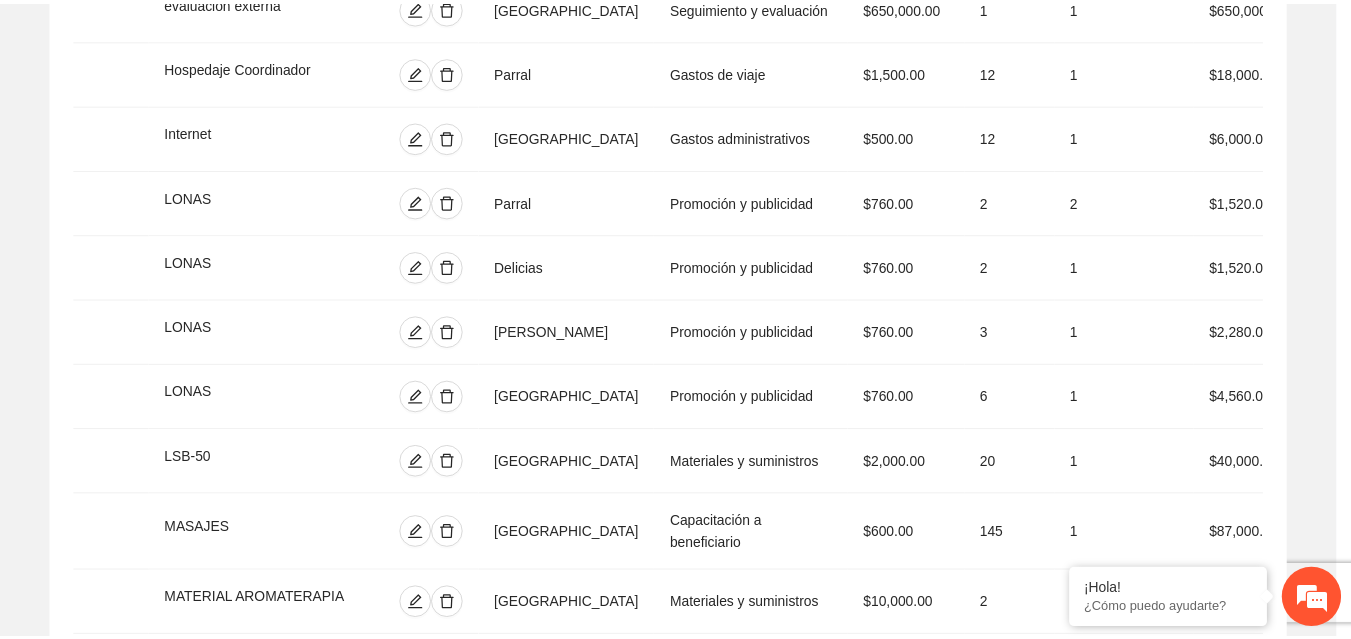 scroll, scrollTop: 439, scrollLeft: 0, axis: vertical 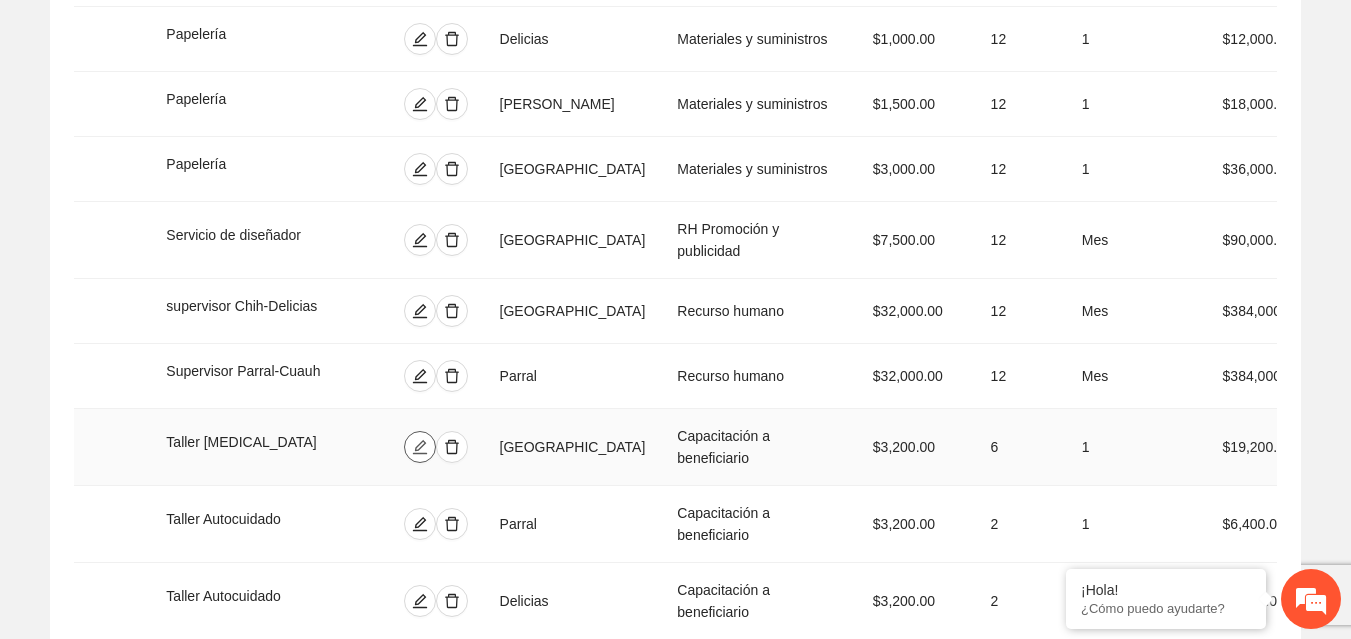 click 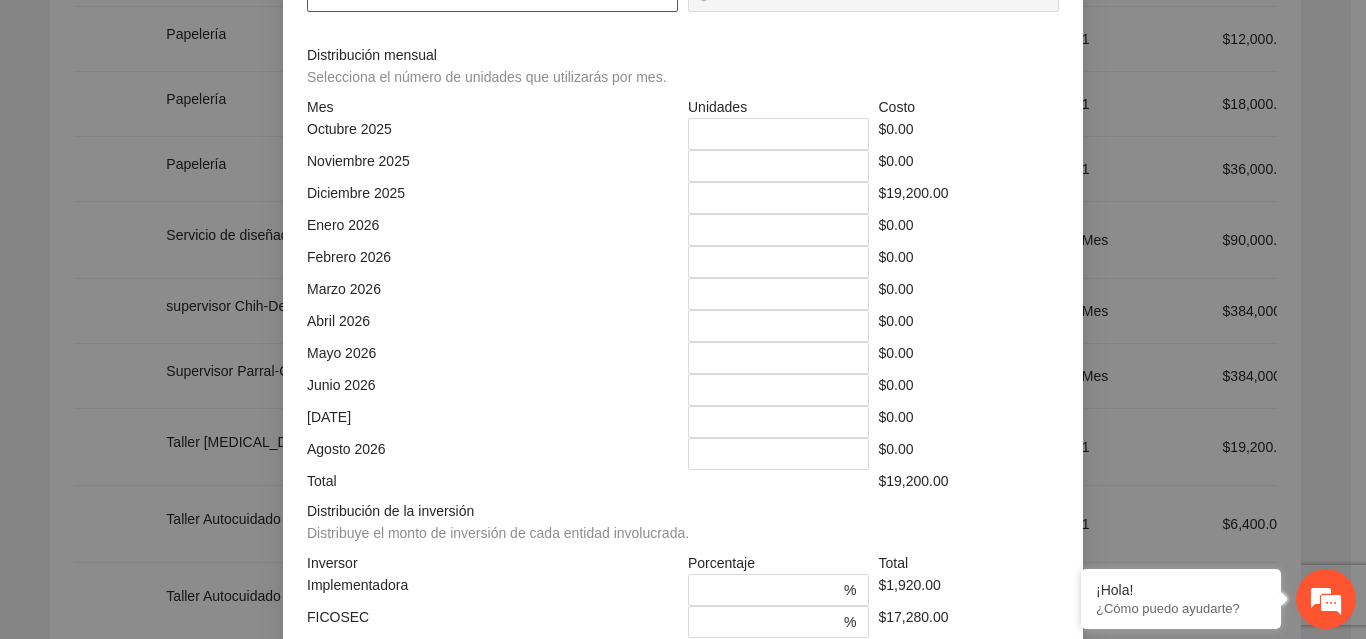 click on "*" at bounding box center (492, -4) 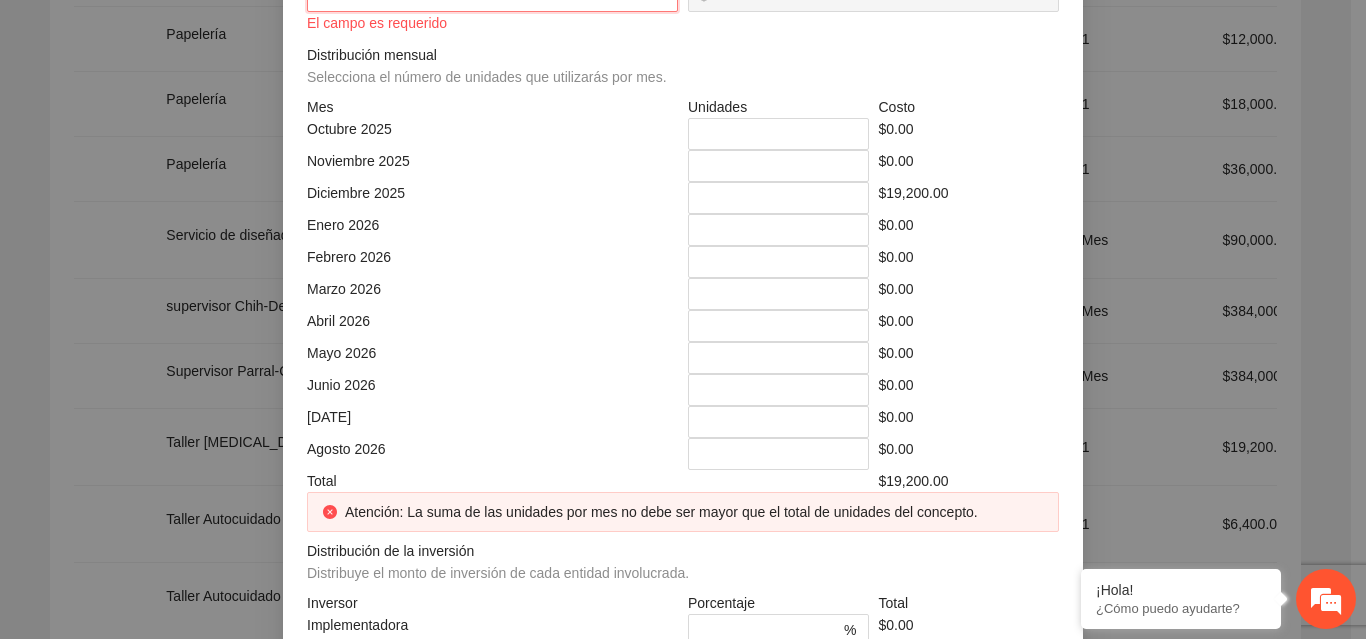 type on "********" 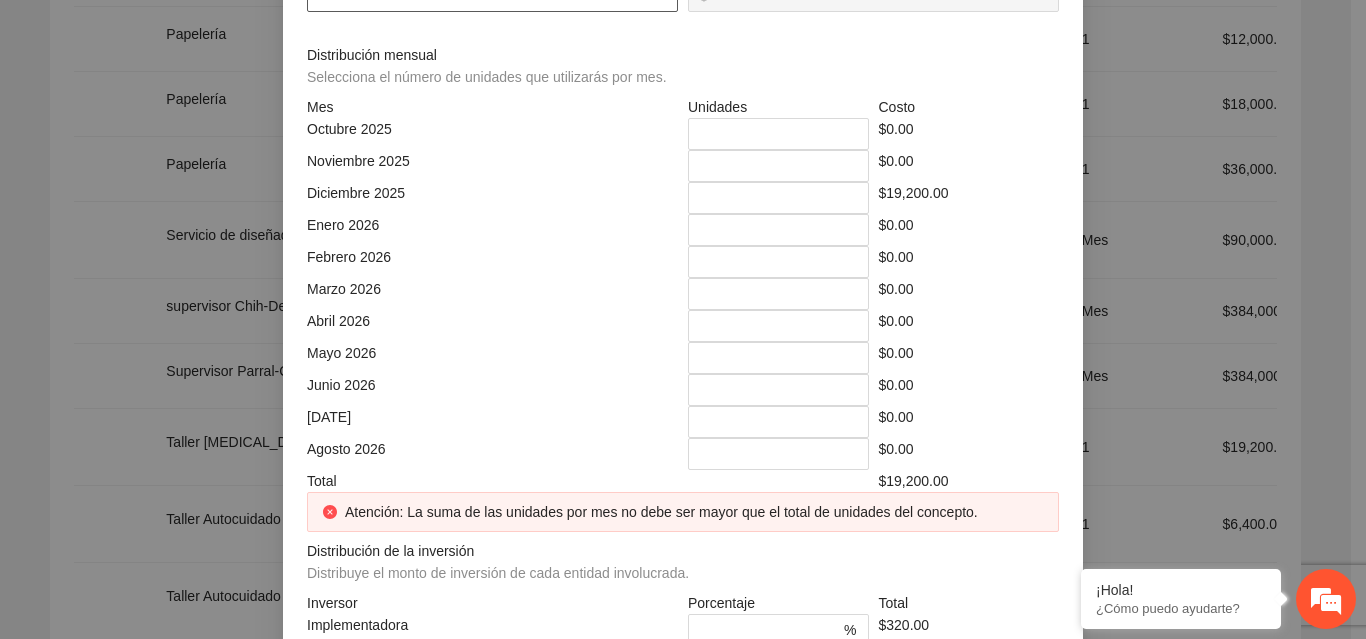type on "*********" 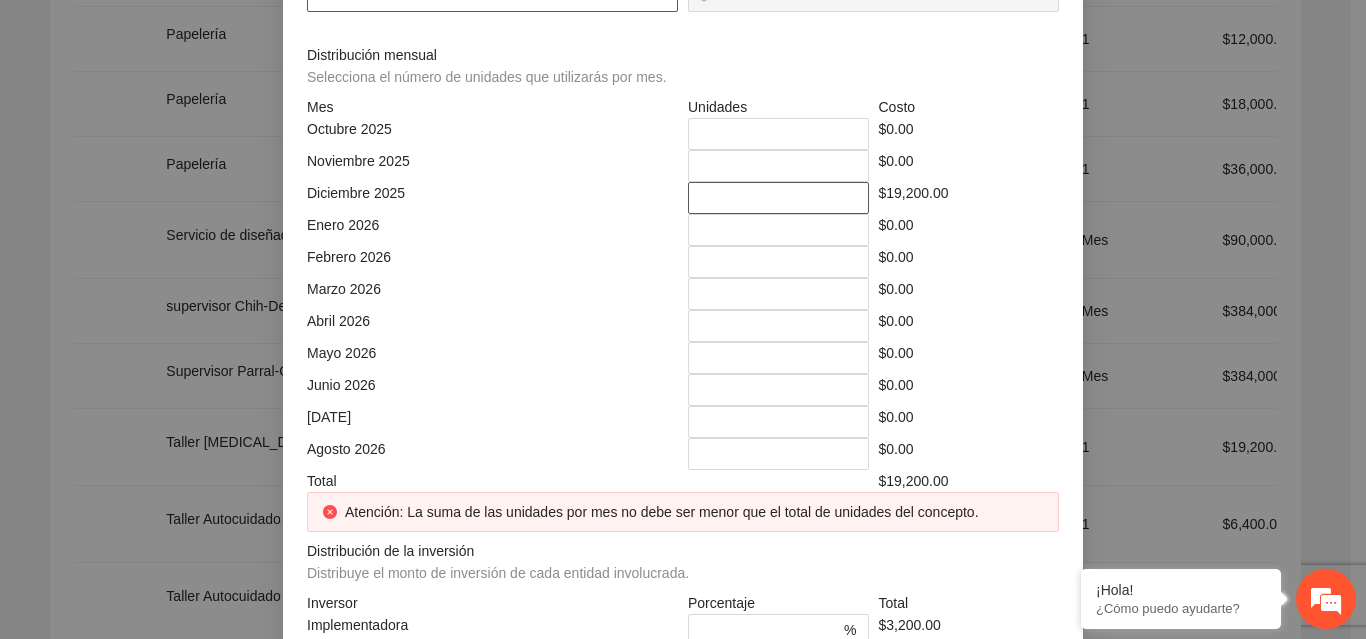 type on "**" 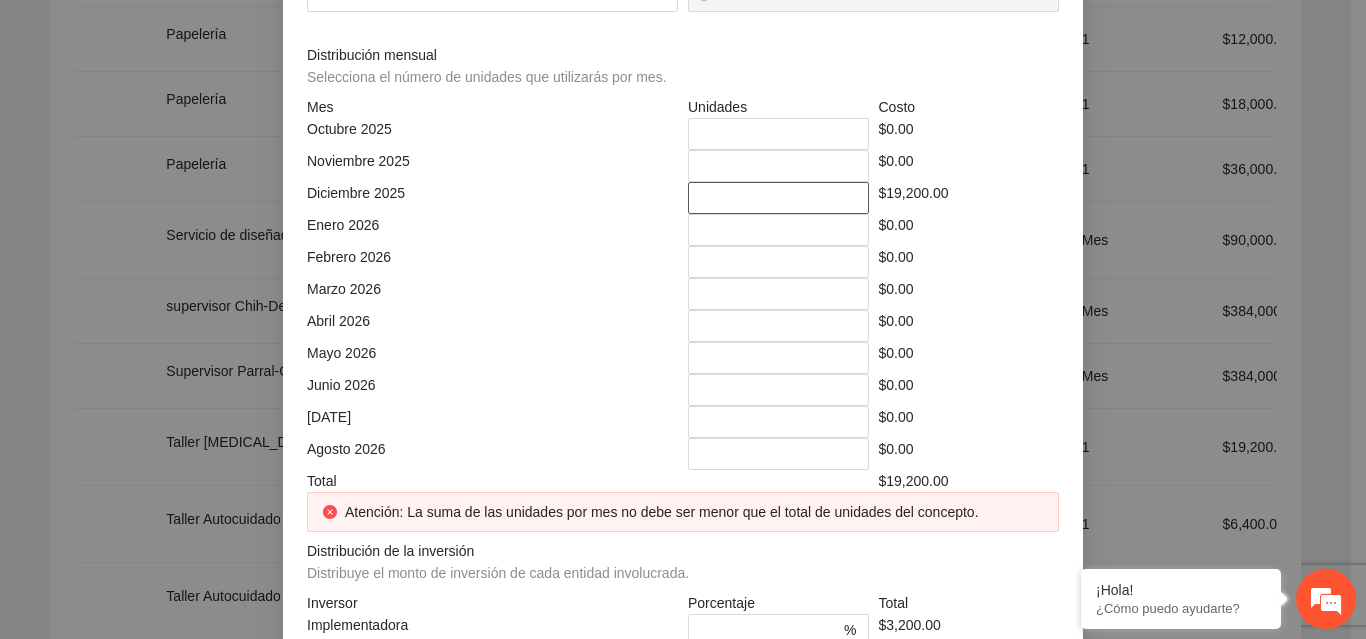click on "*" at bounding box center (778, 198) 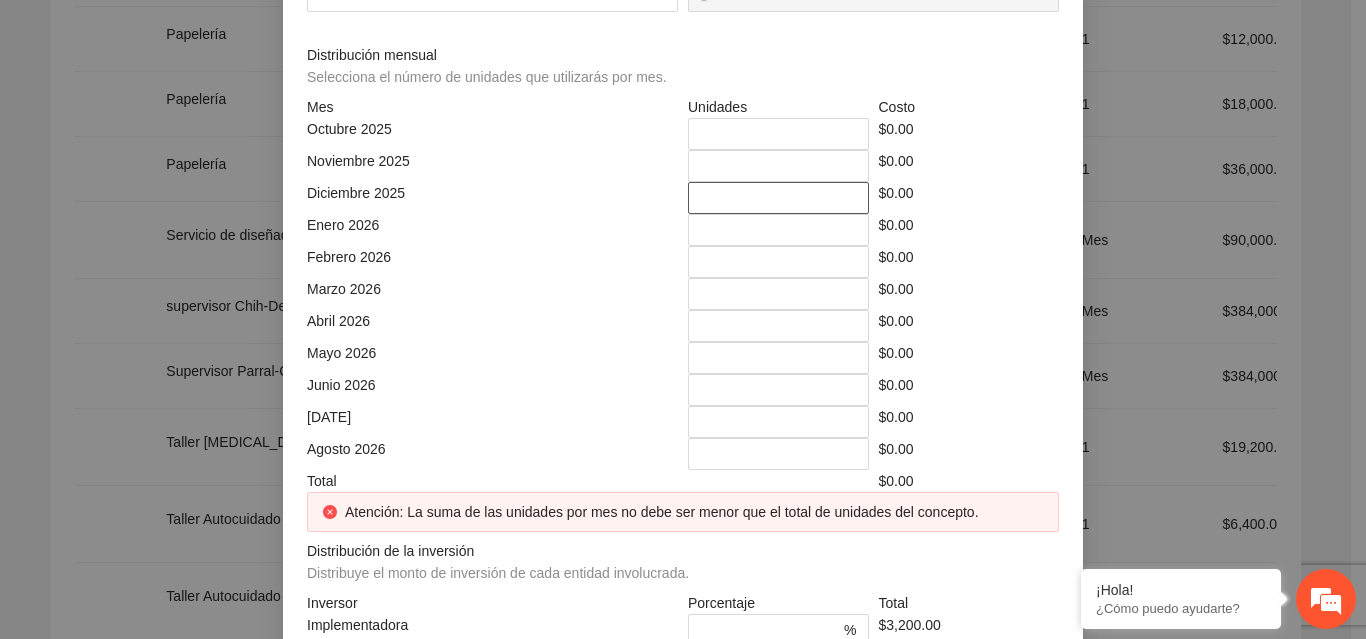 scroll, scrollTop: 8, scrollLeft: 0, axis: vertical 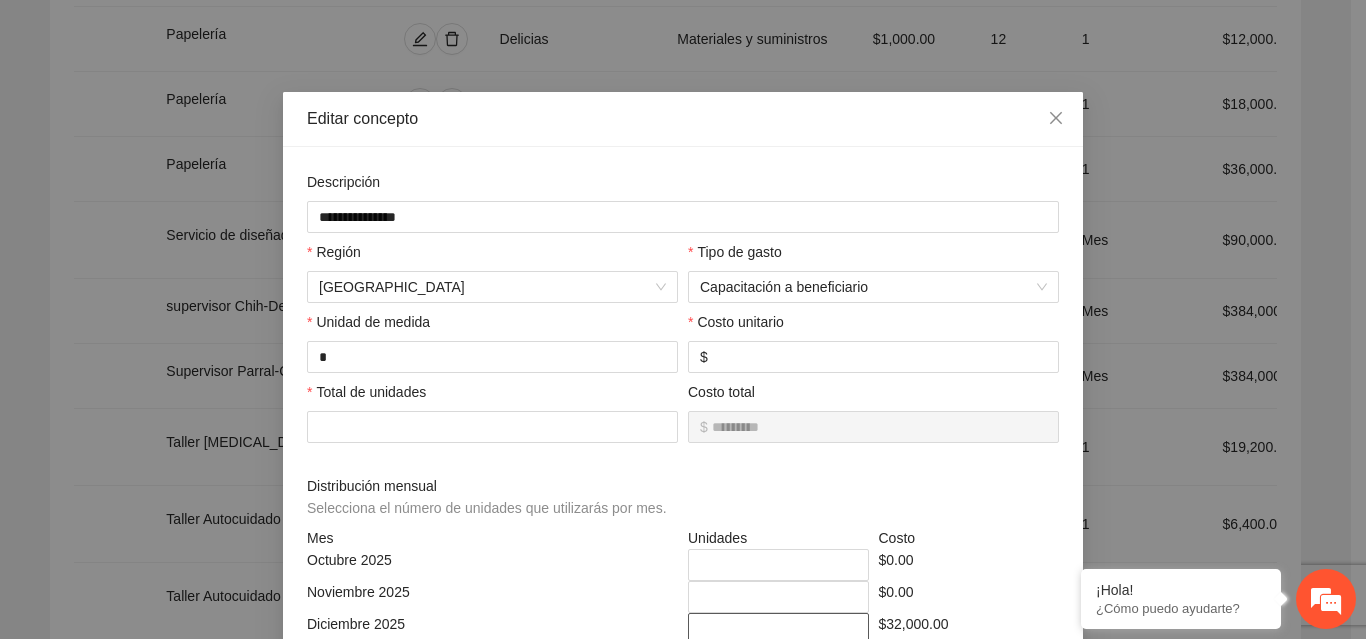 type on "**" 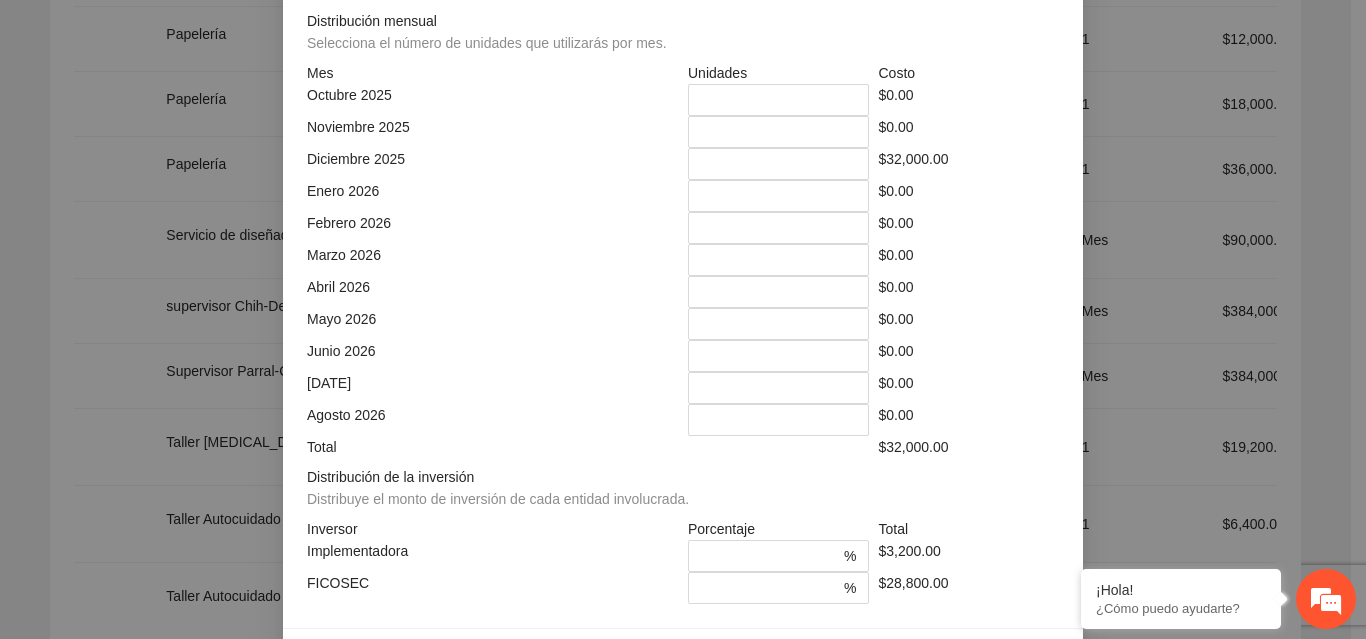 scroll, scrollTop: 539, scrollLeft: 0, axis: vertical 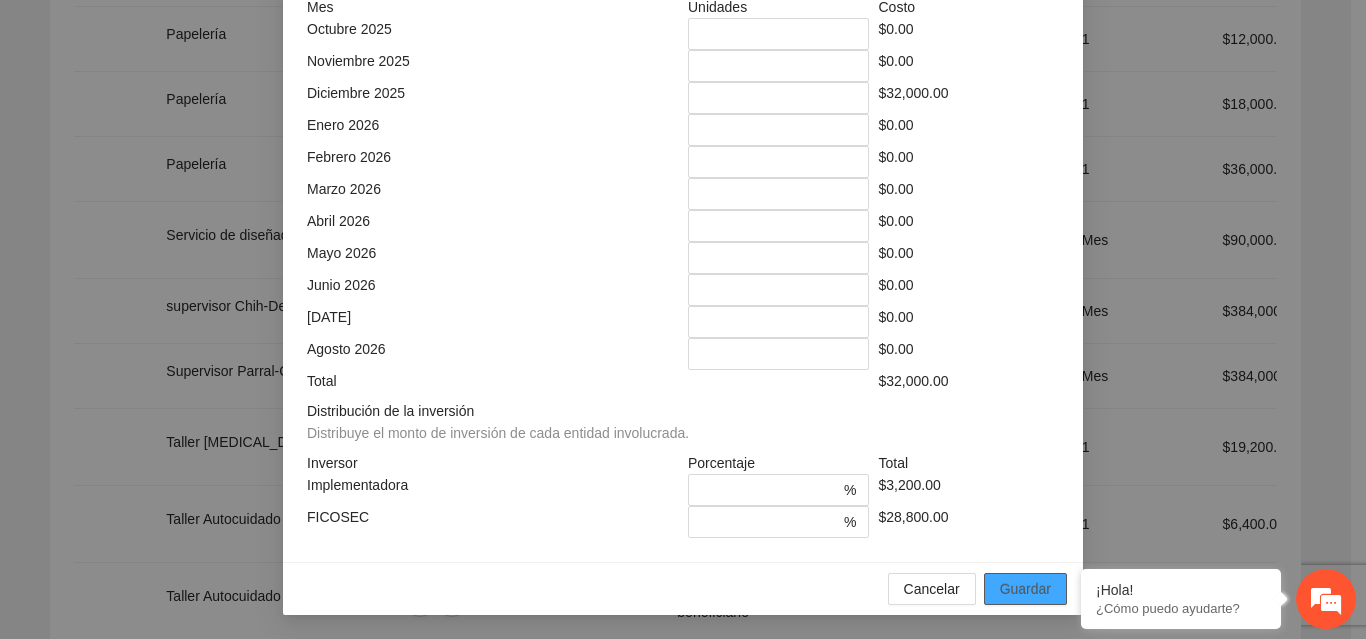 click on "Guardar" at bounding box center (1025, 589) 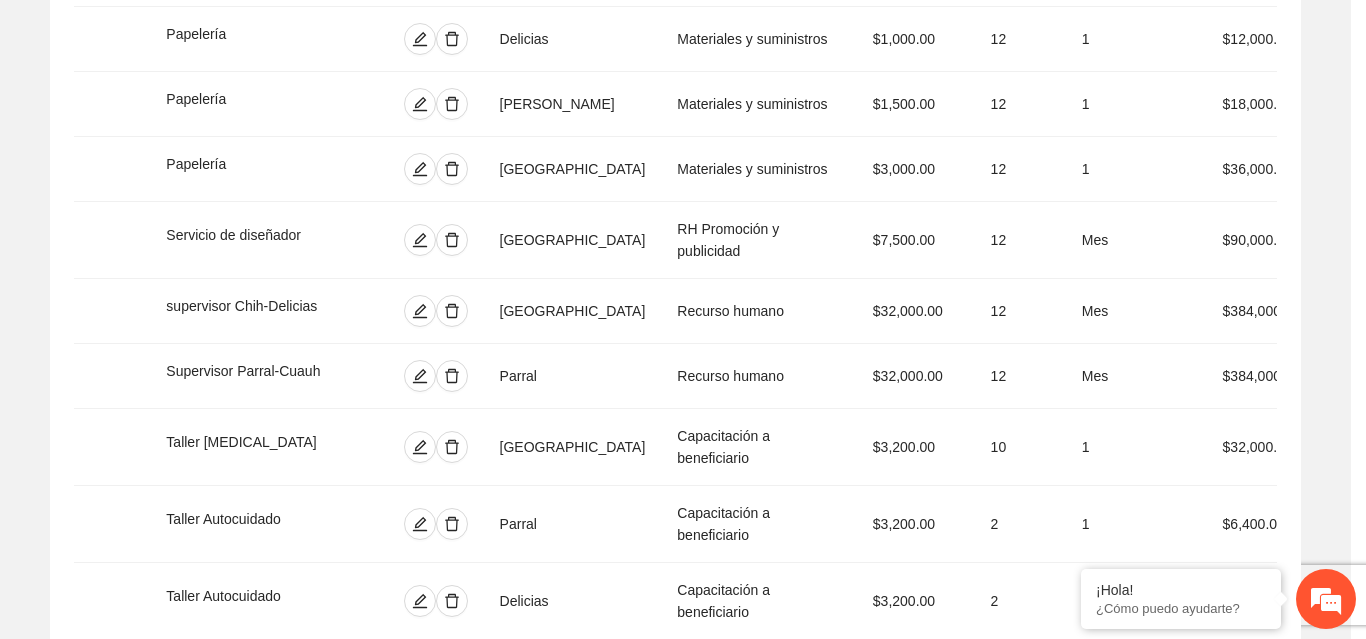 scroll, scrollTop: 439, scrollLeft: 0, axis: vertical 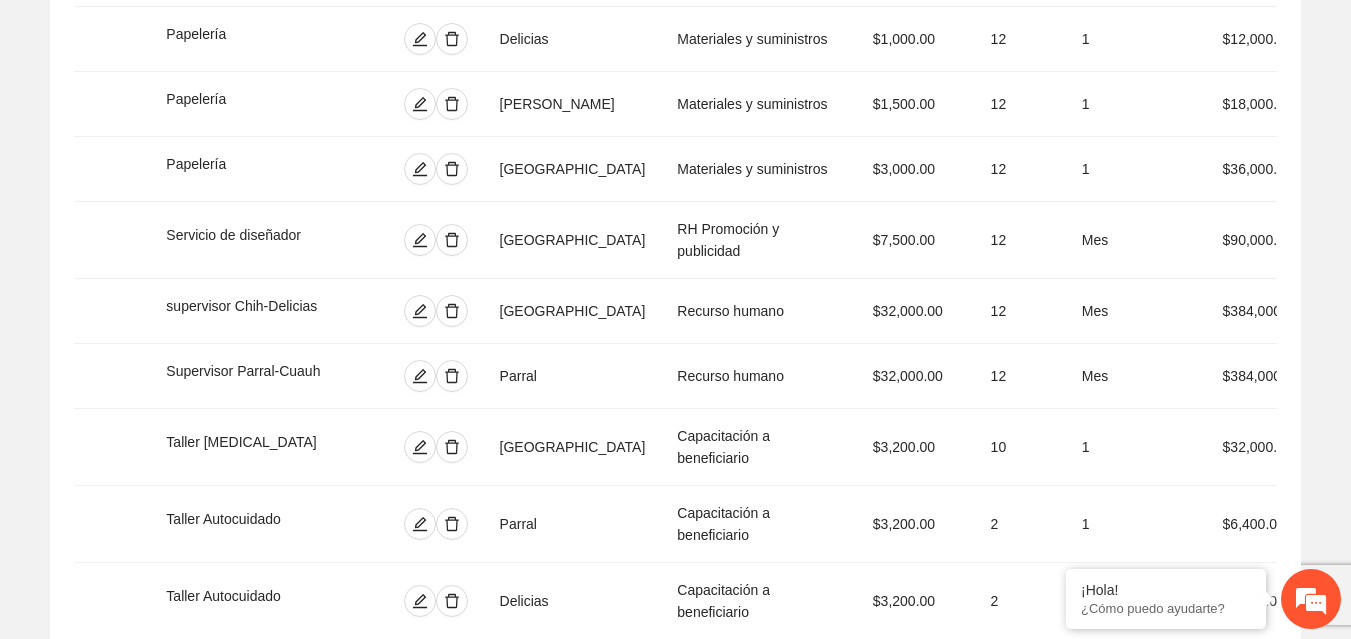 click 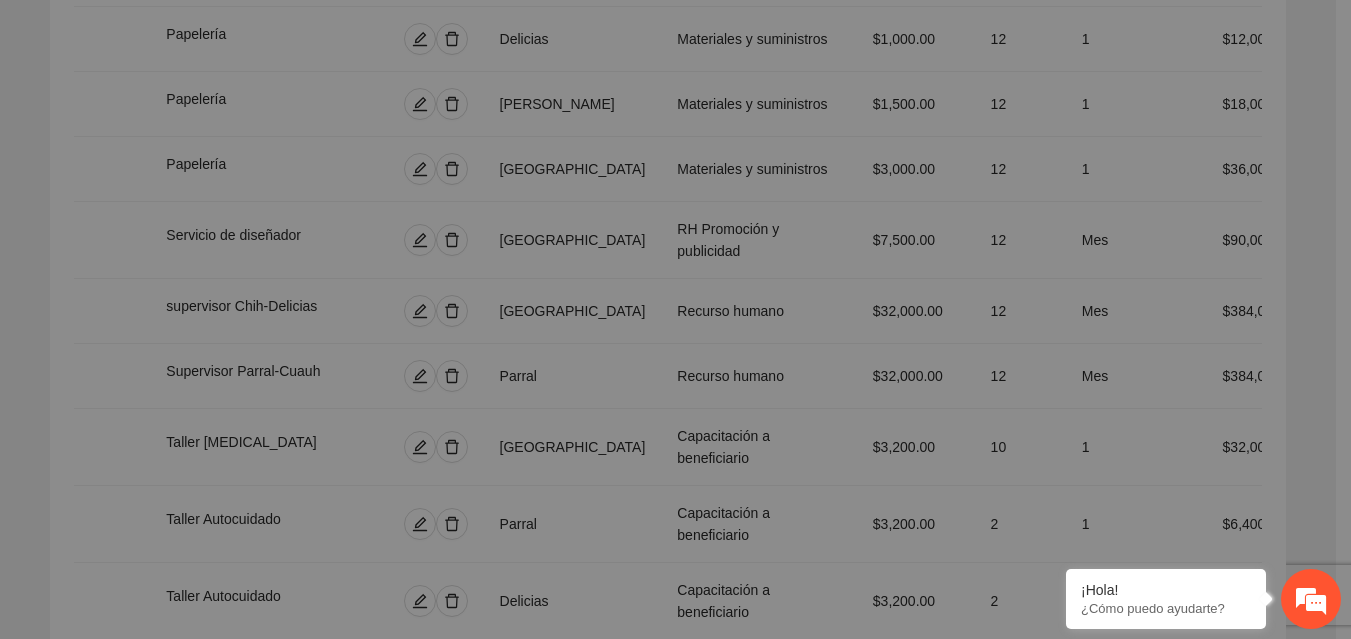 type on "*" 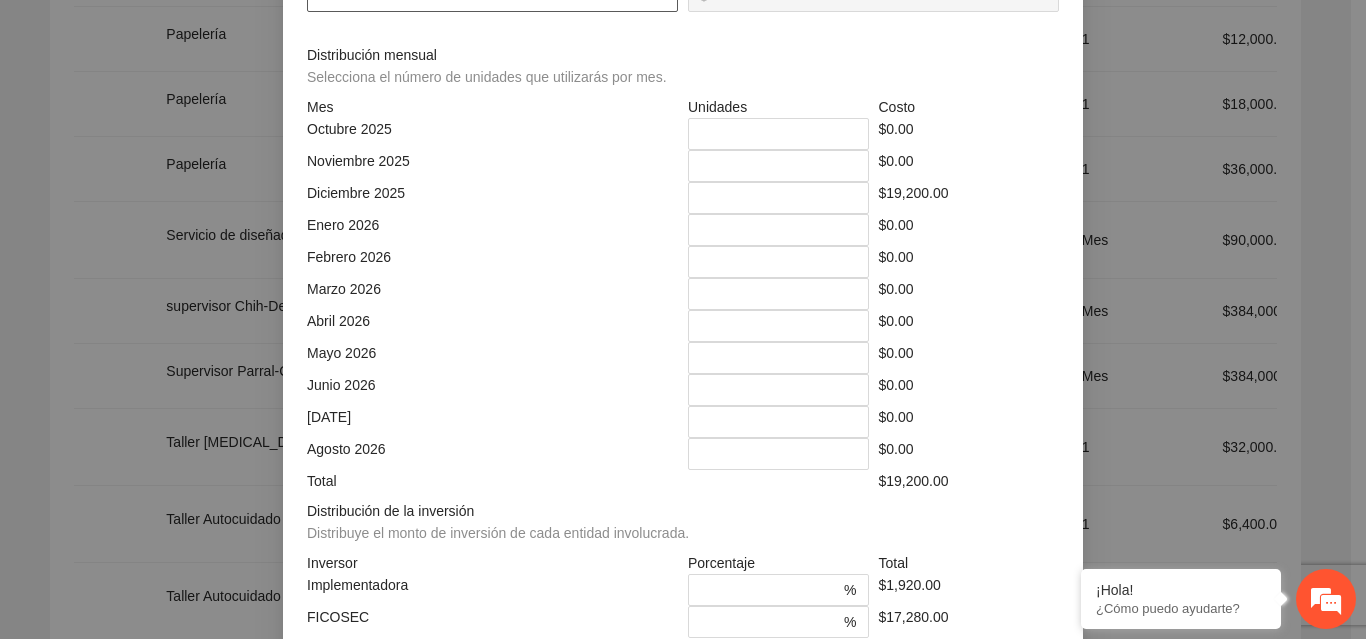 click on "*" at bounding box center (492, -4) 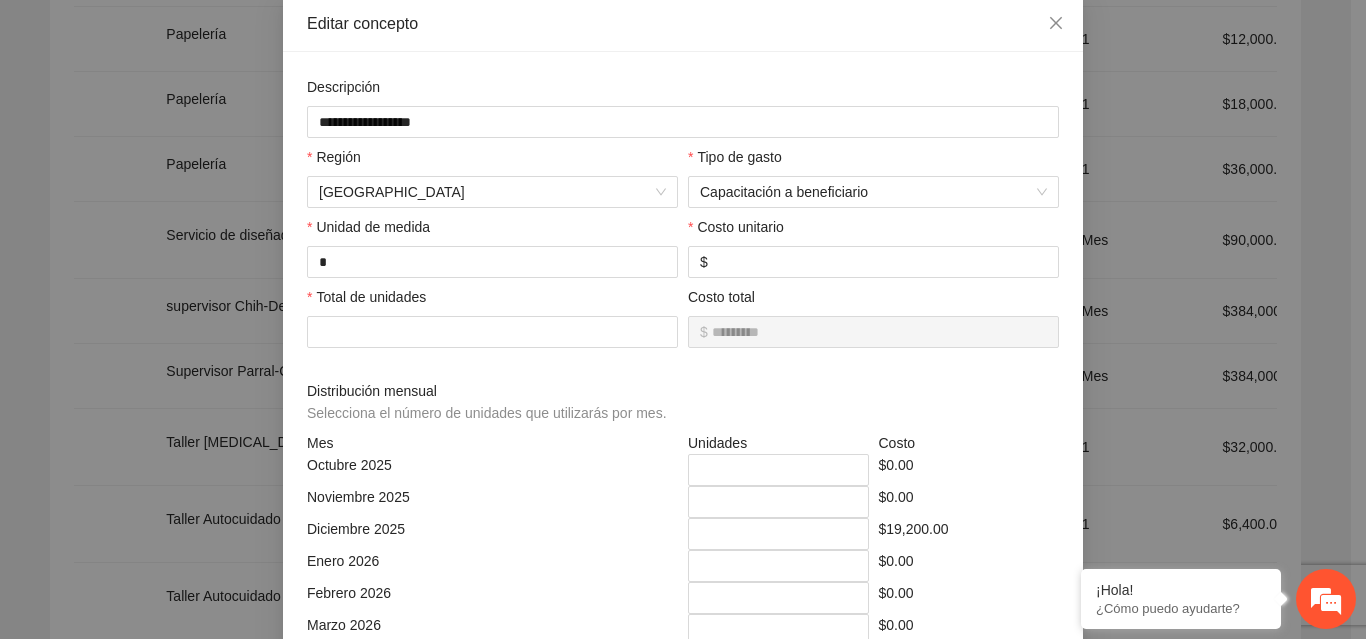 scroll, scrollTop: 117, scrollLeft: 0, axis: vertical 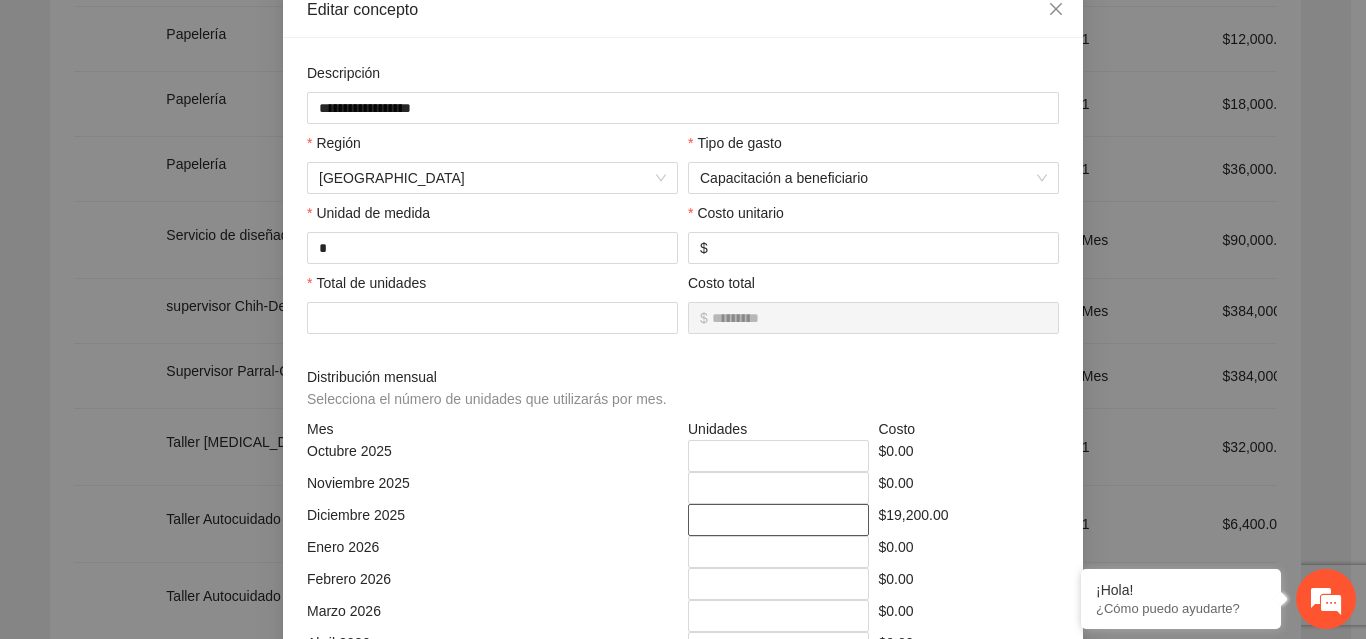 click on "*" at bounding box center [778, 520] 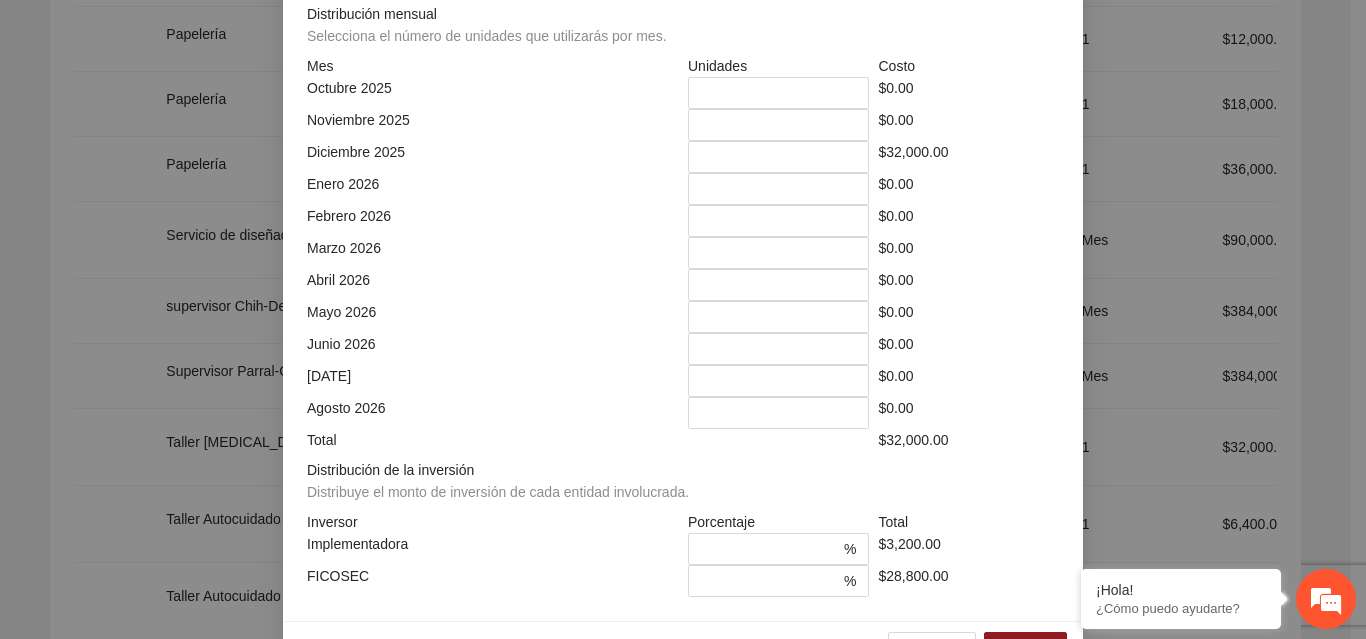 scroll, scrollTop: 539, scrollLeft: 0, axis: vertical 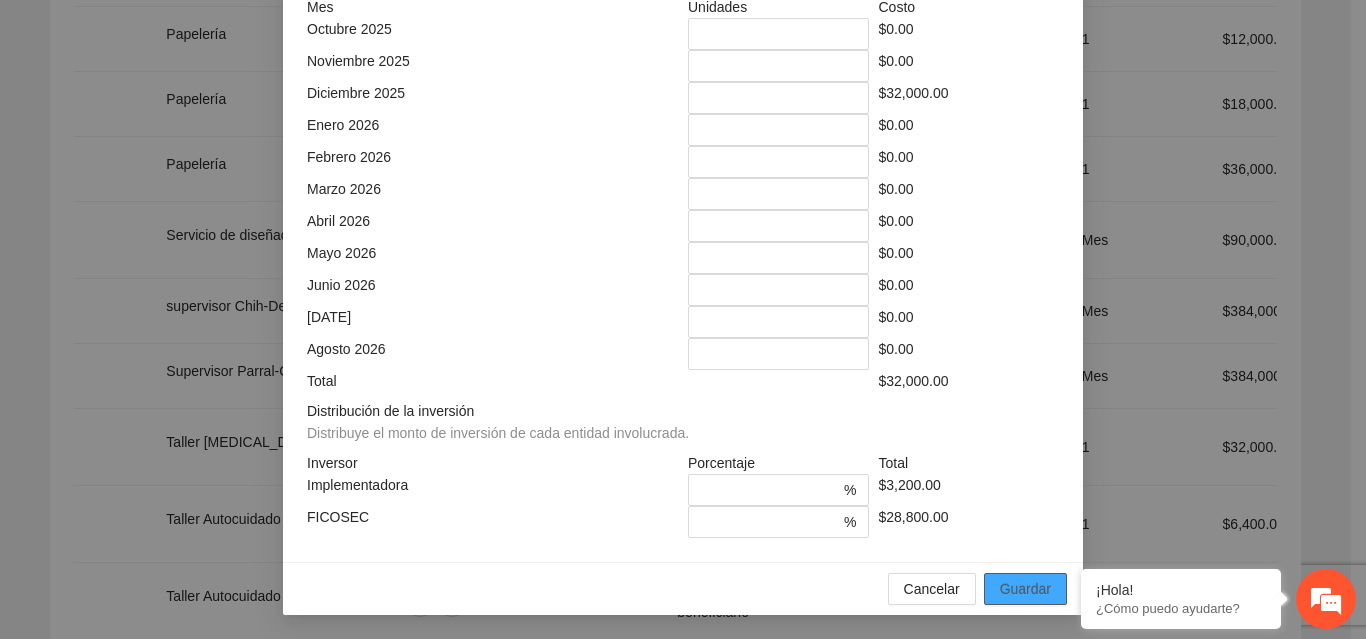 click on "Guardar" at bounding box center [1025, 589] 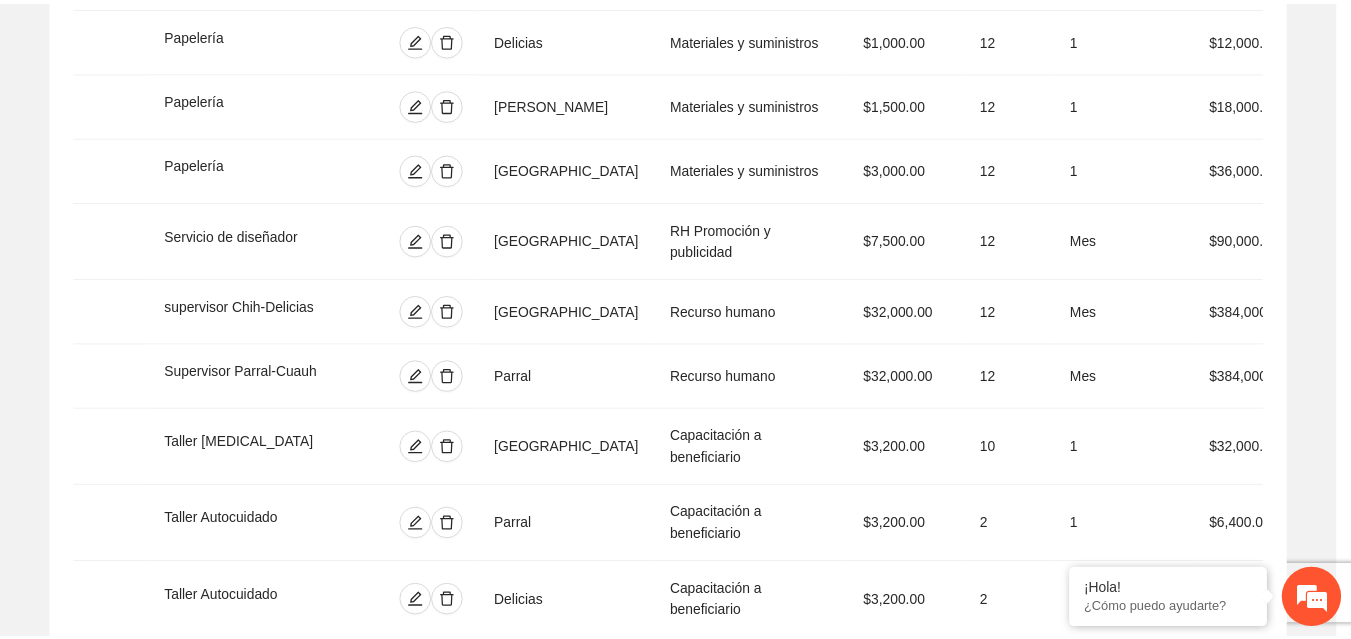 scroll, scrollTop: 439, scrollLeft: 0, axis: vertical 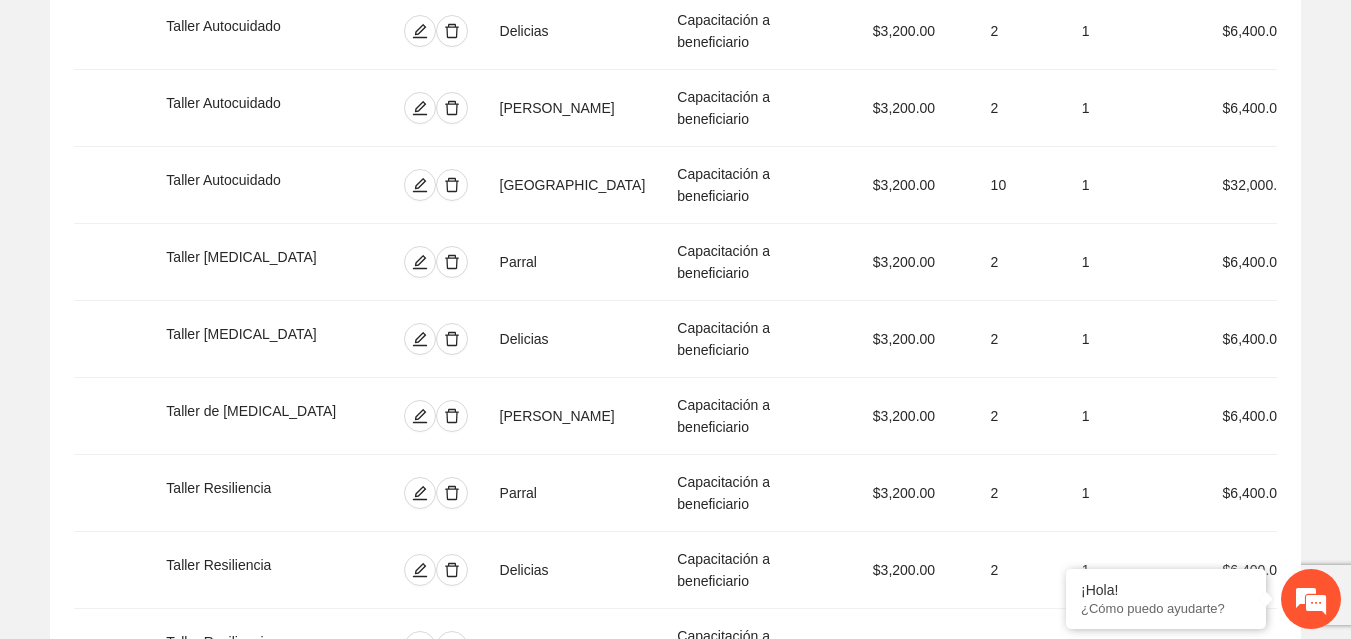 click 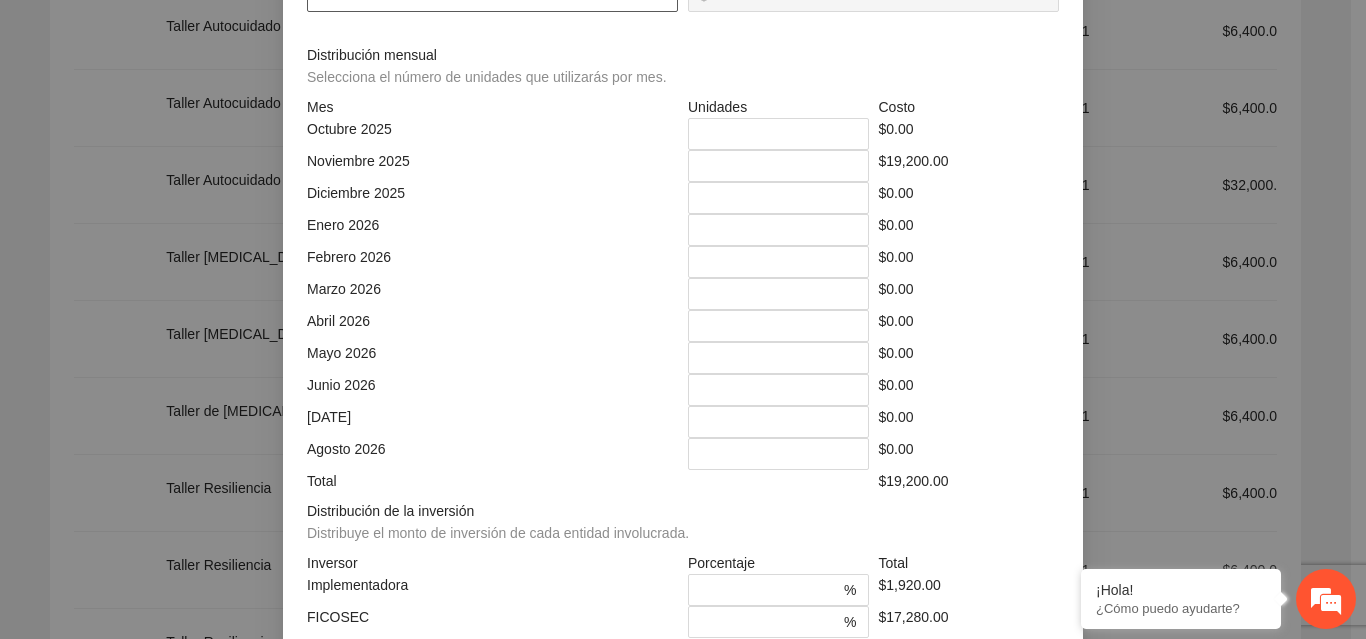 click on "*" at bounding box center [492, -4] 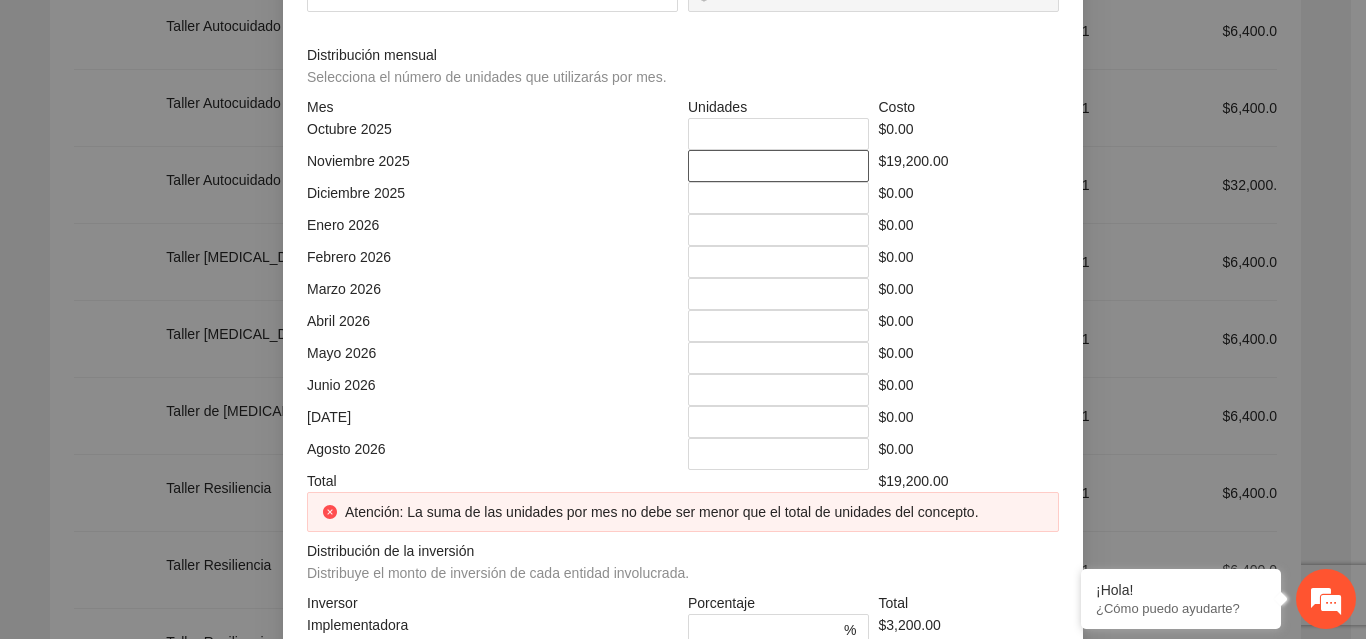 click on "*" at bounding box center (778, 166) 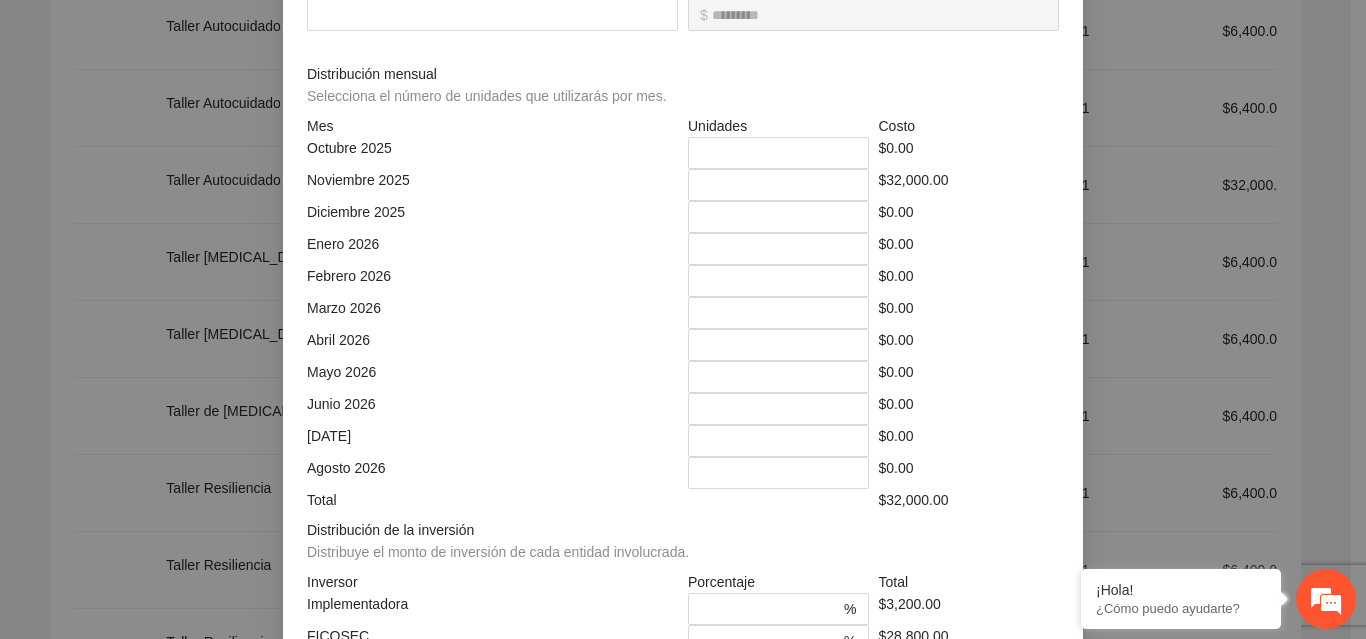 scroll, scrollTop: 424, scrollLeft: 0, axis: vertical 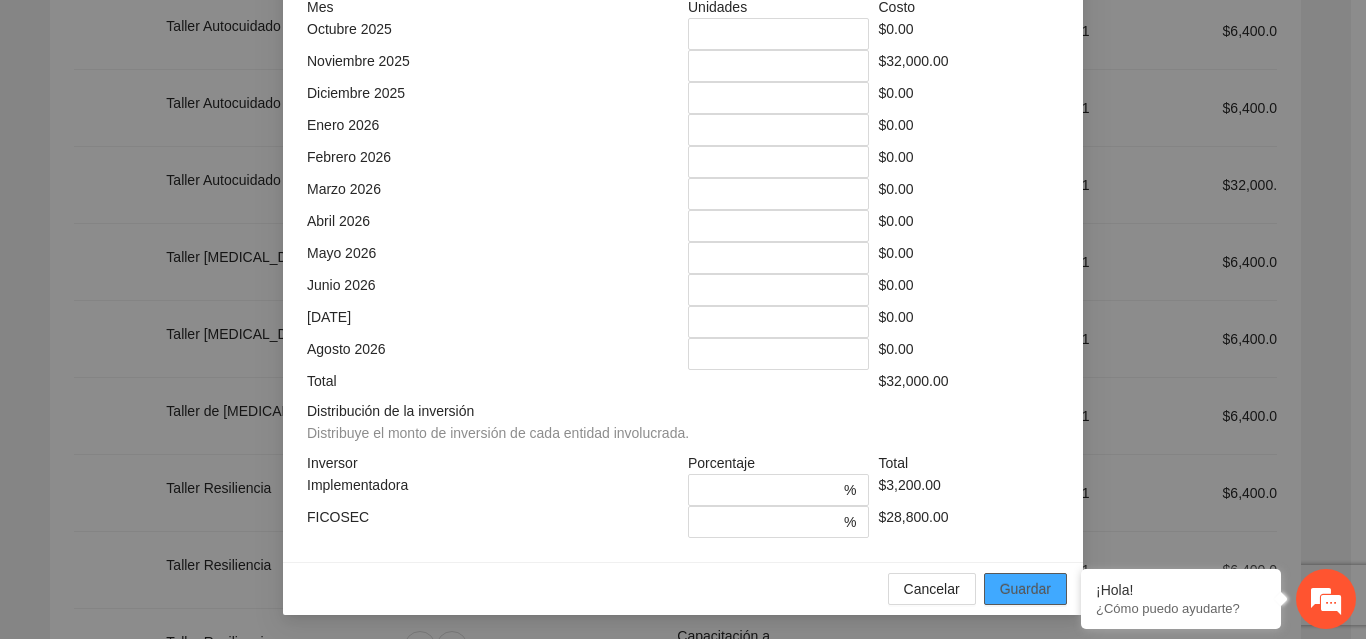 click on "Guardar" at bounding box center [1025, 589] 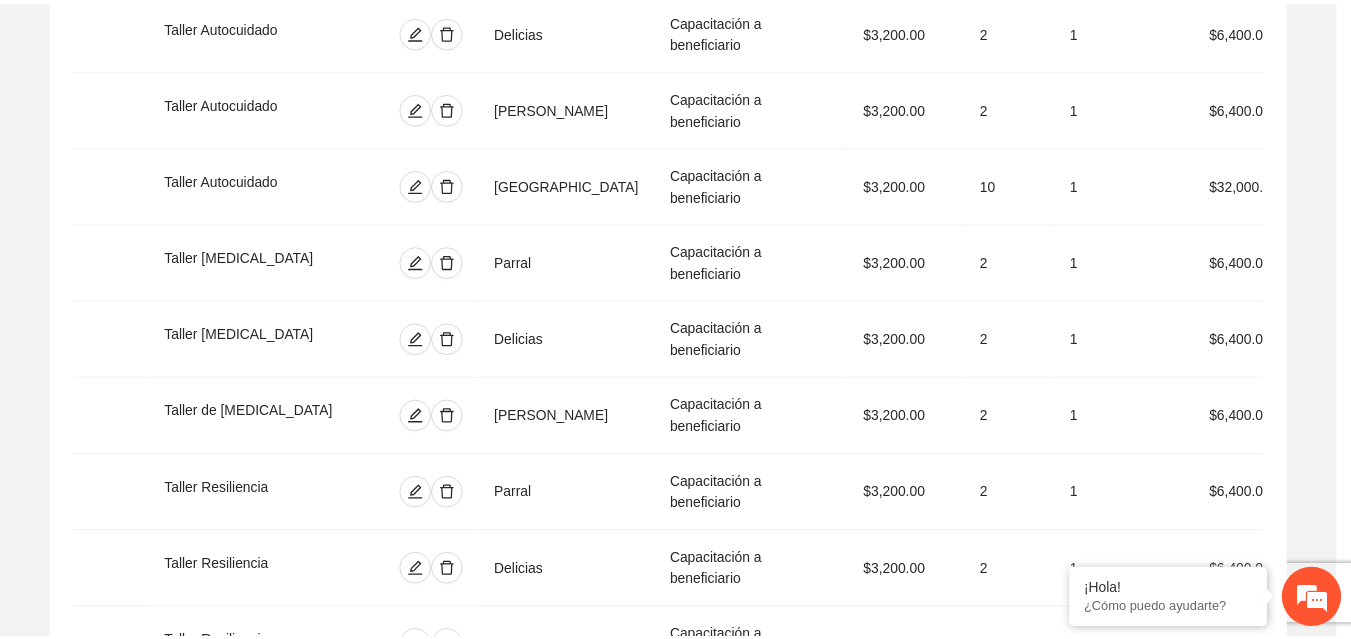 scroll, scrollTop: 439, scrollLeft: 0, axis: vertical 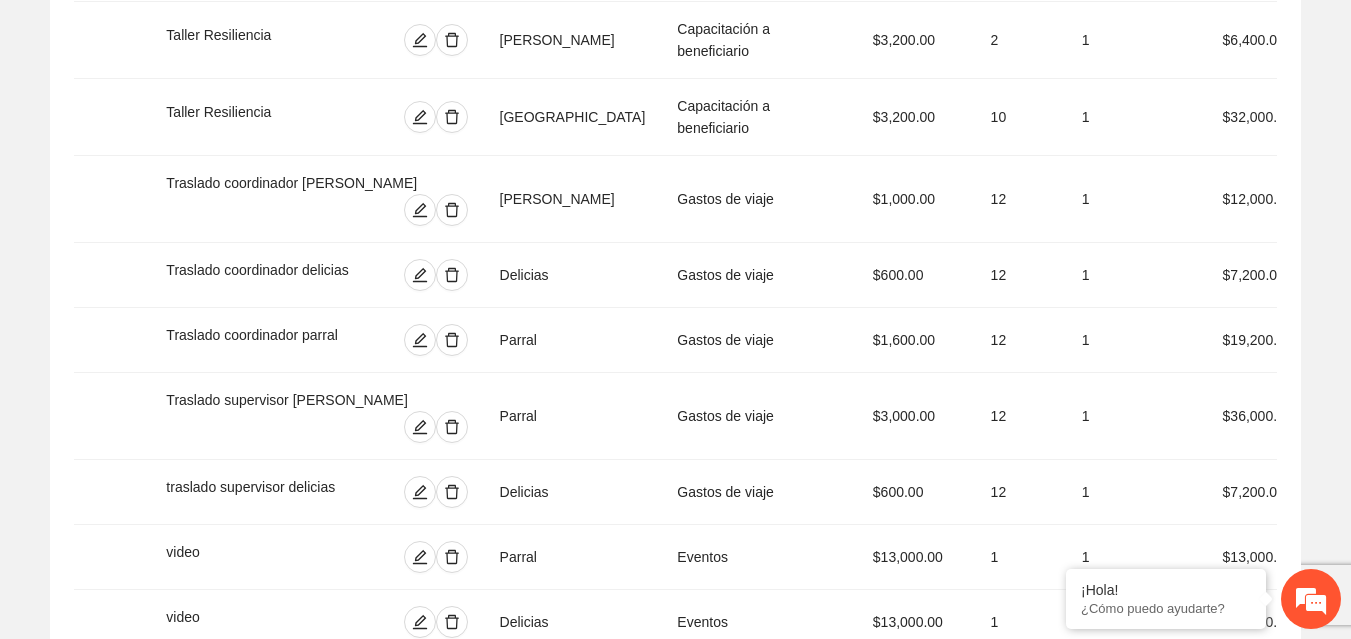 click 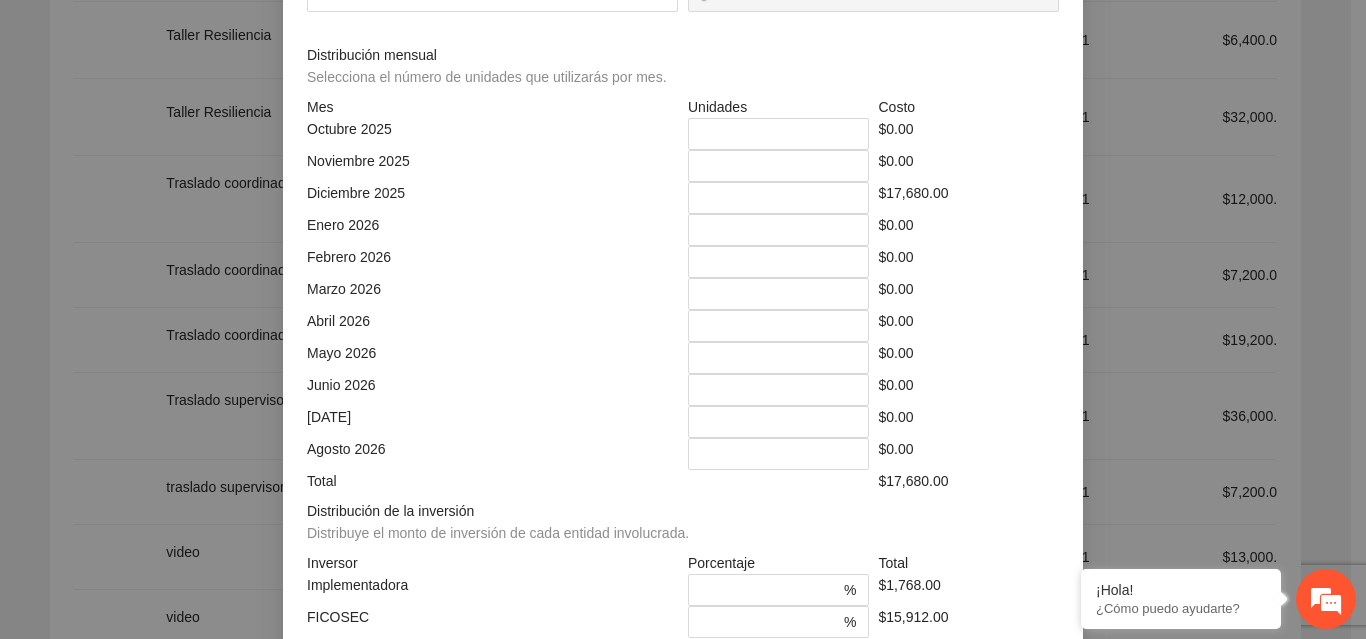 drag, startPoint x: 744, startPoint y: 370, endPoint x: 705, endPoint y: 368, distance: 39.051247 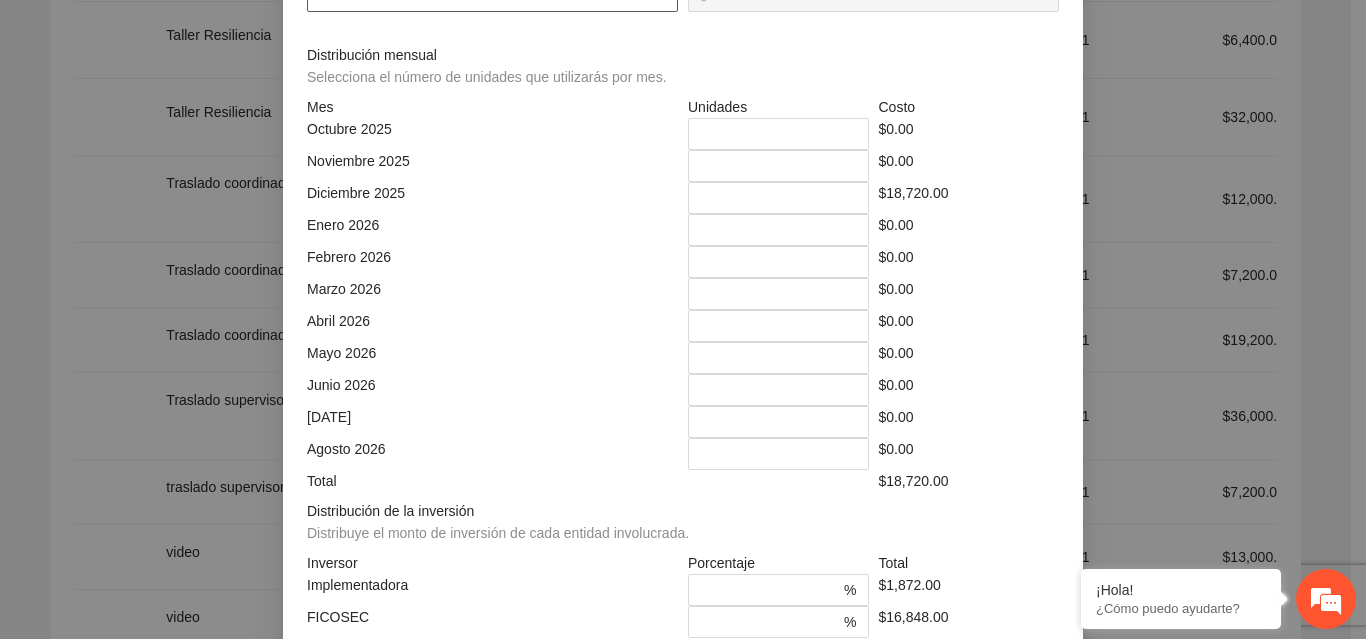 click on "**" at bounding box center (492, -4) 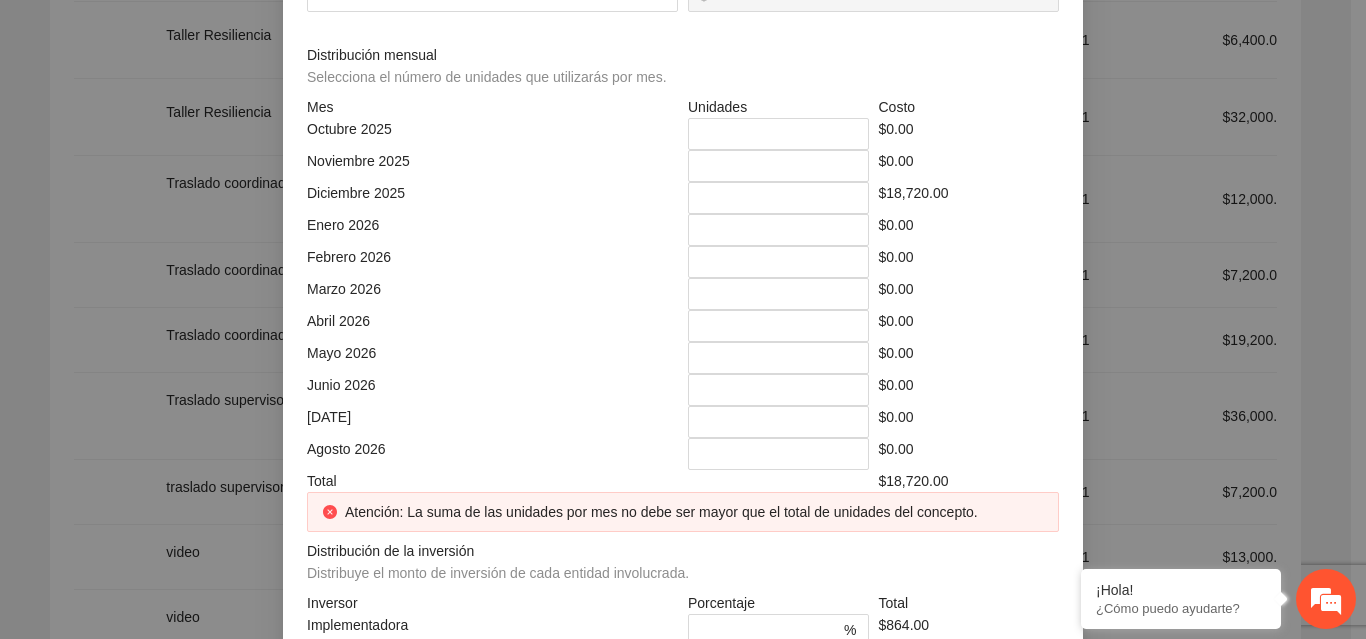 drag, startPoint x: 483, startPoint y: 226, endPoint x: 362, endPoint y: 212, distance: 121.80723 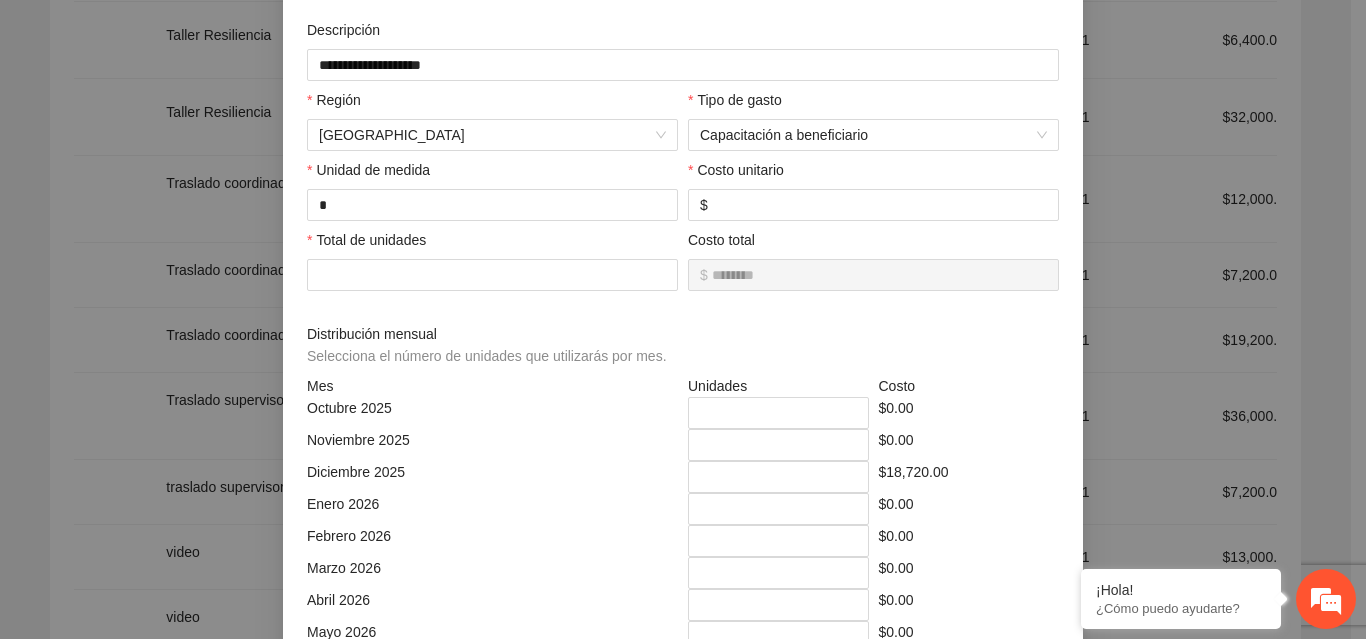 scroll, scrollTop: 166, scrollLeft: 0, axis: vertical 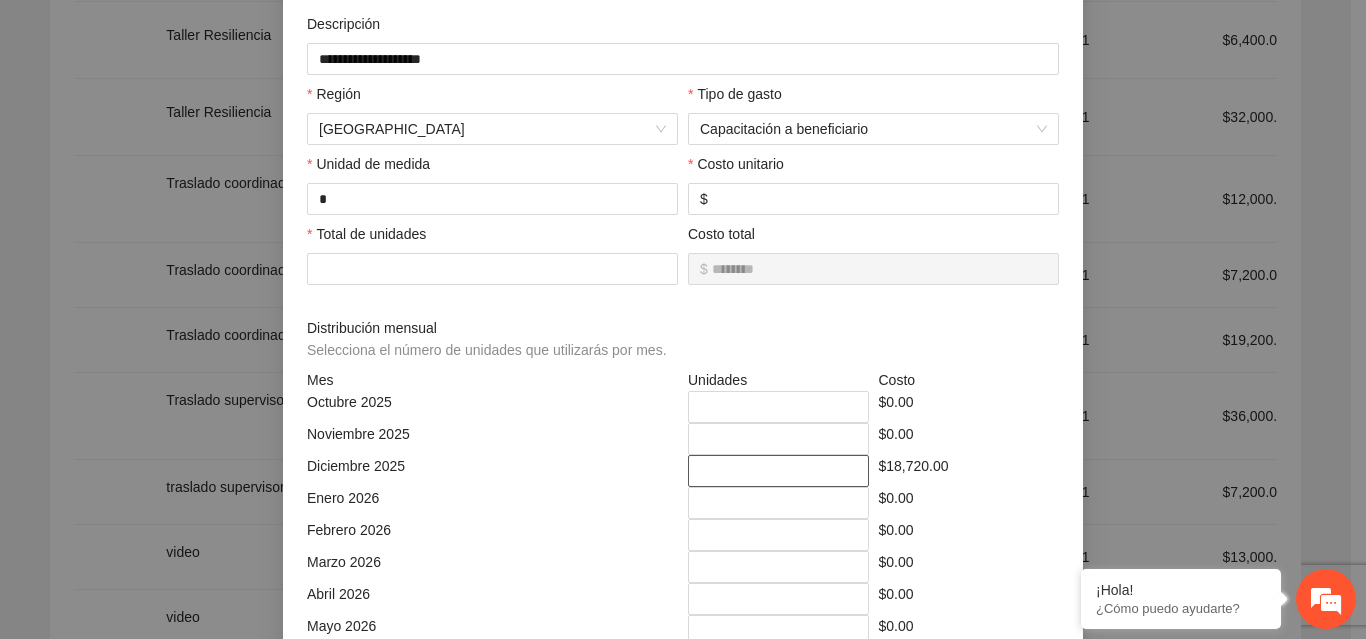 drag, startPoint x: 730, startPoint y: 472, endPoint x: 686, endPoint y: 468, distance: 44.181442 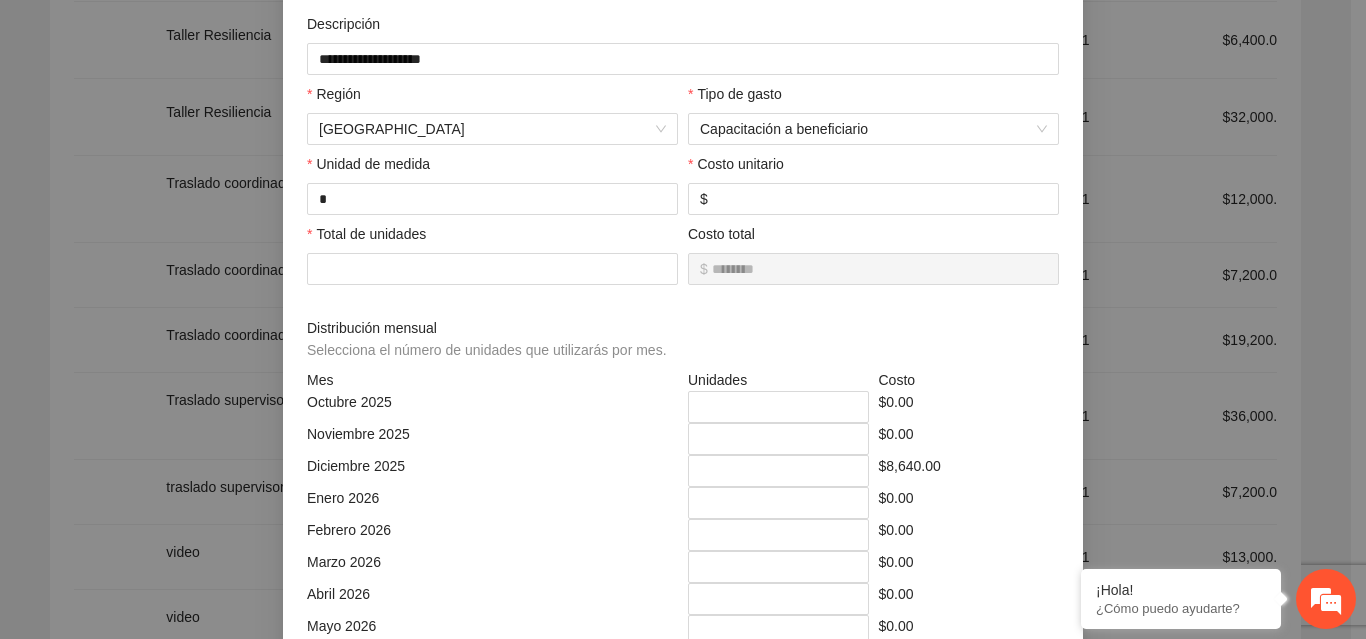 scroll, scrollTop: 539, scrollLeft: 0, axis: vertical 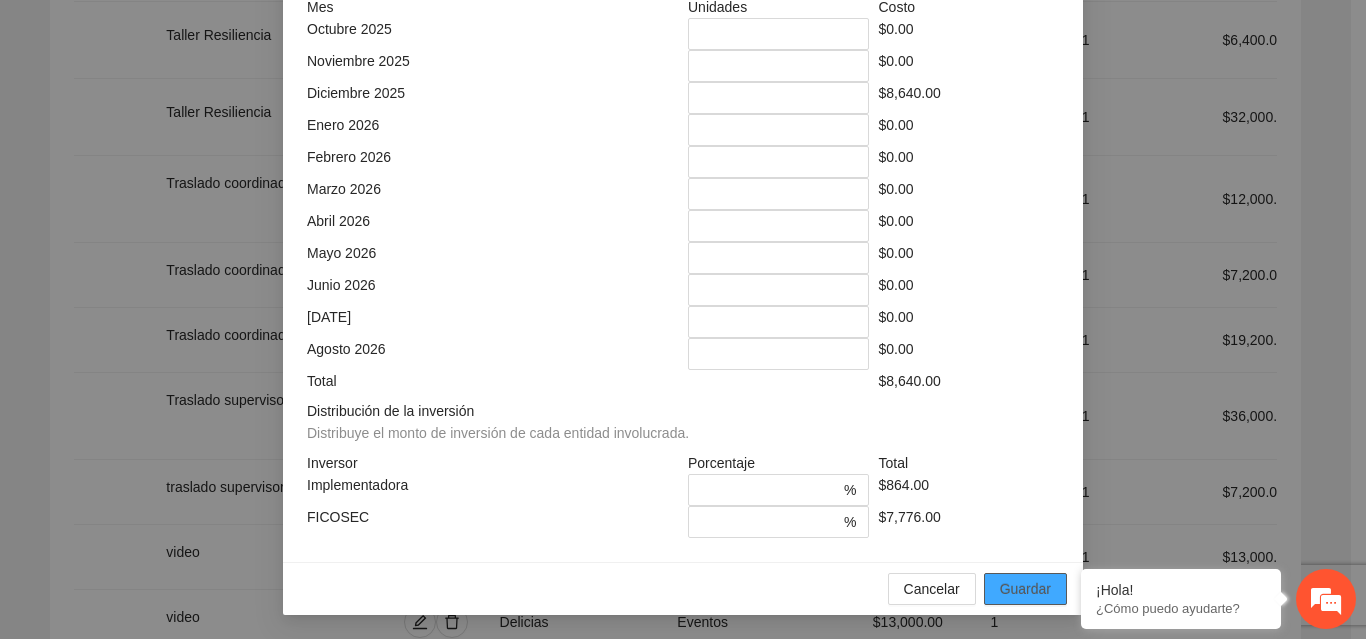 click on "Guardar" at bounding box center [1025, 589] 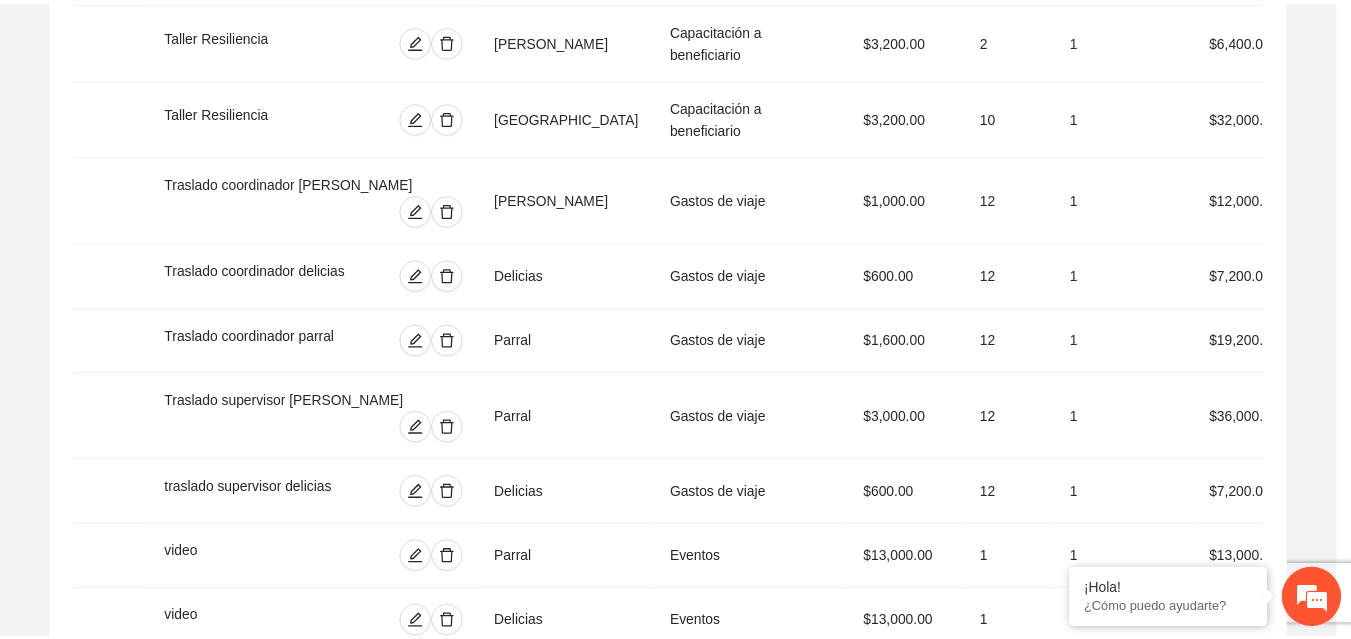 scroll, scrollTop: 439, scrollLeft: 0, axis: vertical 